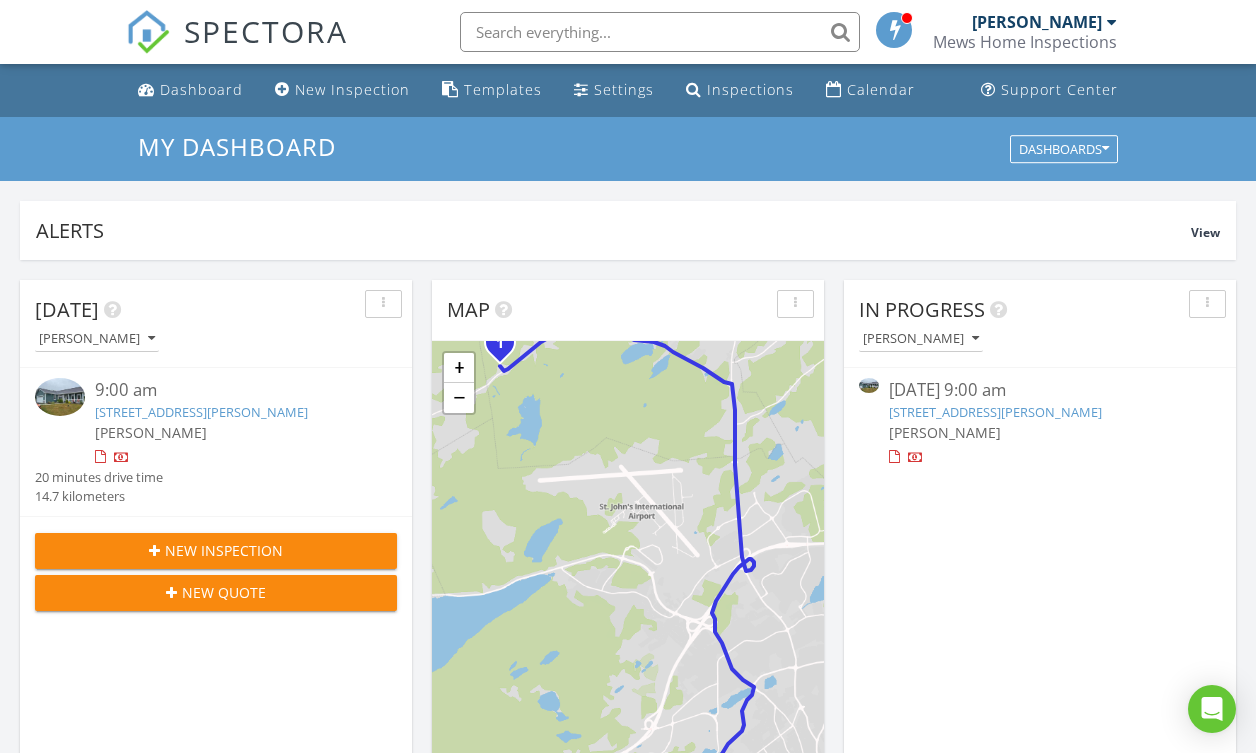 scroll, scrollTop: 0, scrollLeft: 0, axis: both 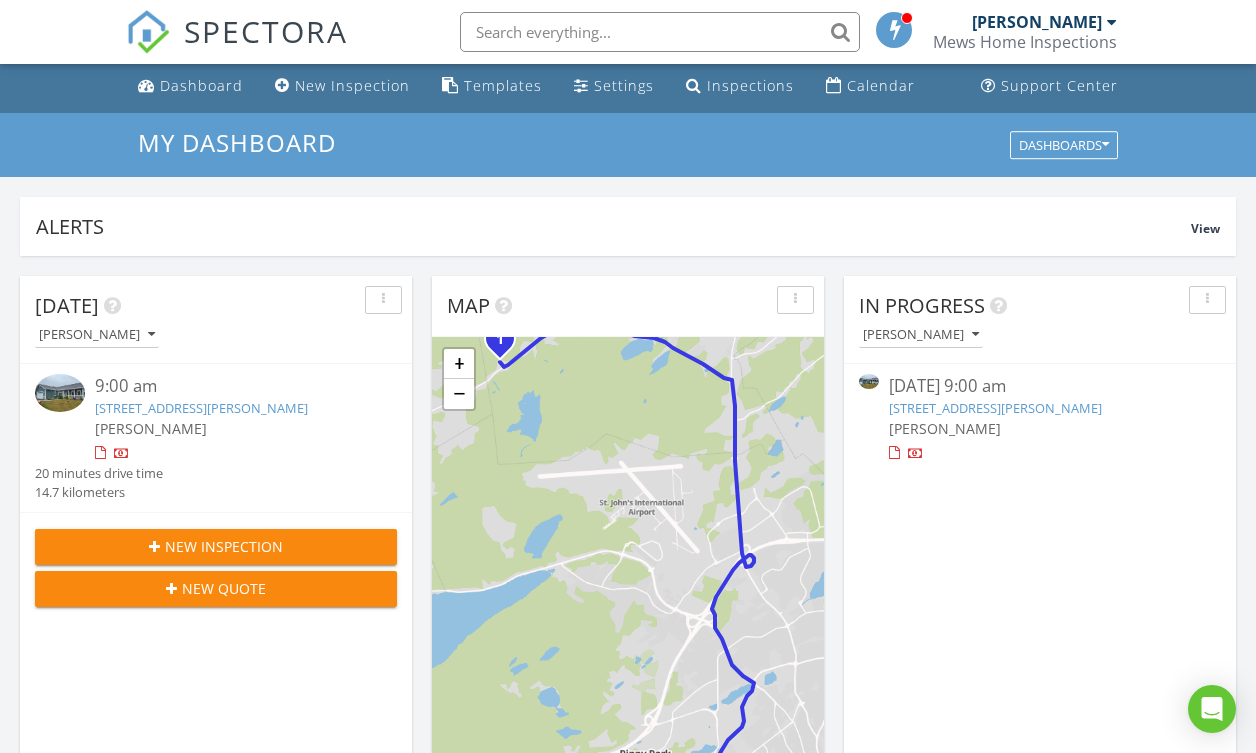 click on "4 Nathaniel Drive, Torbay, NL A1K1M5" at bounding box center (995, 408) 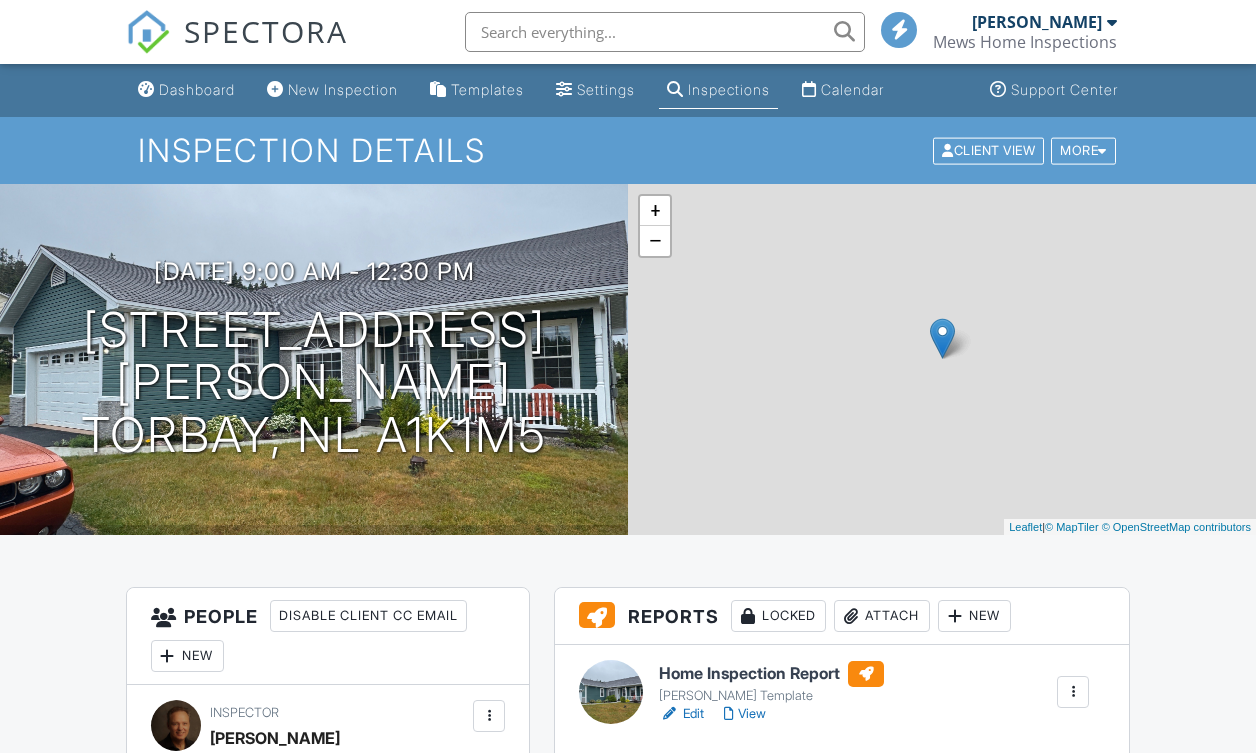 scroll, scrollTop: 0, scrollLeft: 0, axis: both 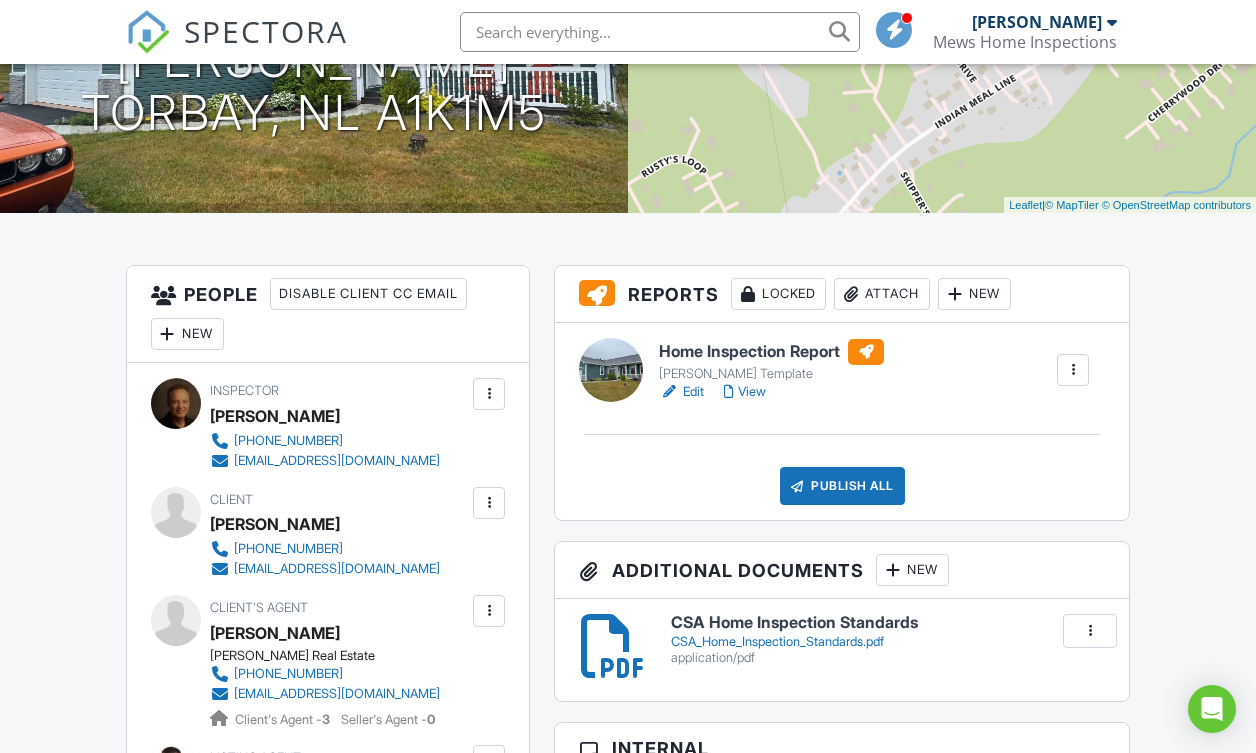 click on "View" at bounding box center [745, 392] 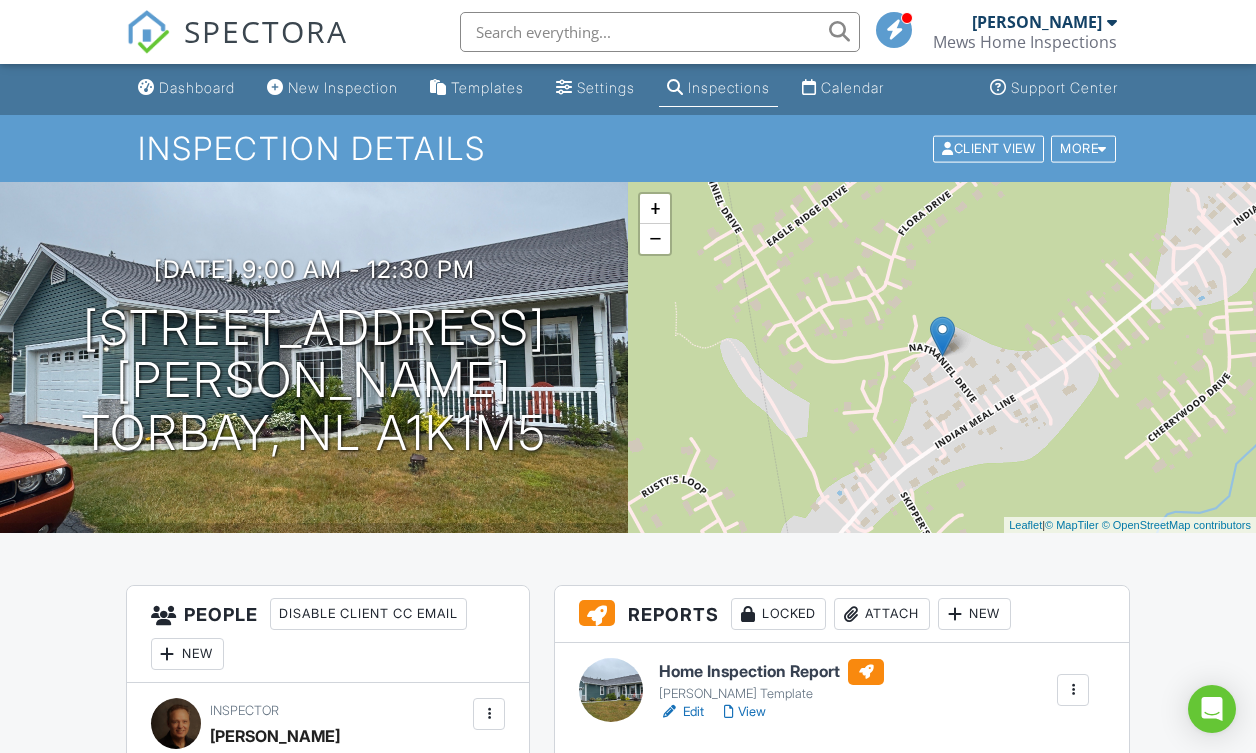 scroll, scrollTop: 0, scrollLeft: 0, axis: both 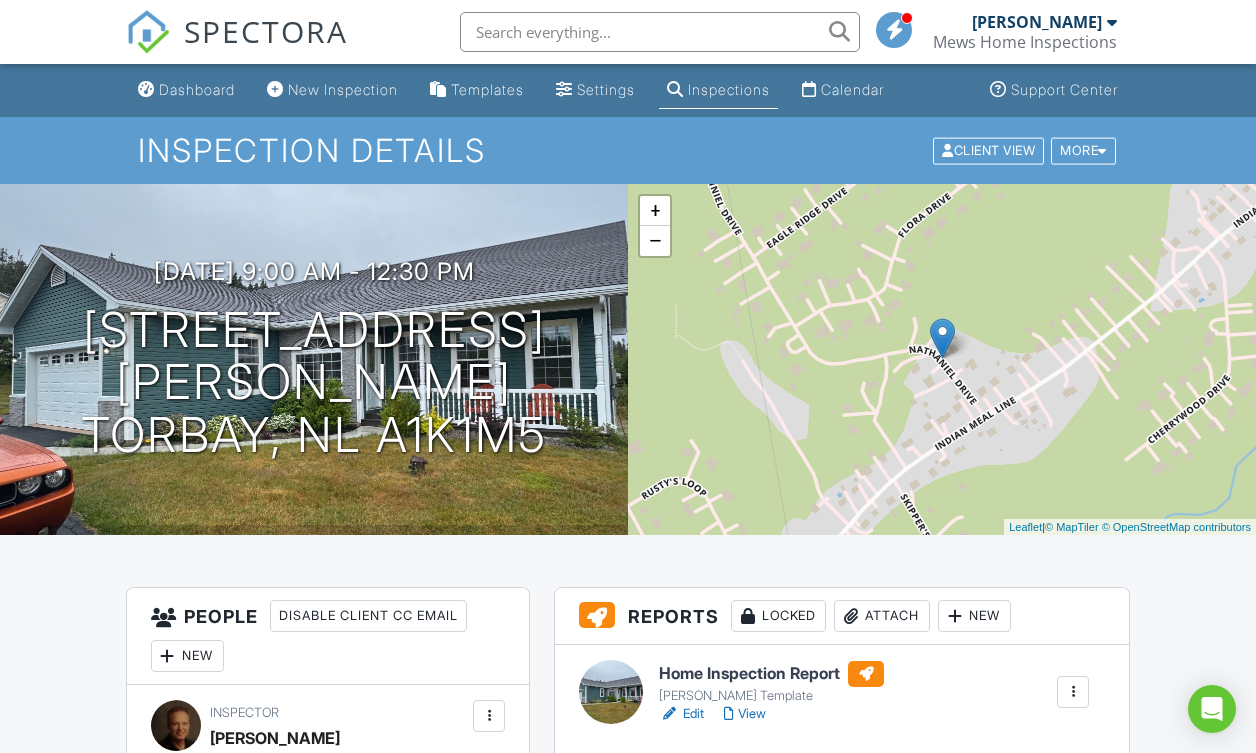 click on "Calendar" at bounding box center (843, 90) 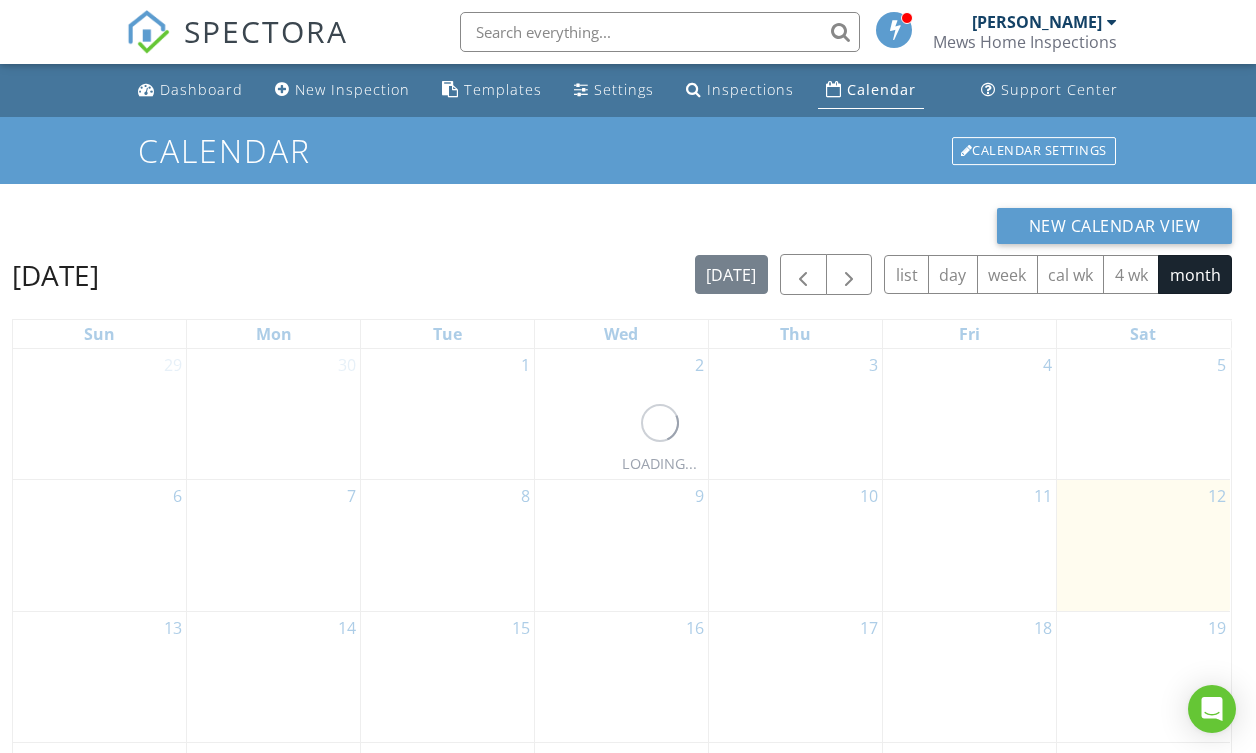scroll, scrollTop: 0, scrollLeft: 0, axis: both 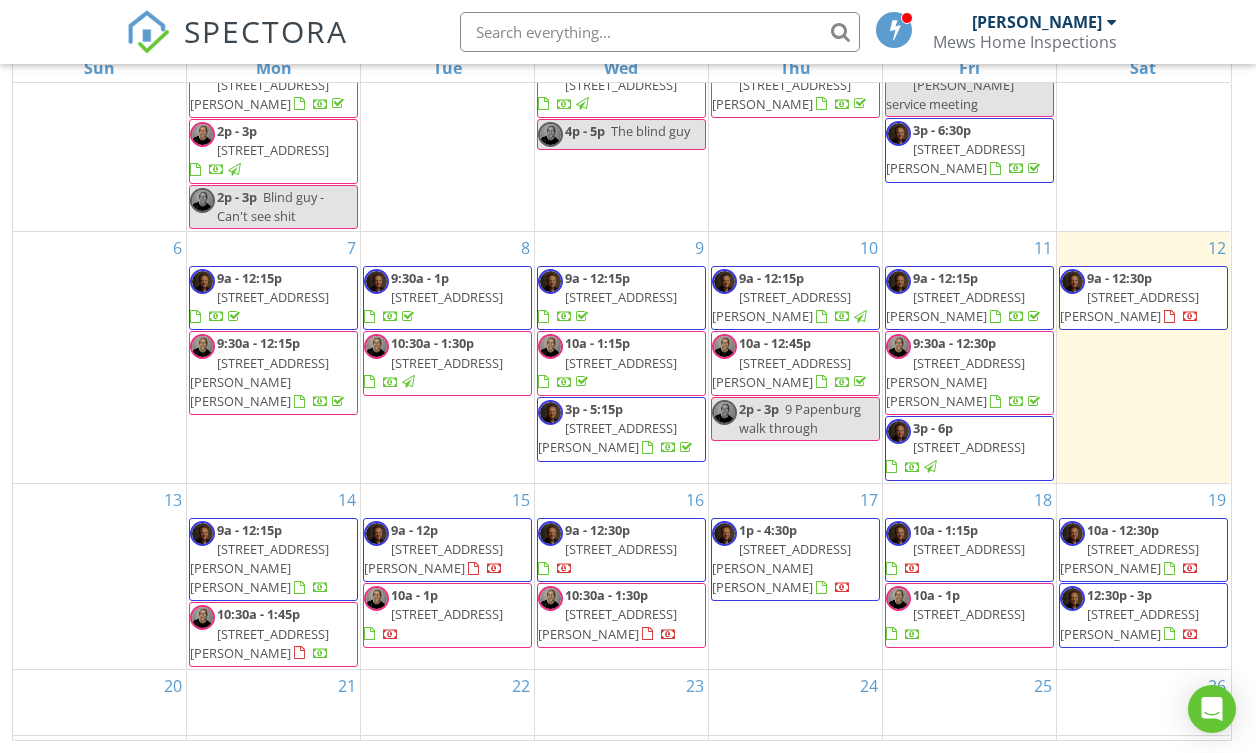 click on "12
9a - 12:30p
4 Nathaniel Drive, Torbay A1K1M5" at bounding box center [1143, 357] 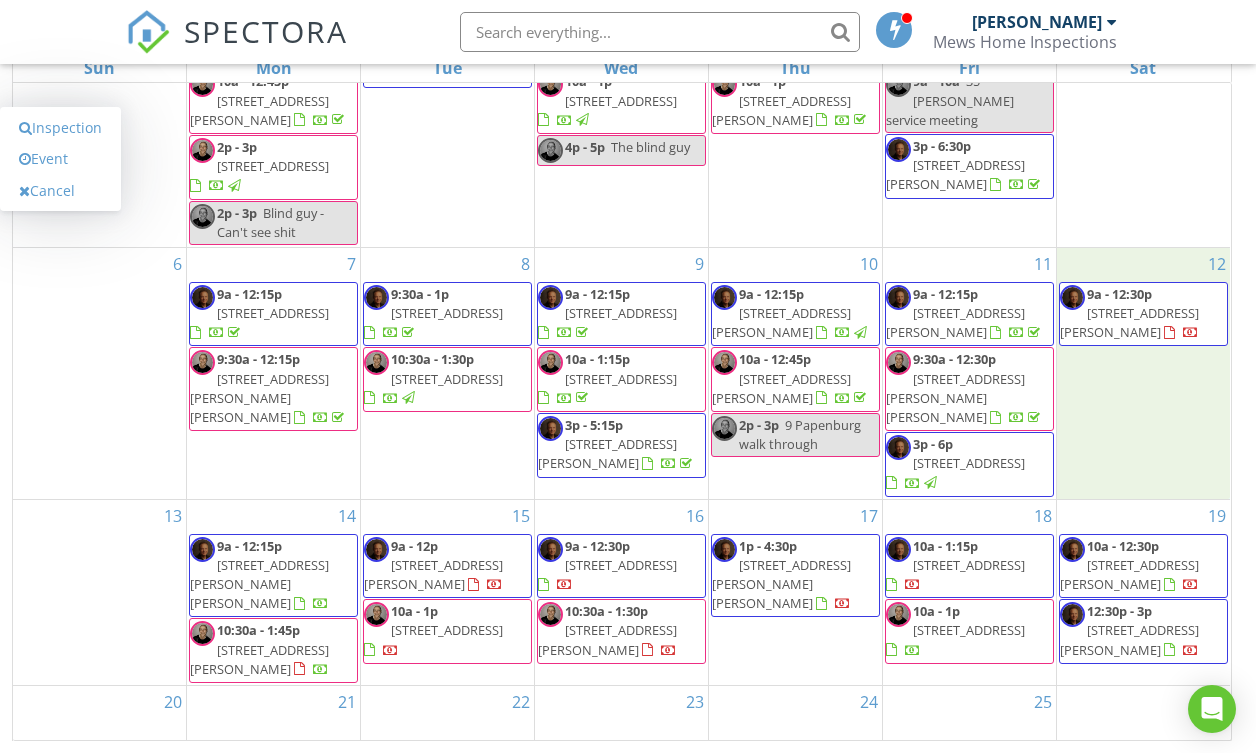 scroll, scrollTop: 125, scrollLeft: 0, axis: vertical 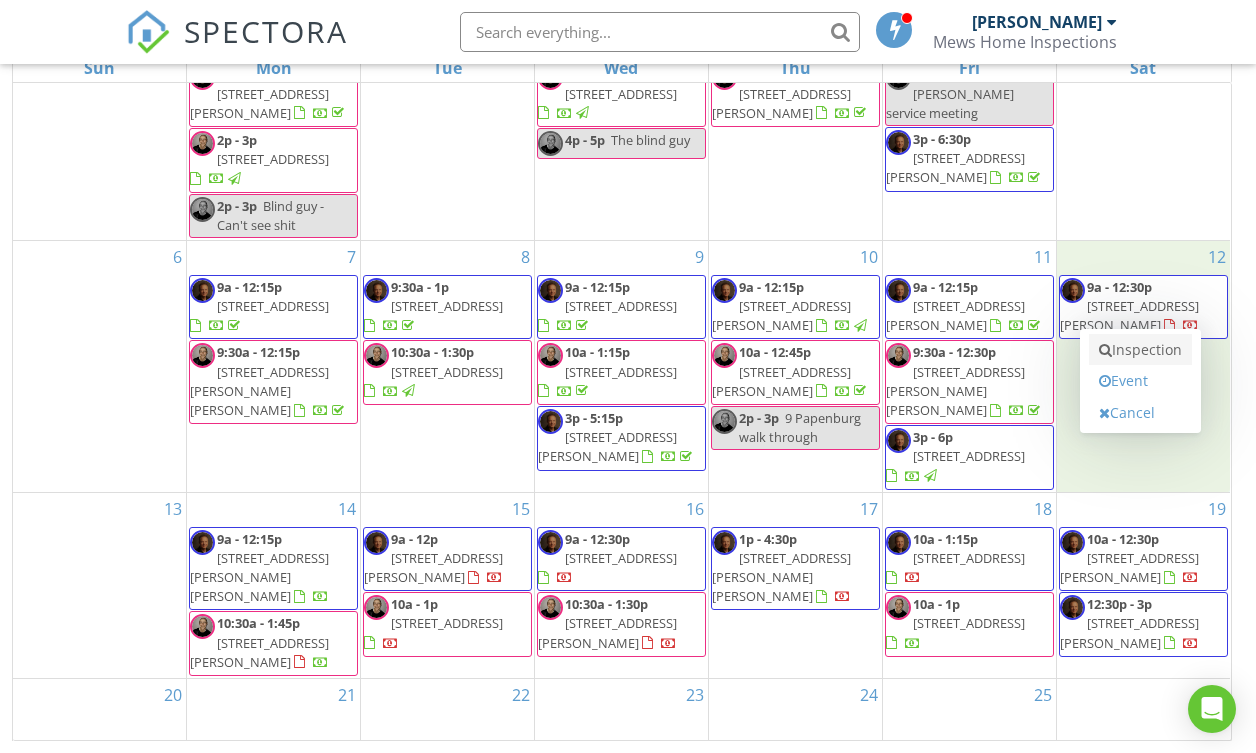 click on "Inspection" at bounding box center [1140, 350] 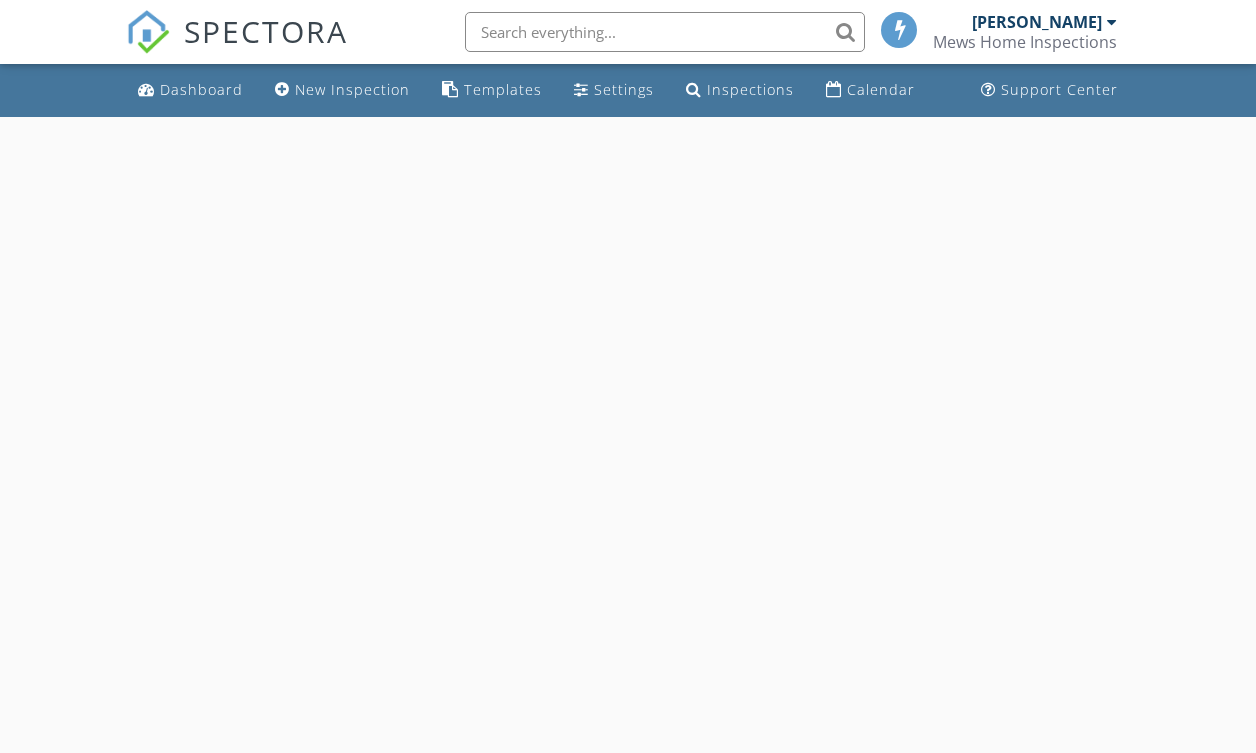scroll, scrollTop: 0, scrollLeft: 0, axis: both 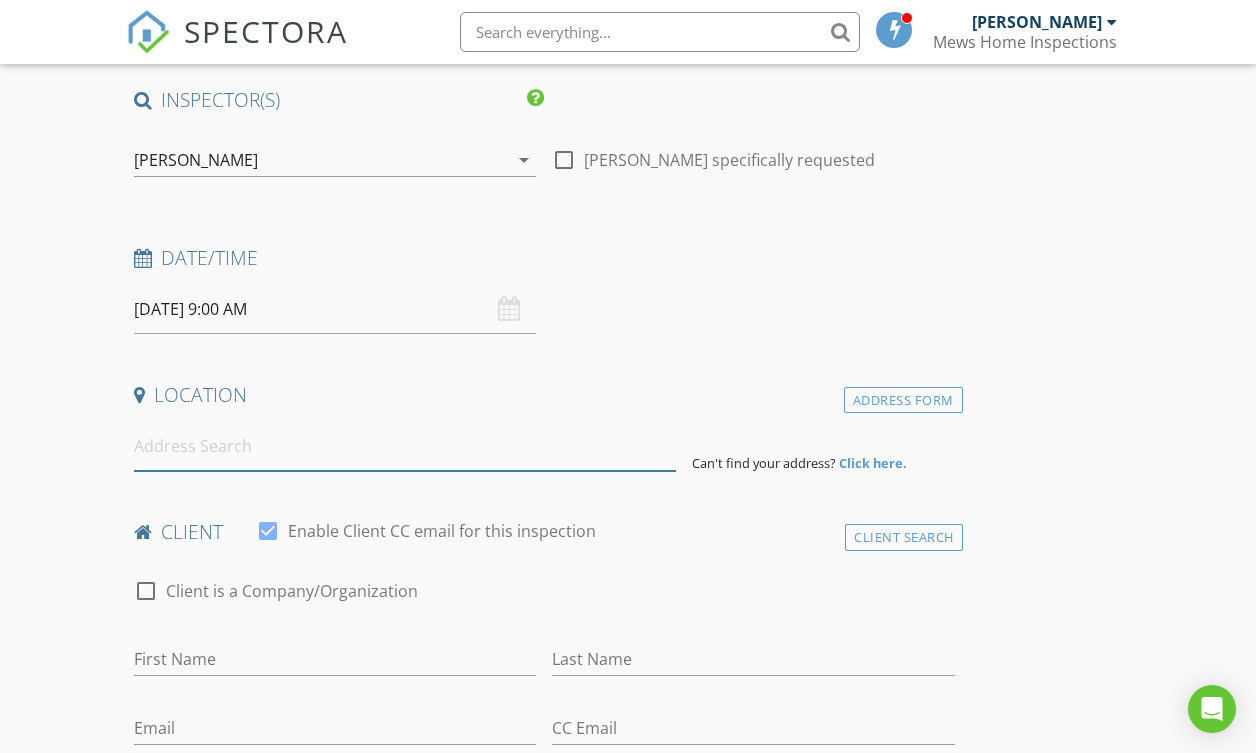 click at bounding box center [405, 446] 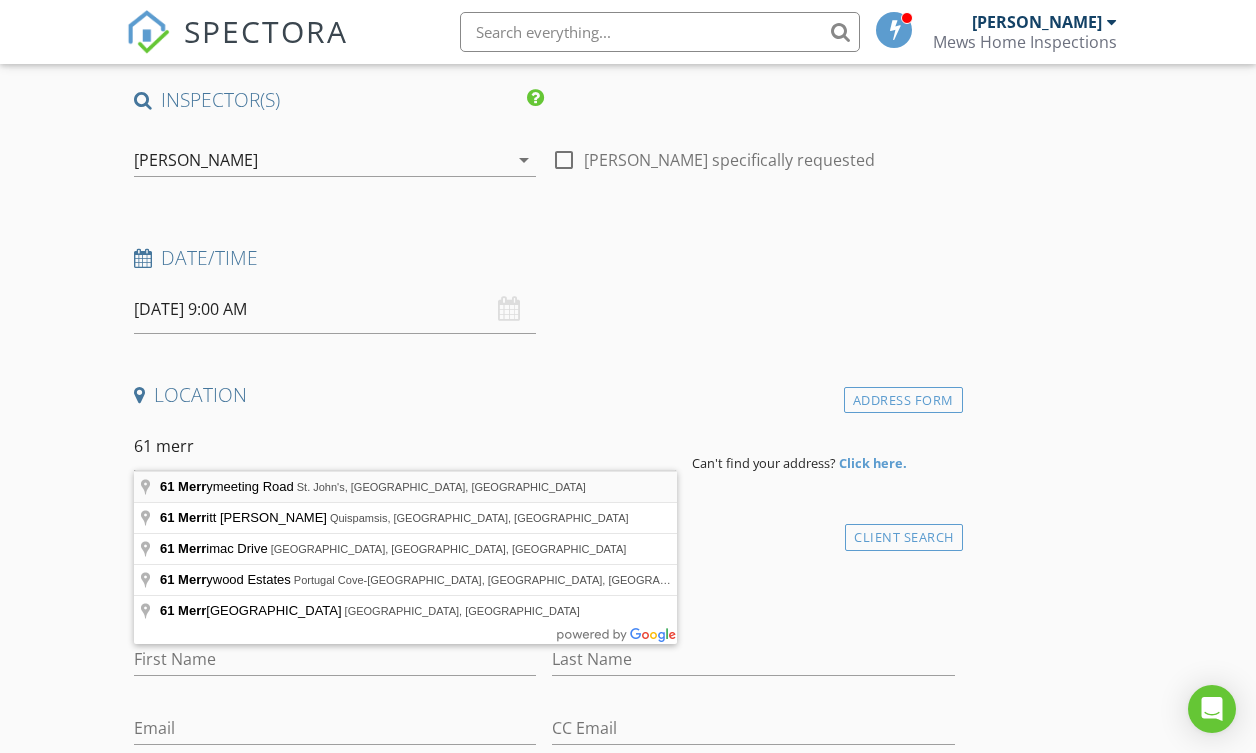type on "[STREET_ADDRESS]" 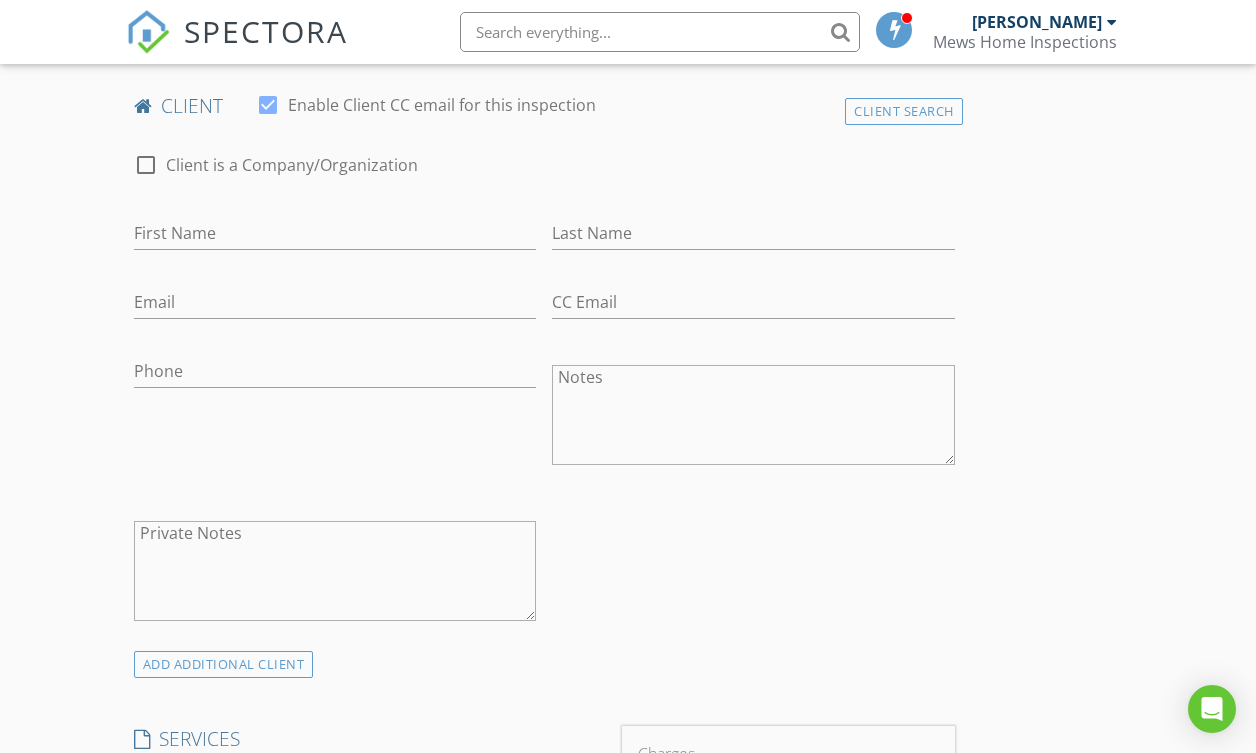 scroll, scrollTop: 986, scrollLeft: 0, axis: vertical 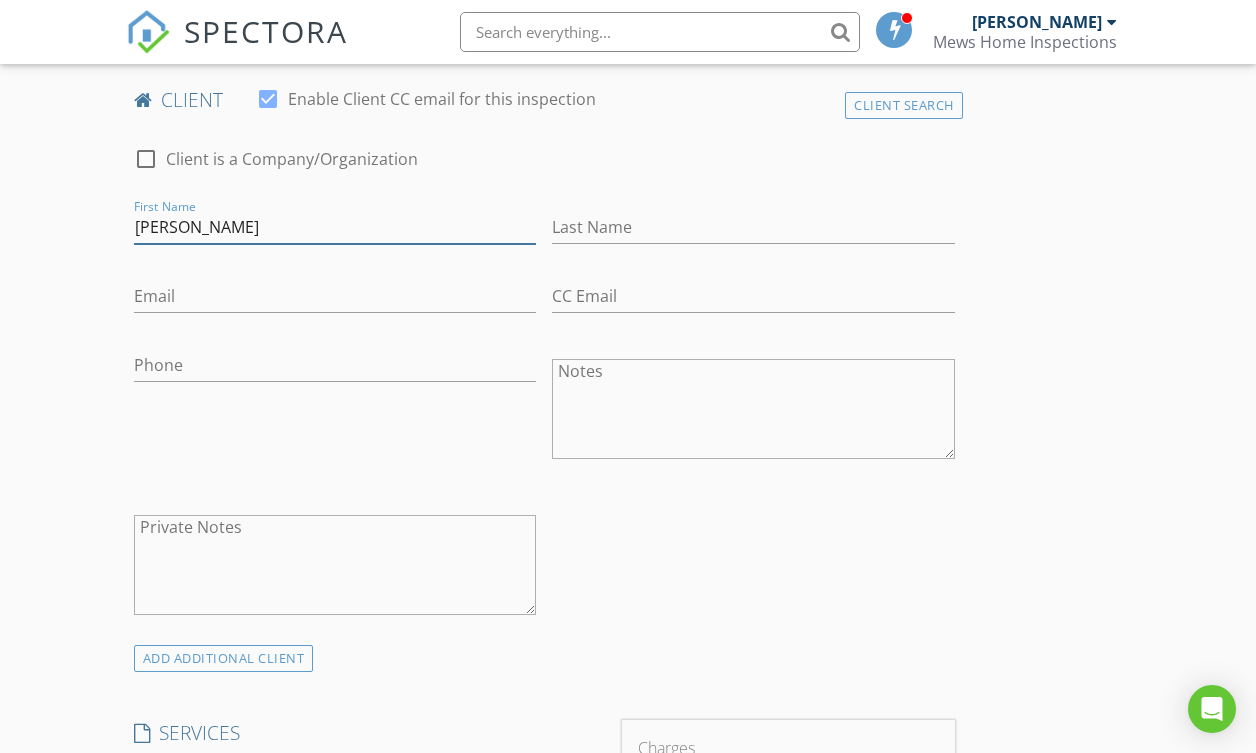 type on "[PERSON_NAME]" 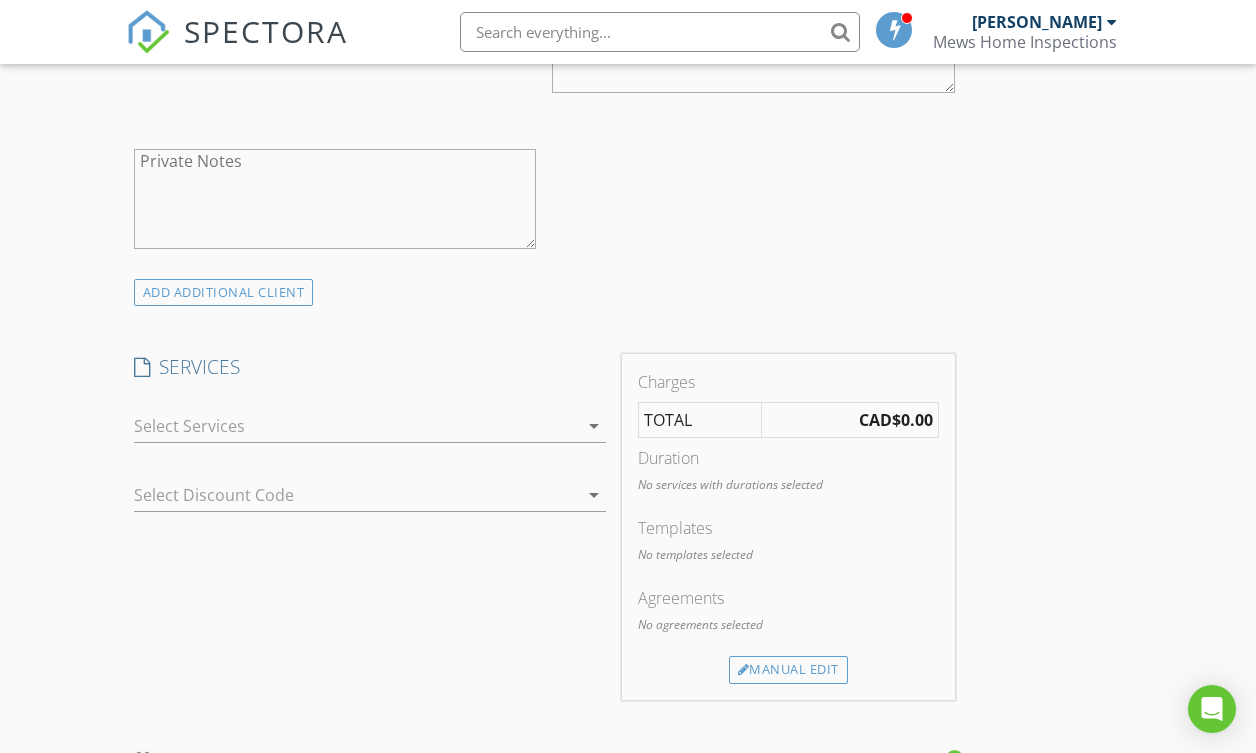 scroll, scrollTop: 1397, scrollLeft: 0, axis: vertical 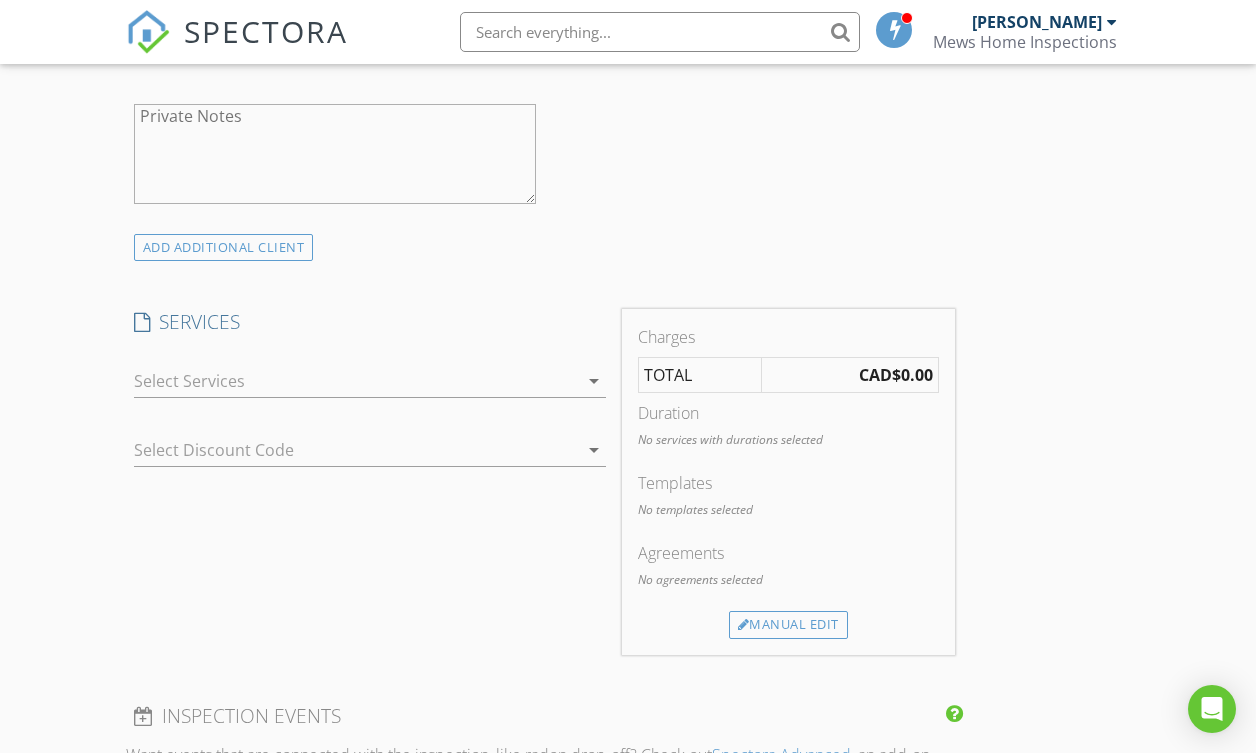 type on "the Giant" 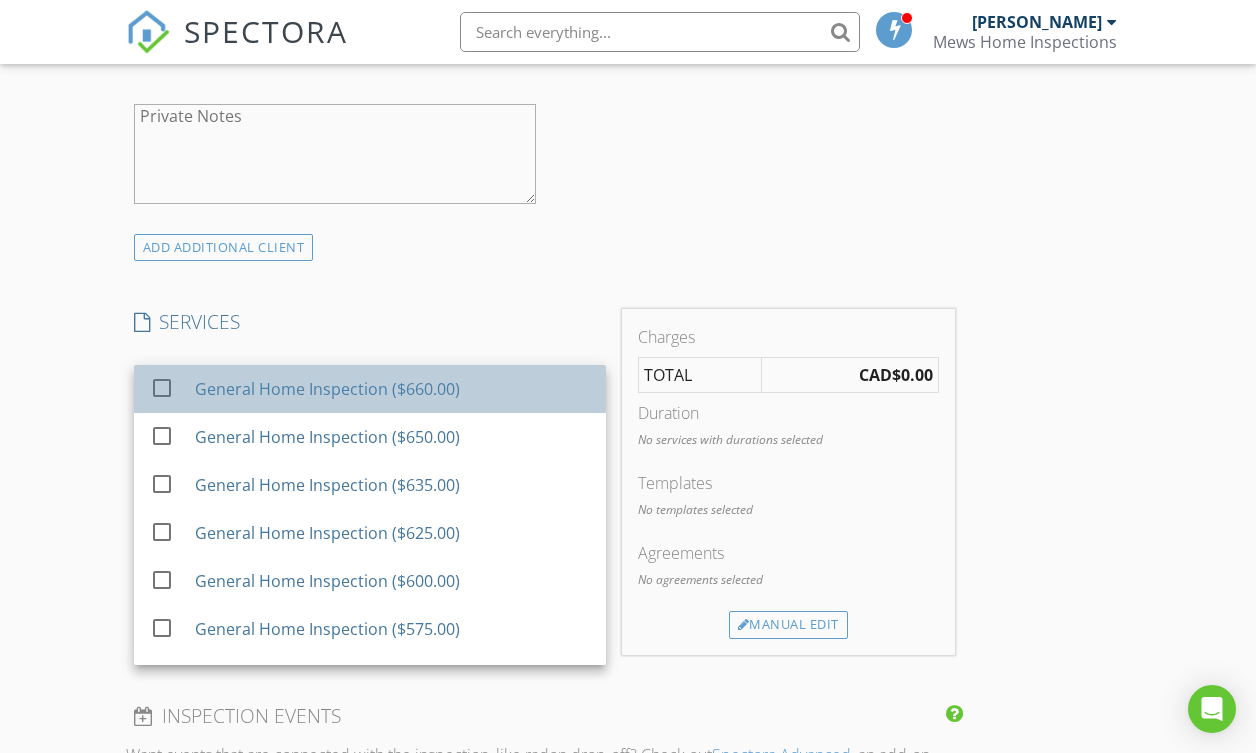 drag, startPoint x: 342, startPoint y: 394, endPoint x: 489, endPoint y: 375, distance: 148.22281 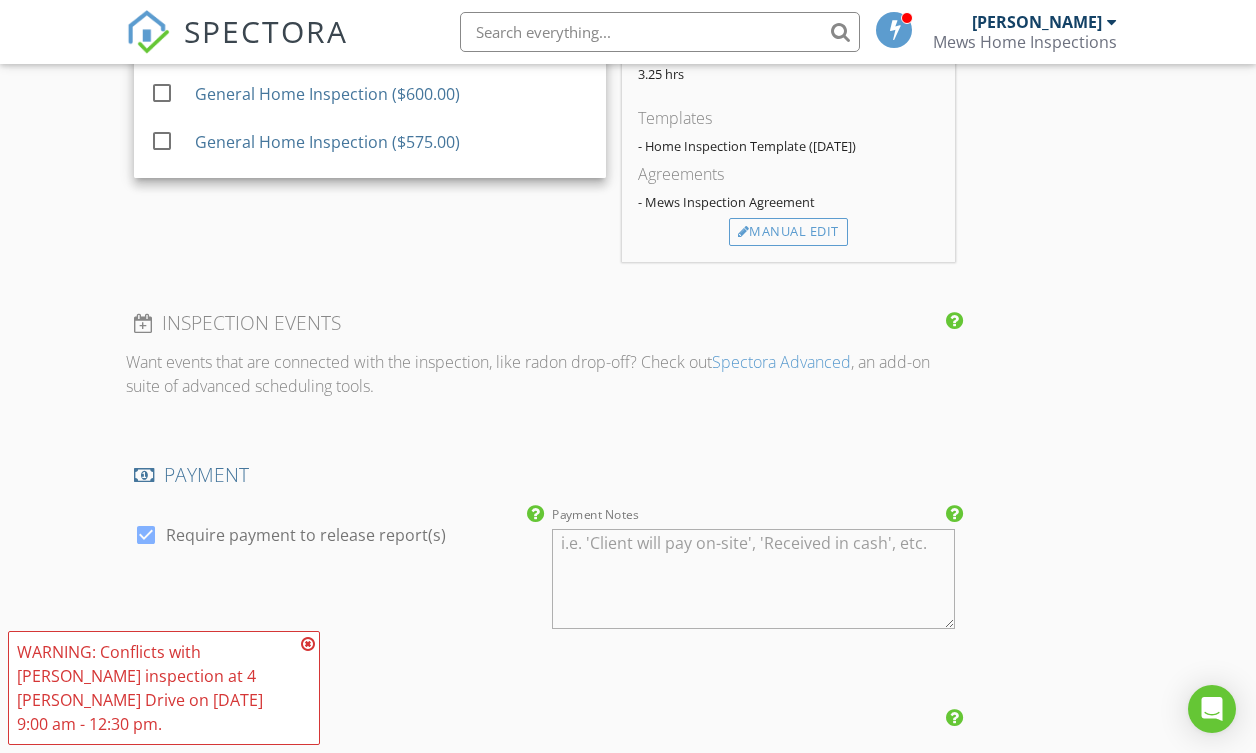scroll, scrollTop: 1897, scrollLeft: 0, axis: vertical 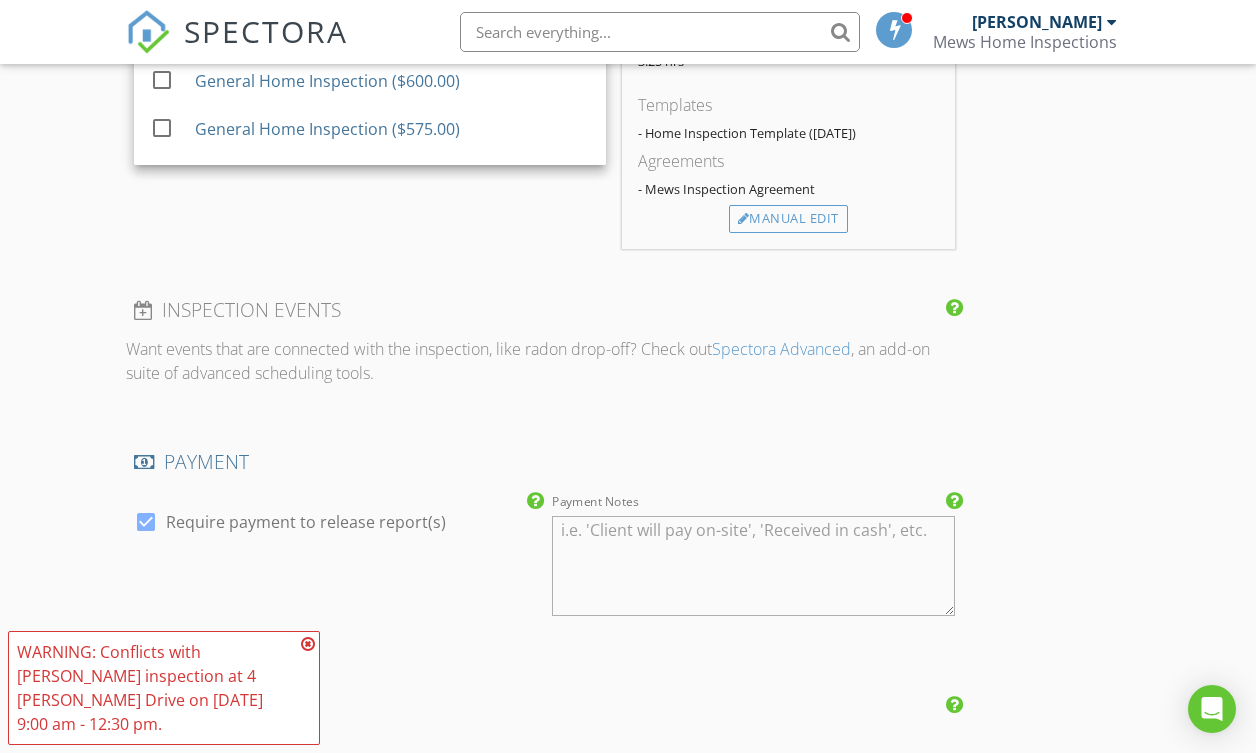drag, startPoint x: 308, startPoint y: 641, endPoint x: 418, endPoint y: 561, distance: 136.01471 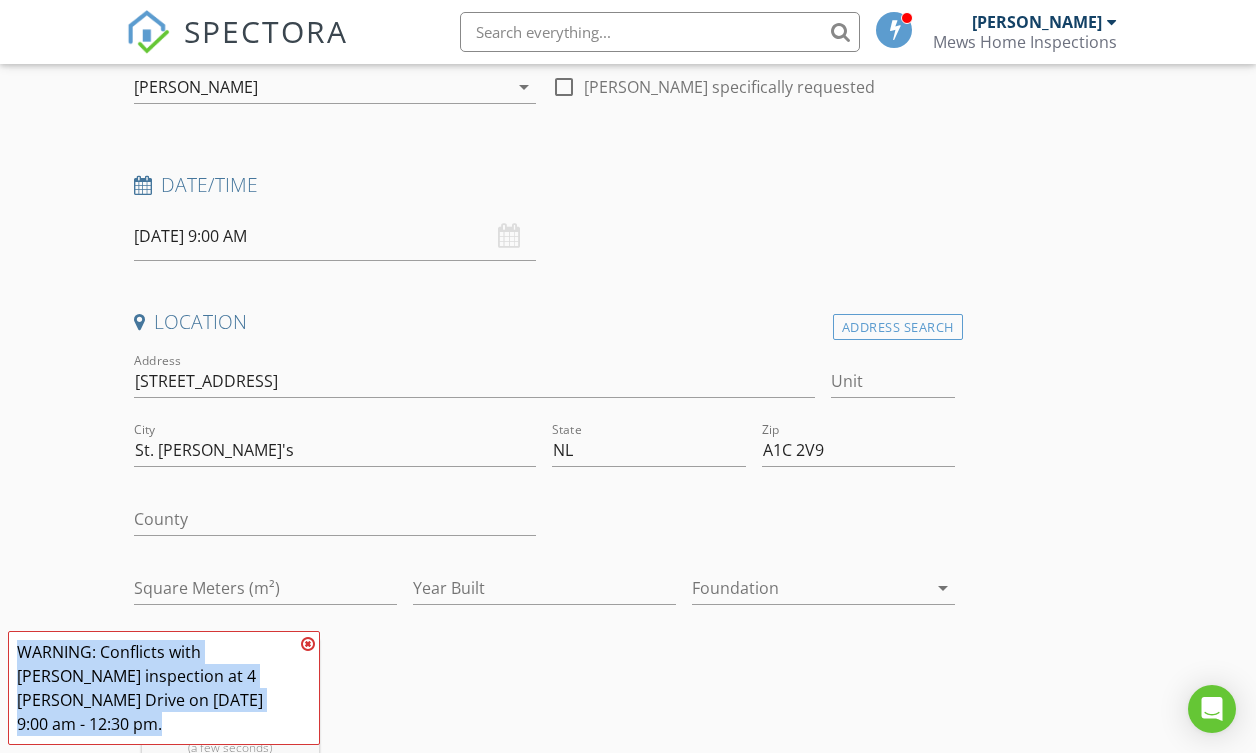 scroll, scrollTop: 218, scrollLeft: 0, axis: vertical 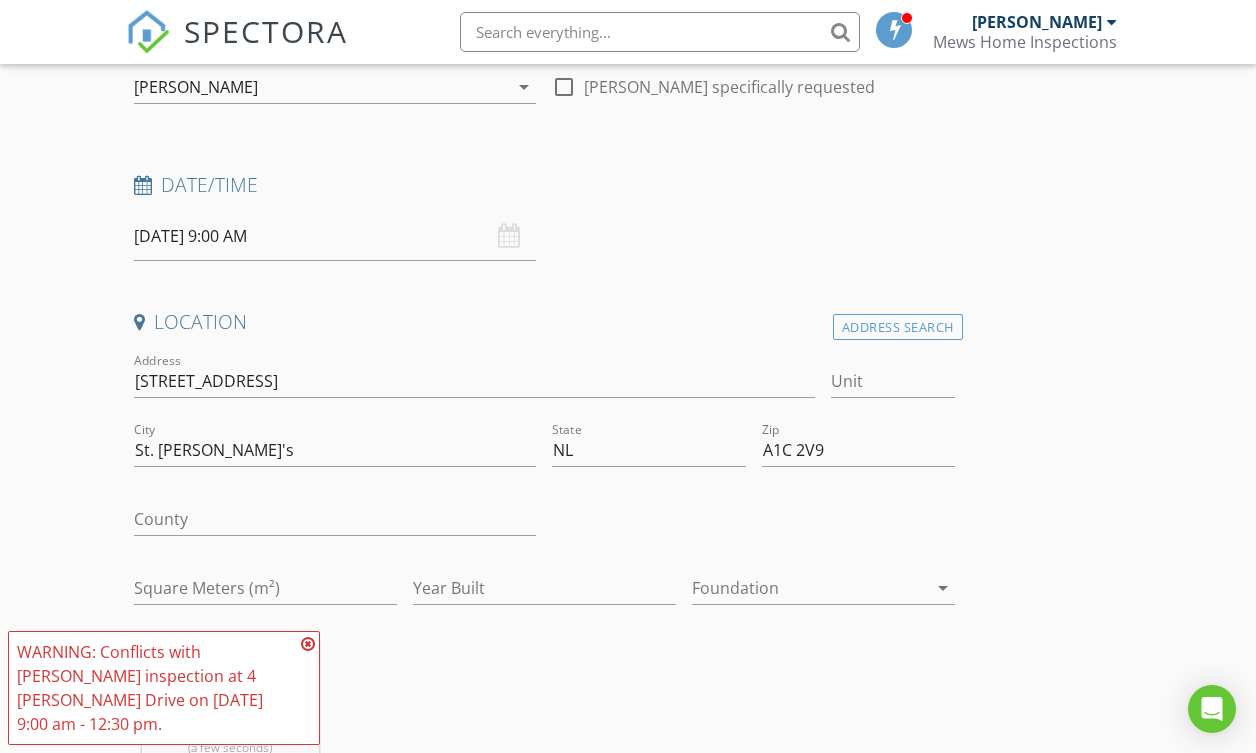 click on "[DATE] 9:00 AM" at bounding box center [335, 236] 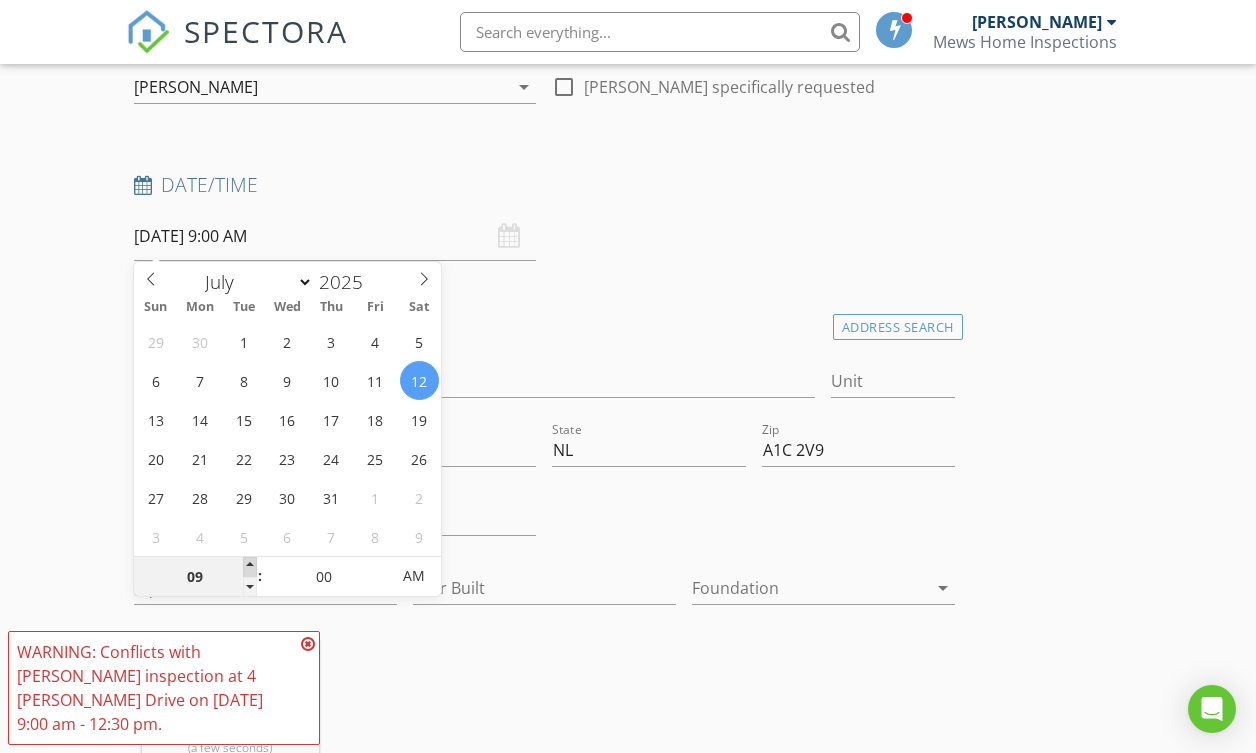 type on "10" 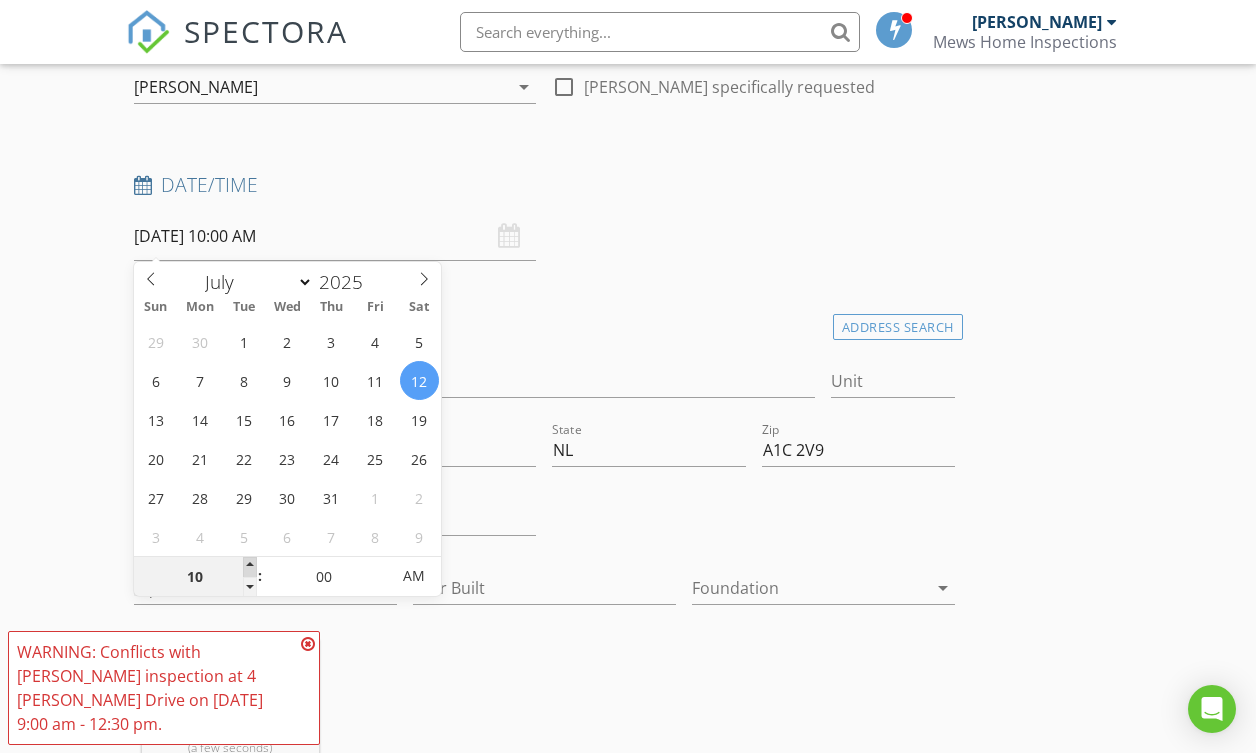 click at bounding box center [250, 567] 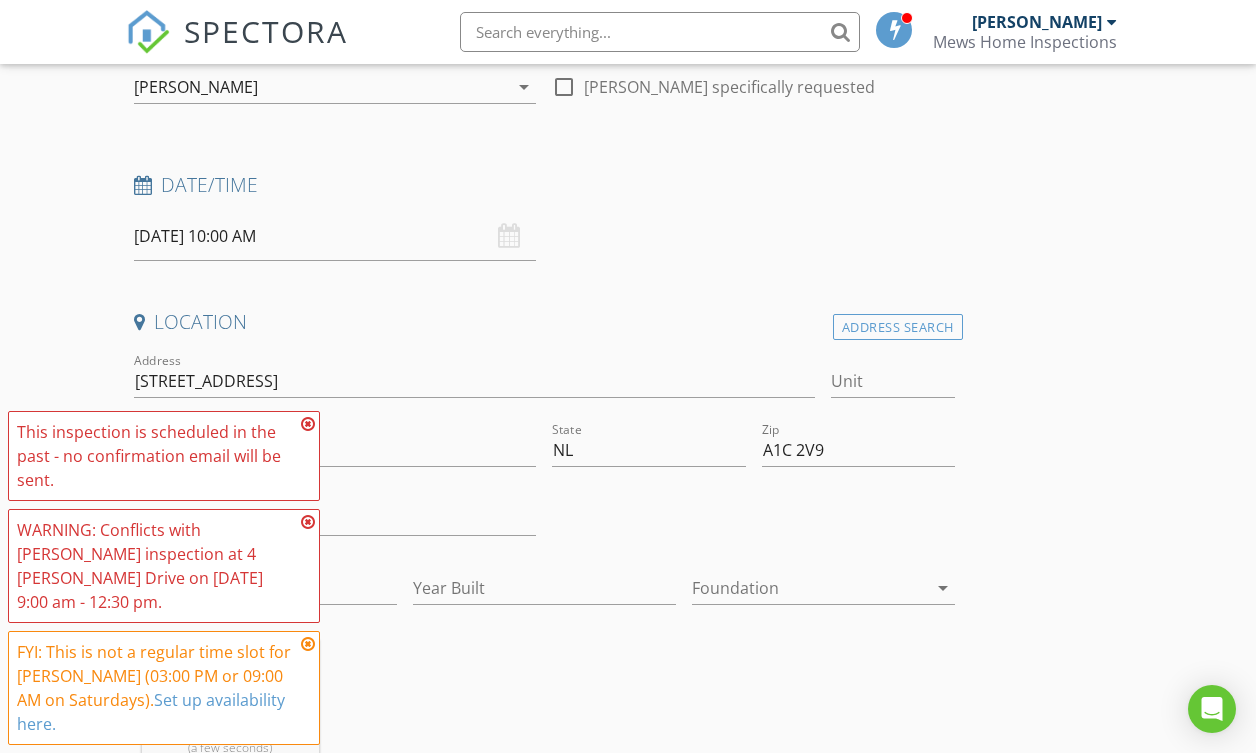 click on "This inspection is scheduled in the past - no confirmation email will be sent.   WARNING: Conflicts with [PERSON_NAME] inspection at [STREET_ADDRESS][PERSON_NAME] on [DATE]  9:00 am - 12:30 pm.   FYI: This is not a regular time slot for [PERSON_NAME] (03:00 PM or 09:00 AM on Saturdays).  Set up availability here." at bounding box center (164, 578) 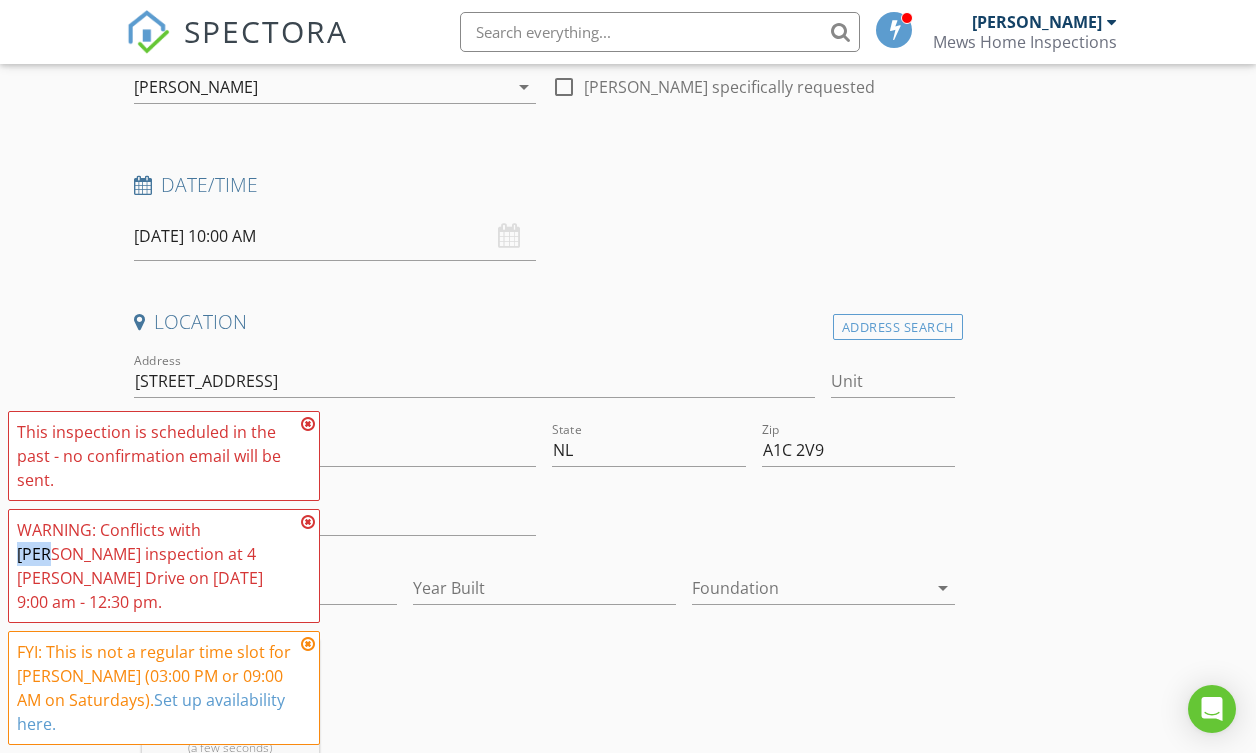 click on "This inspection is scheduled in the past - no confirmation email will be sent.   WARNING: Conflicts with Jody Mews's inspection at 4 Nathaniel Drive on 12/07/2025  9:00 am - 12:30 pm.   FYI: This is not a regular time slot for Jody Mews (03:00 PM or 09:00 AM on Saturdays).  Set up availability here." at bounding box center (164, 578) 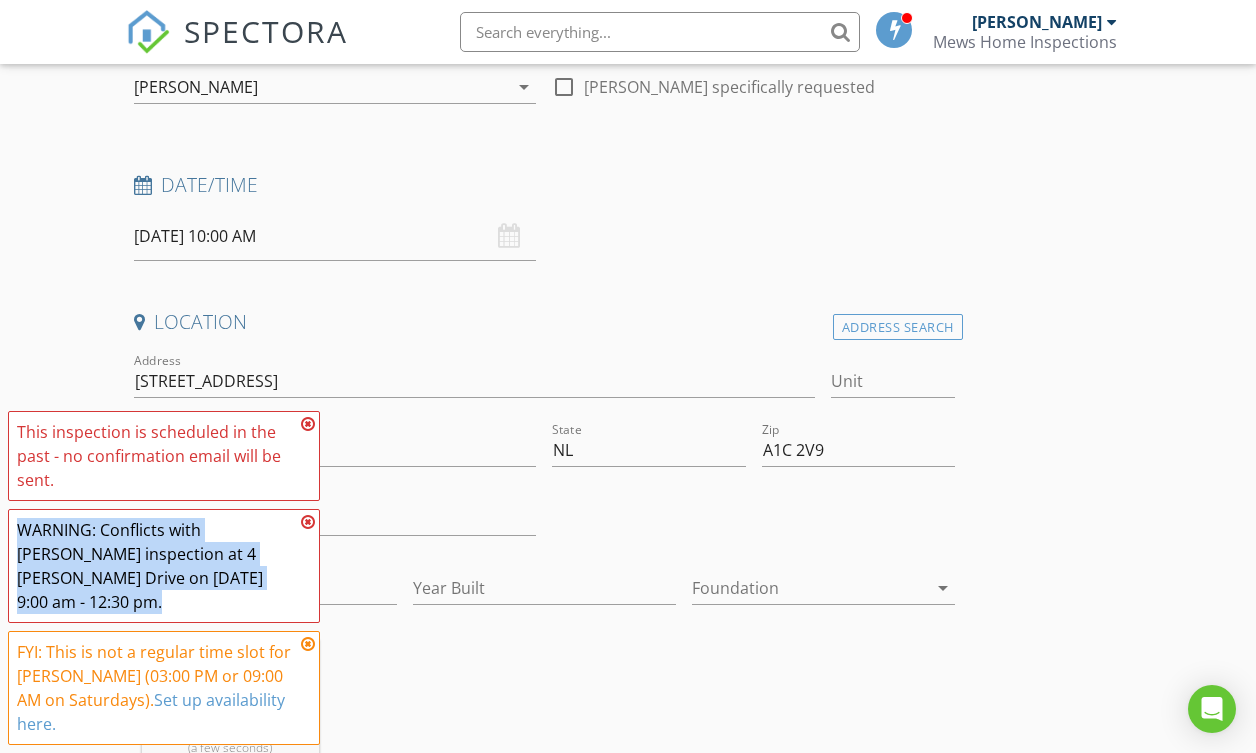 click on "WARNING: Conflicts with Jody Mews's inspection at 4 Nathaniel Drive on 12/07/2025  9:00 am - 12:30 pm." at bounding box center (156, 566) 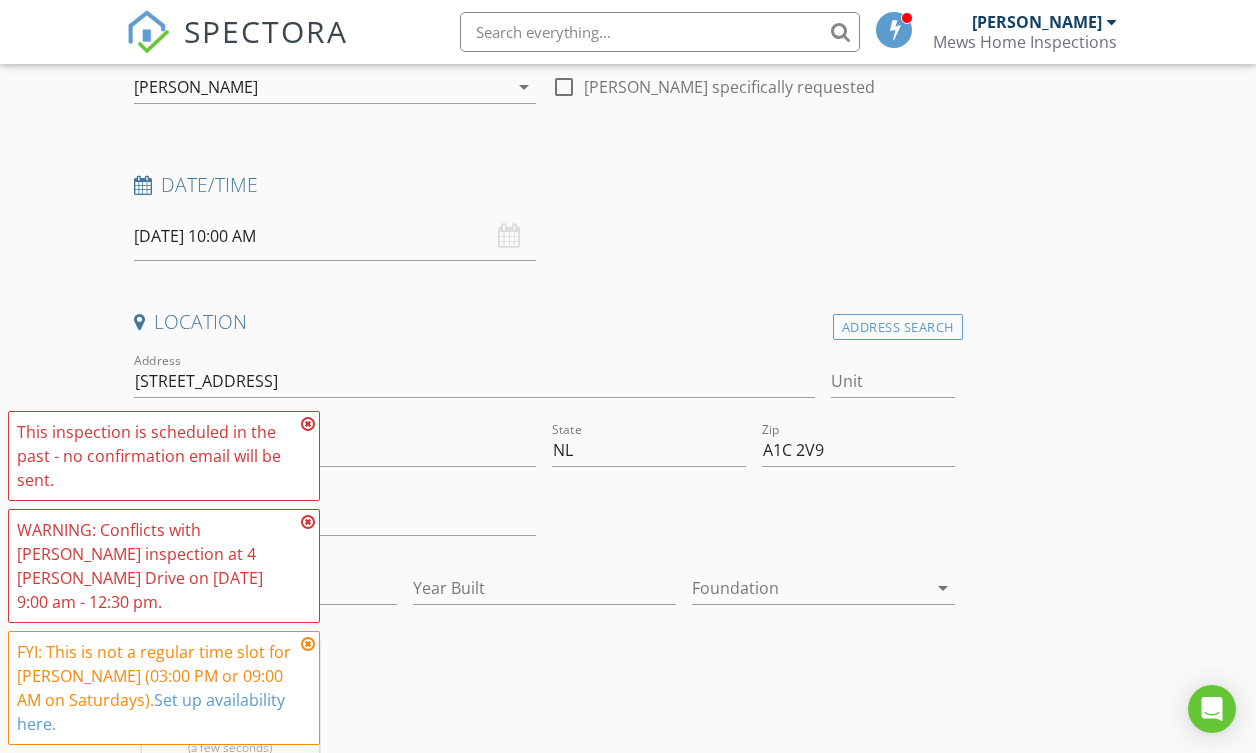 click at bounding box center [308, 424] 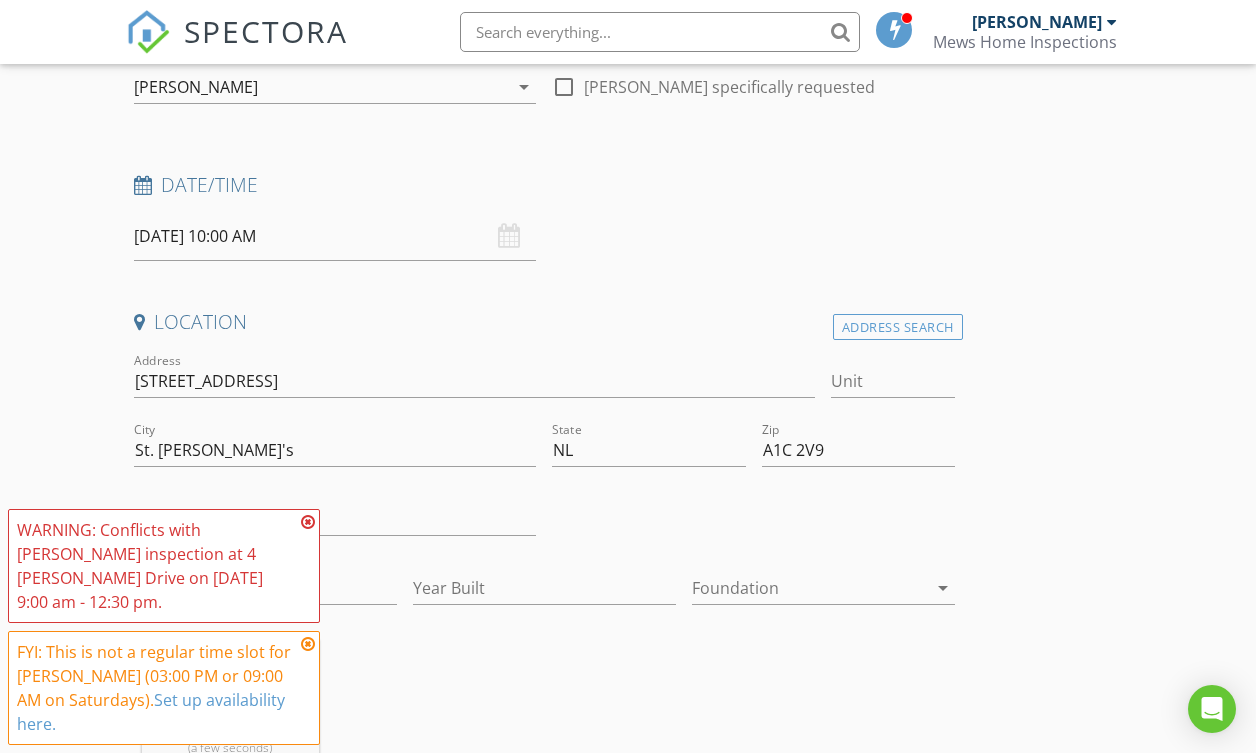 click at bounding box center (308, 522) 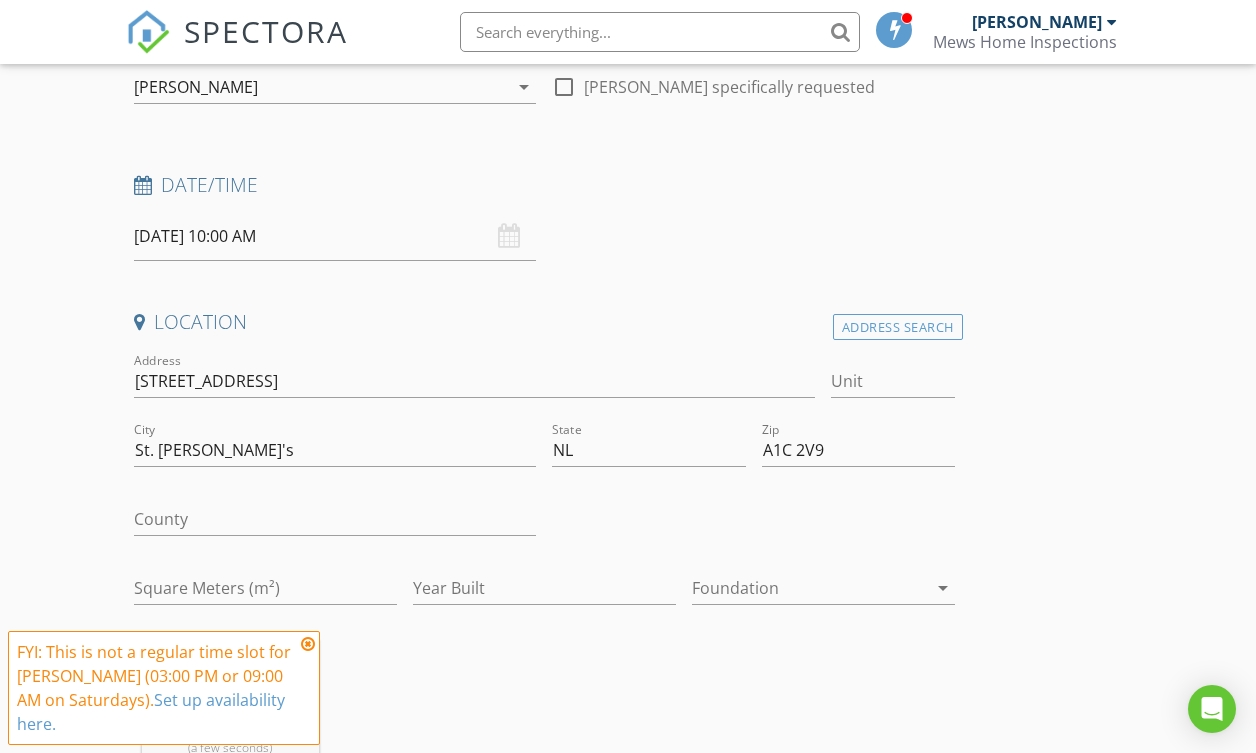 drag, startPoint x: 308, startPoint y: 665, endPoint x: 305, endPoint y: 649, distance: 16.27882 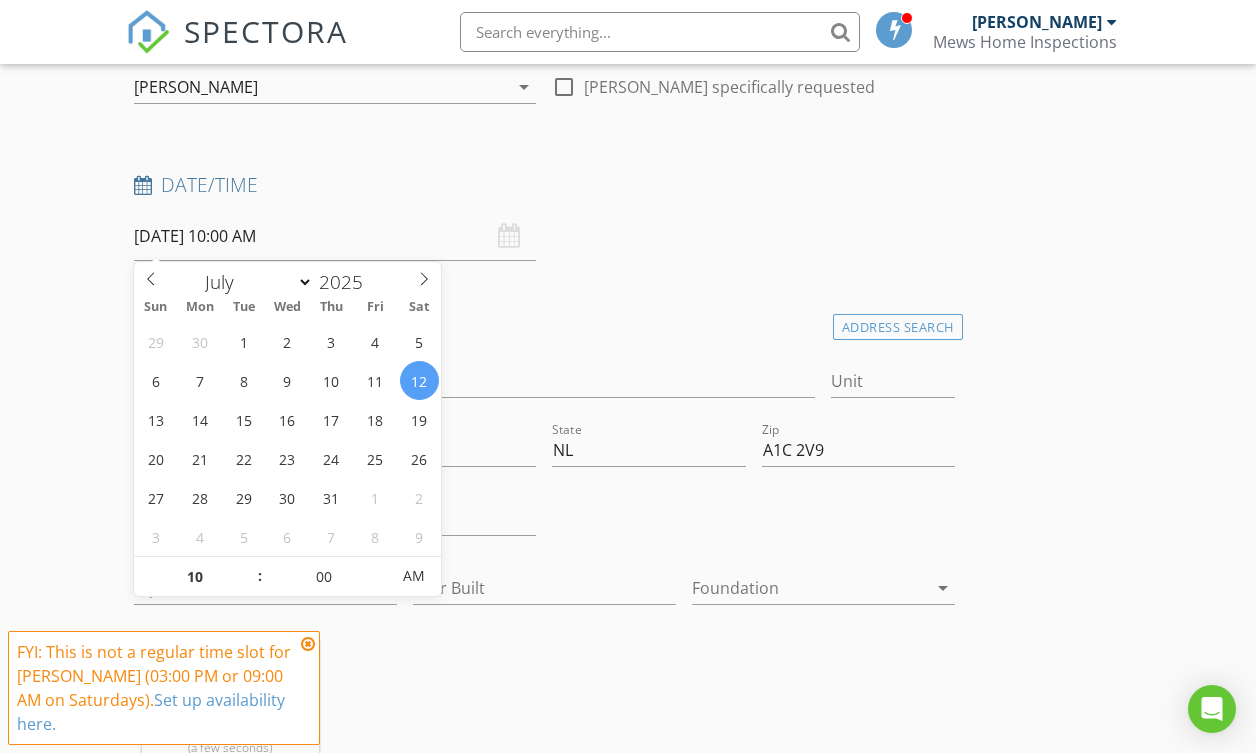 click on "12/07/2025 10:00 AM" at bounding box center [335, 236] 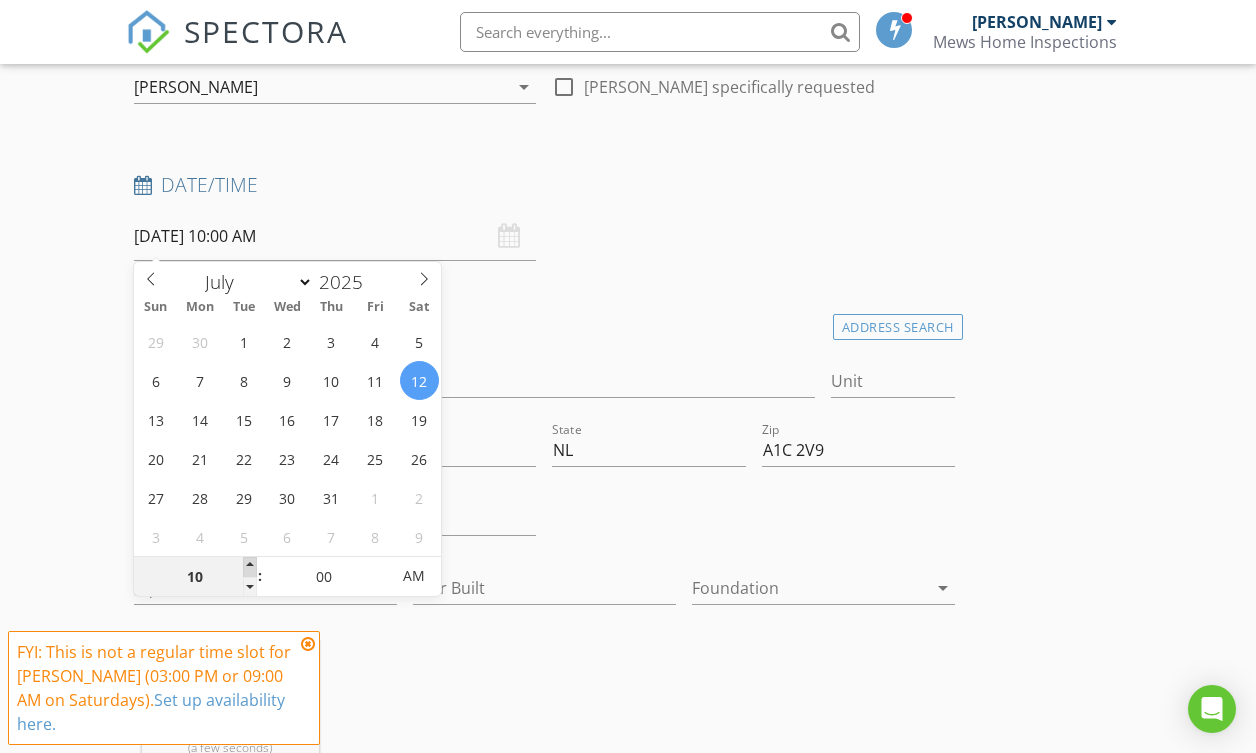 type on "11" 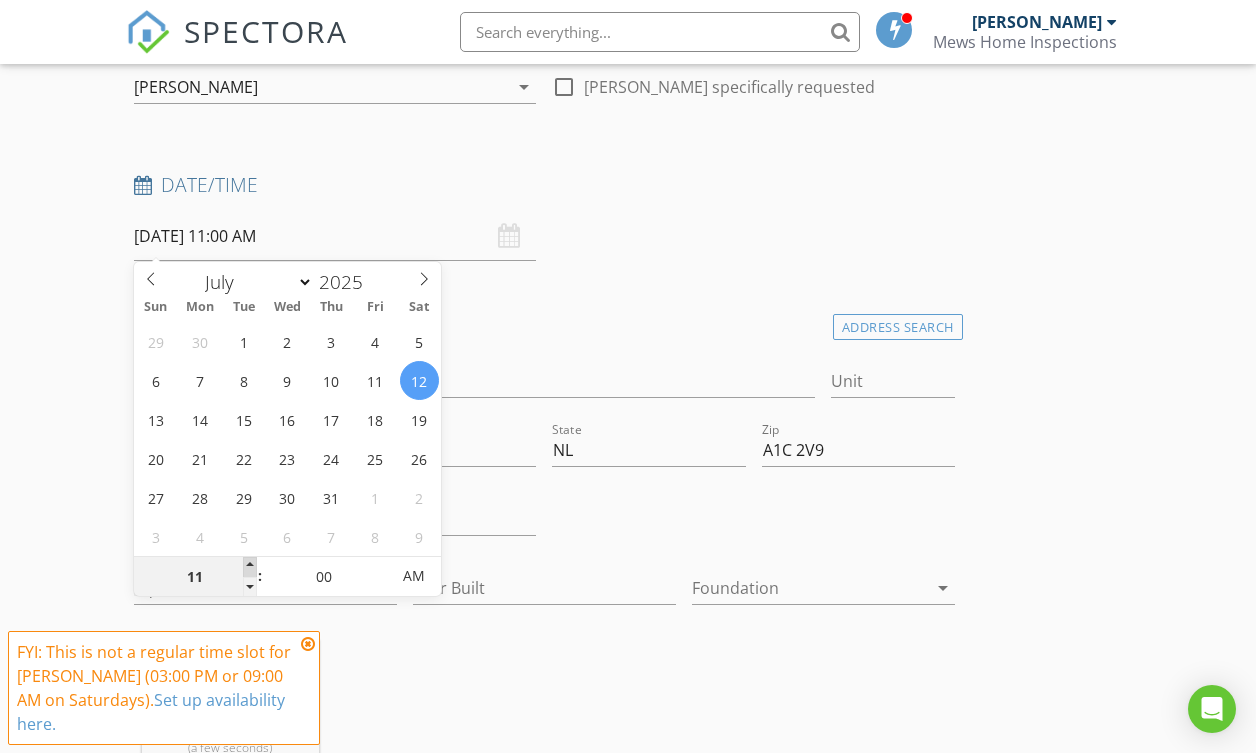 click at bounding box center (250, 567) 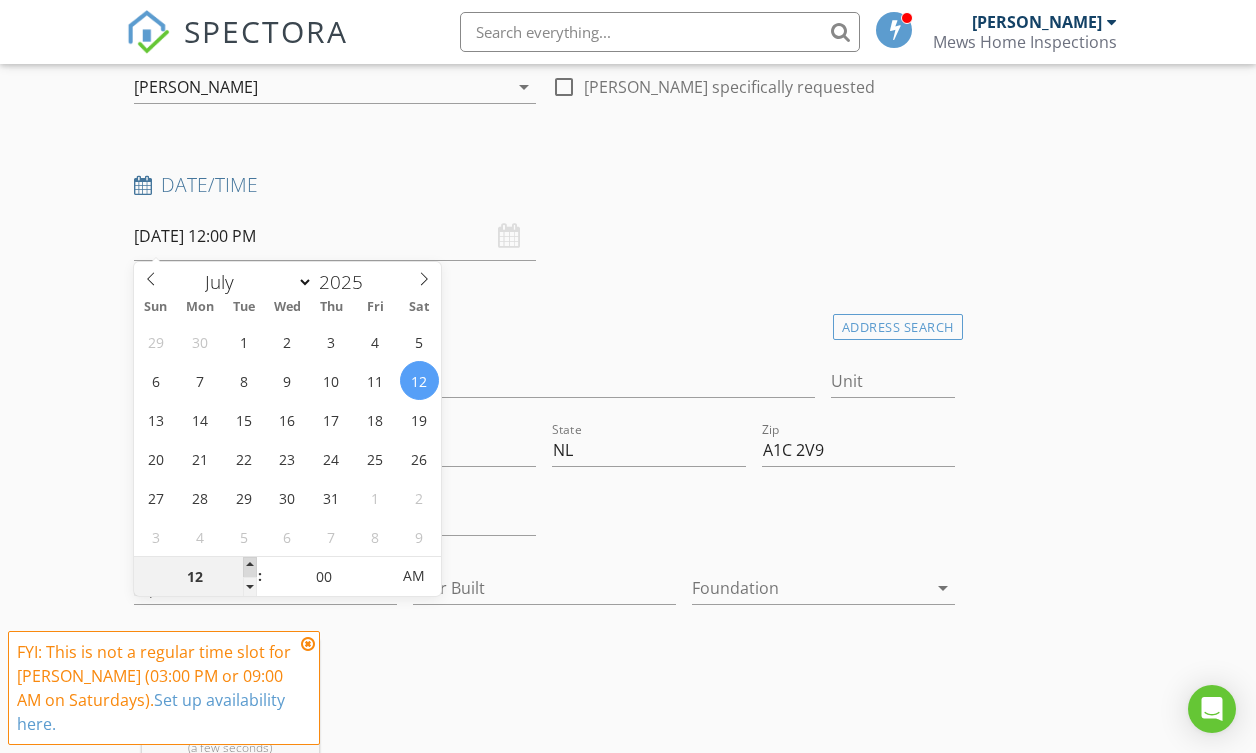 click at bounding box center (250, 567) 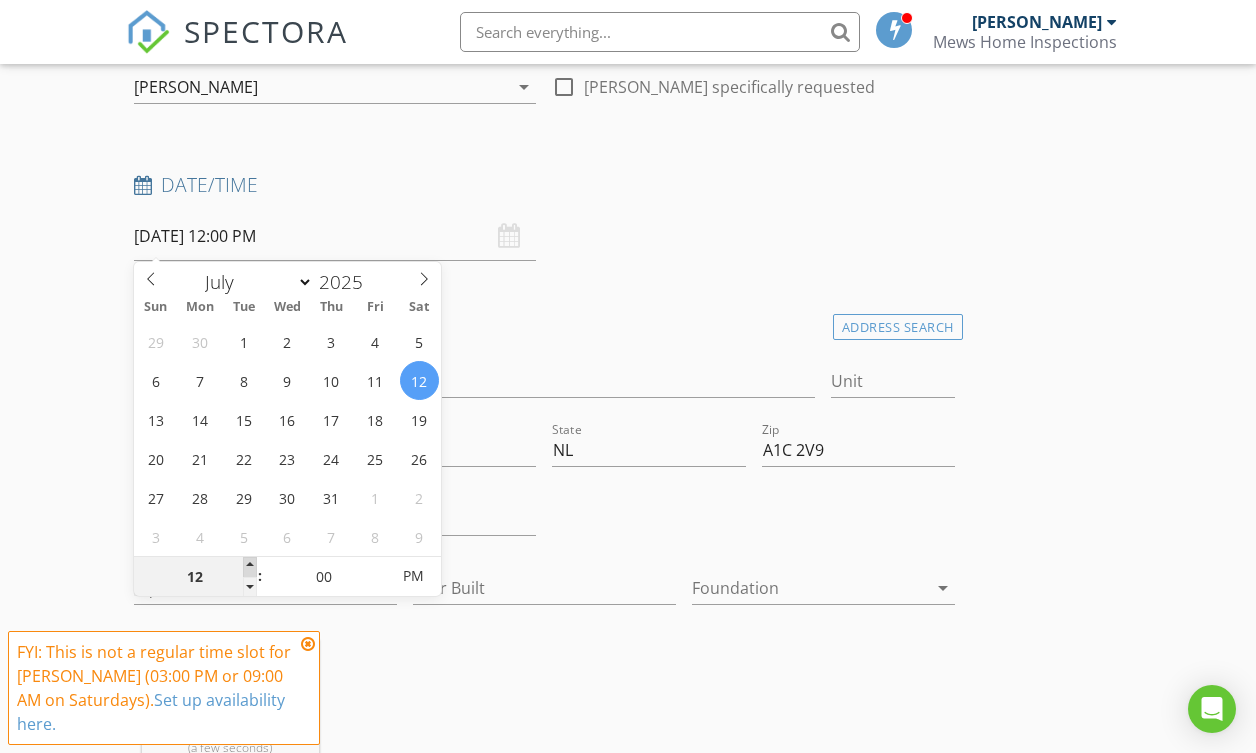 type on "01" 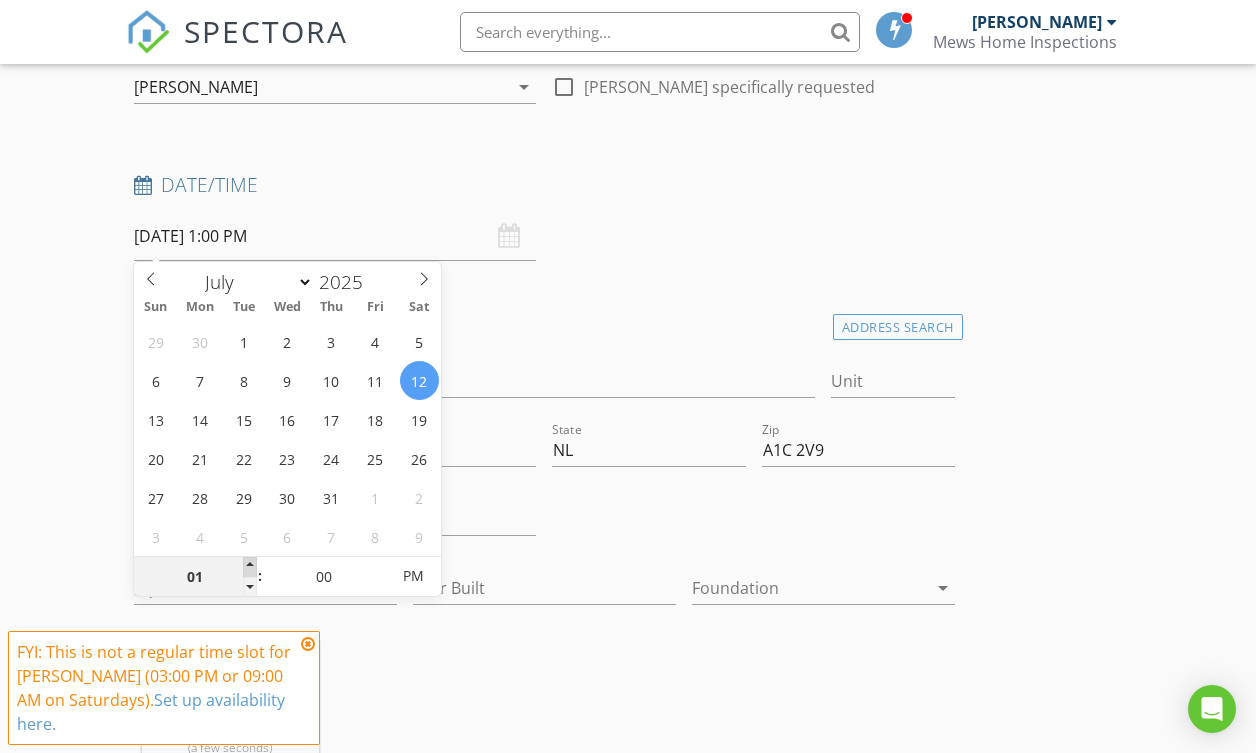 click at bounding box center [250, 567] 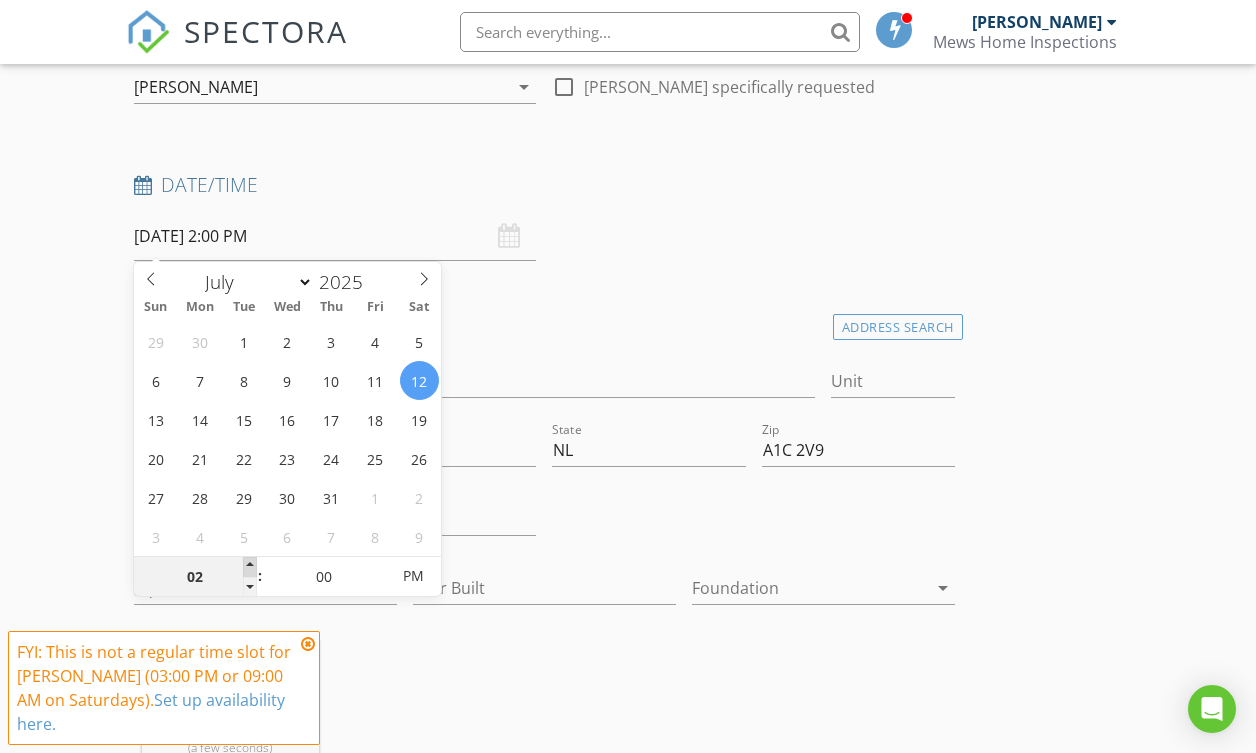 click at bounding box center (250, 567) 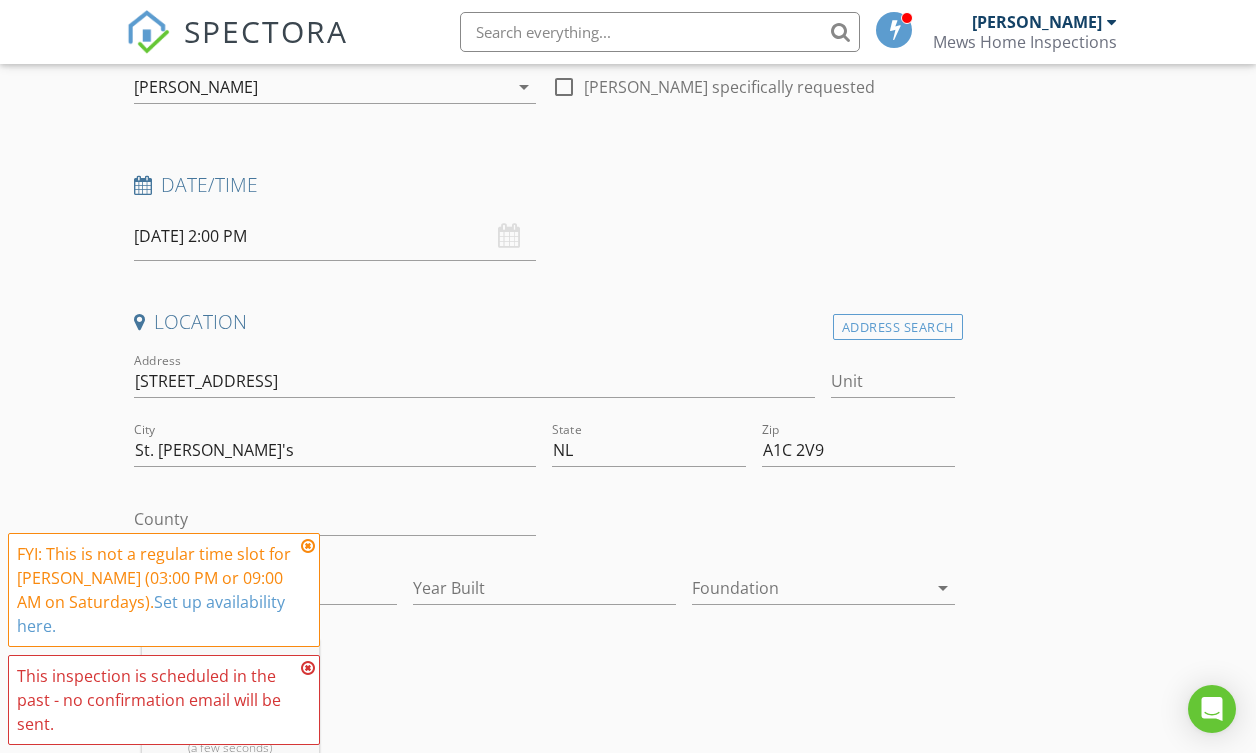 click at bounding box center (753, 521) 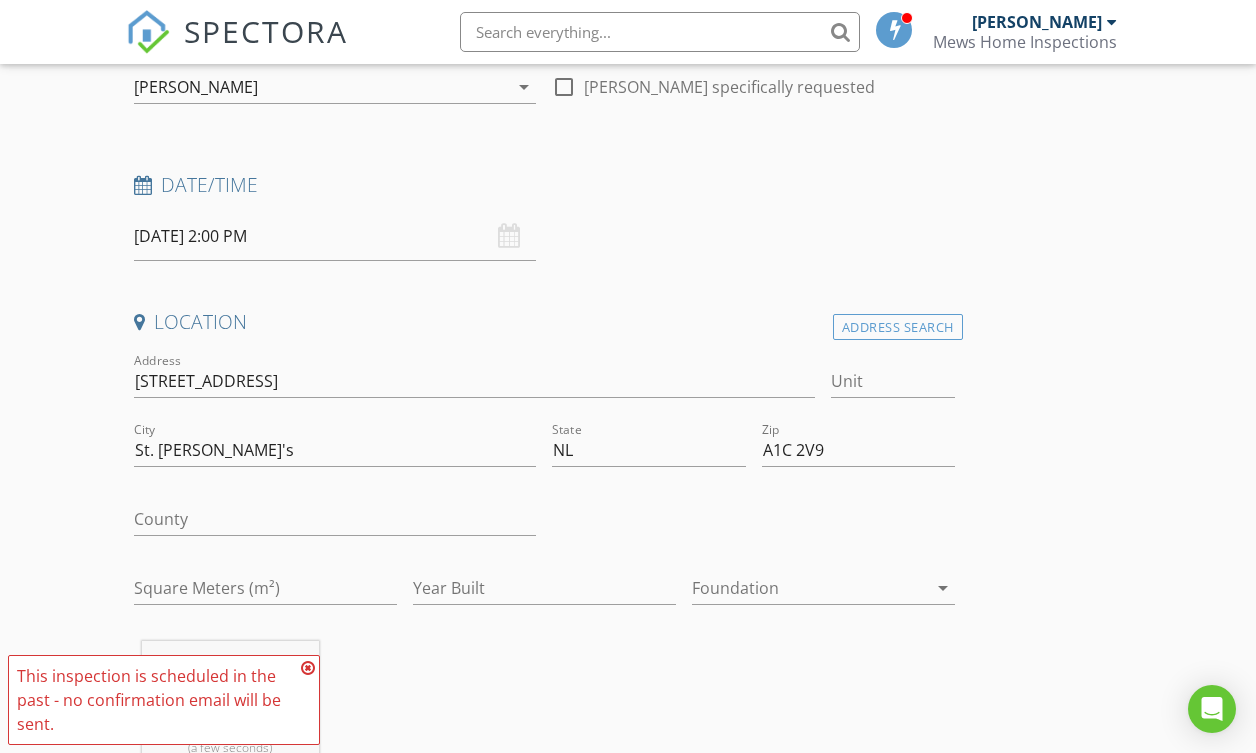 drag, startPoint x: 313, startPoint y: 667, endPoint x: 486, endPoint y: 475, distance: 258.44342 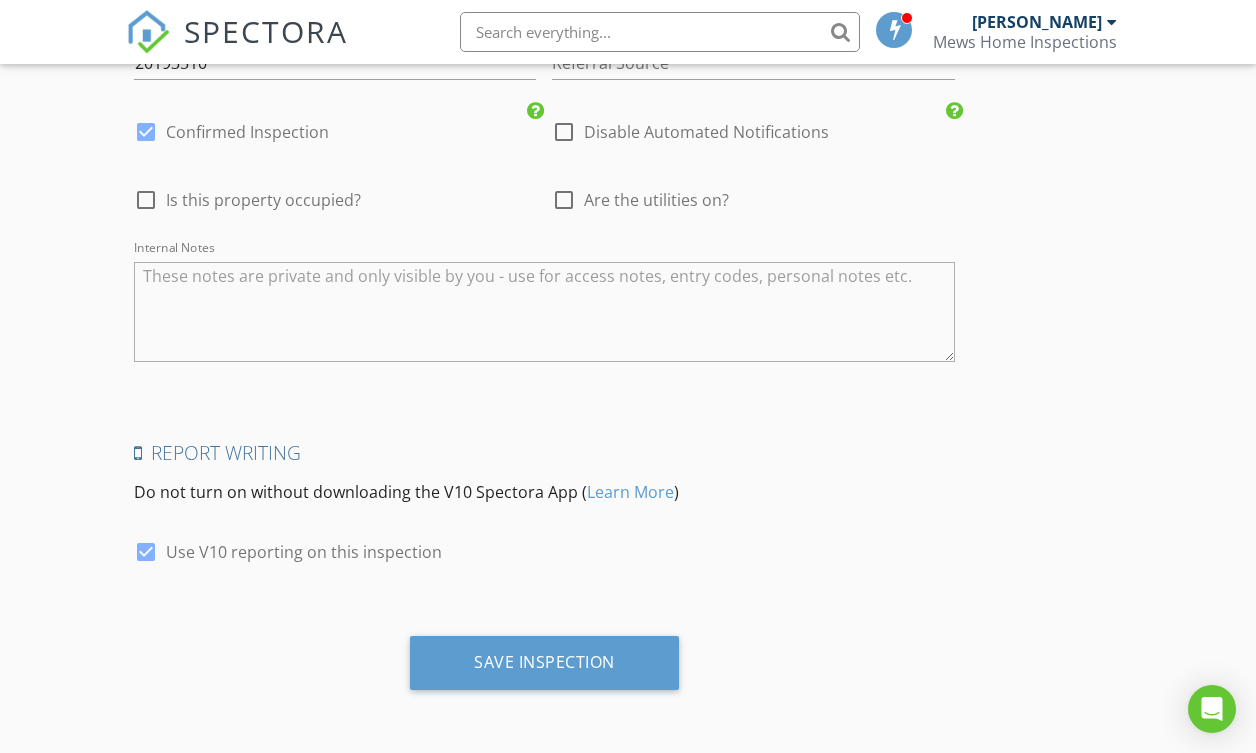 scroll, scrollTop: 2965, scrollLeft: 0, axis: vertical 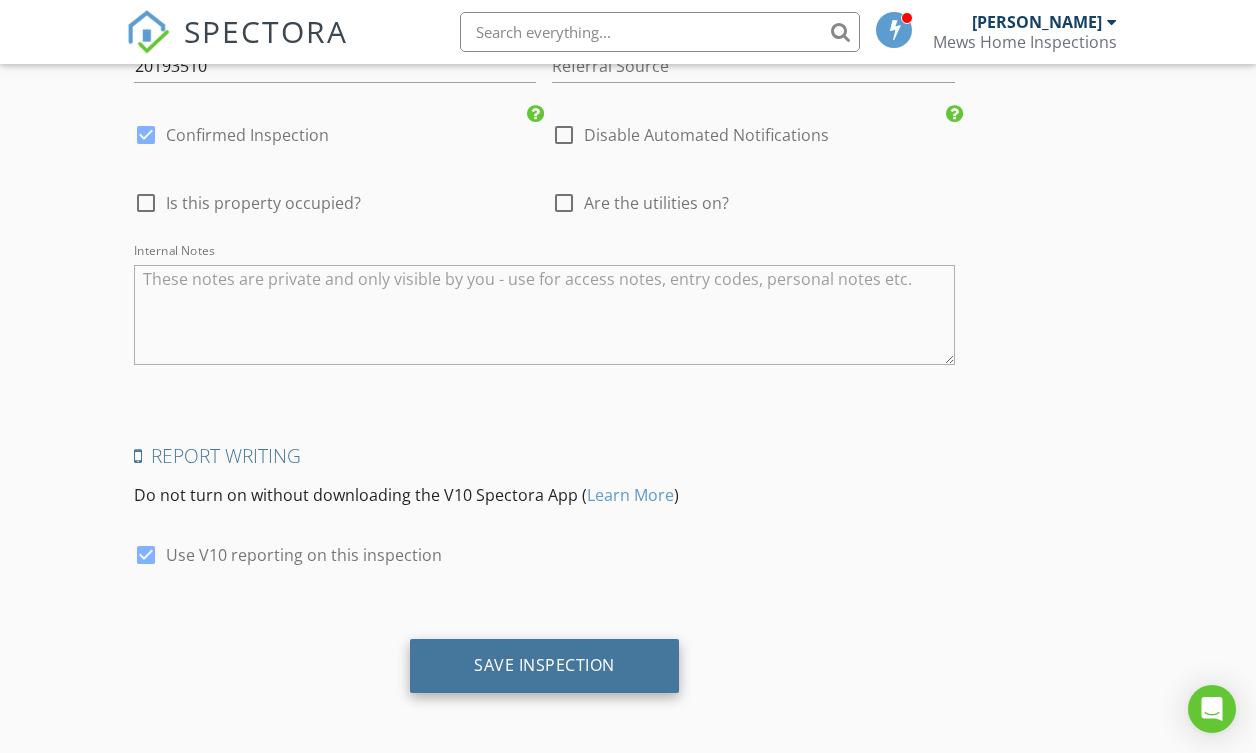click on "Save Inspection" at bounding box center [544, 665] 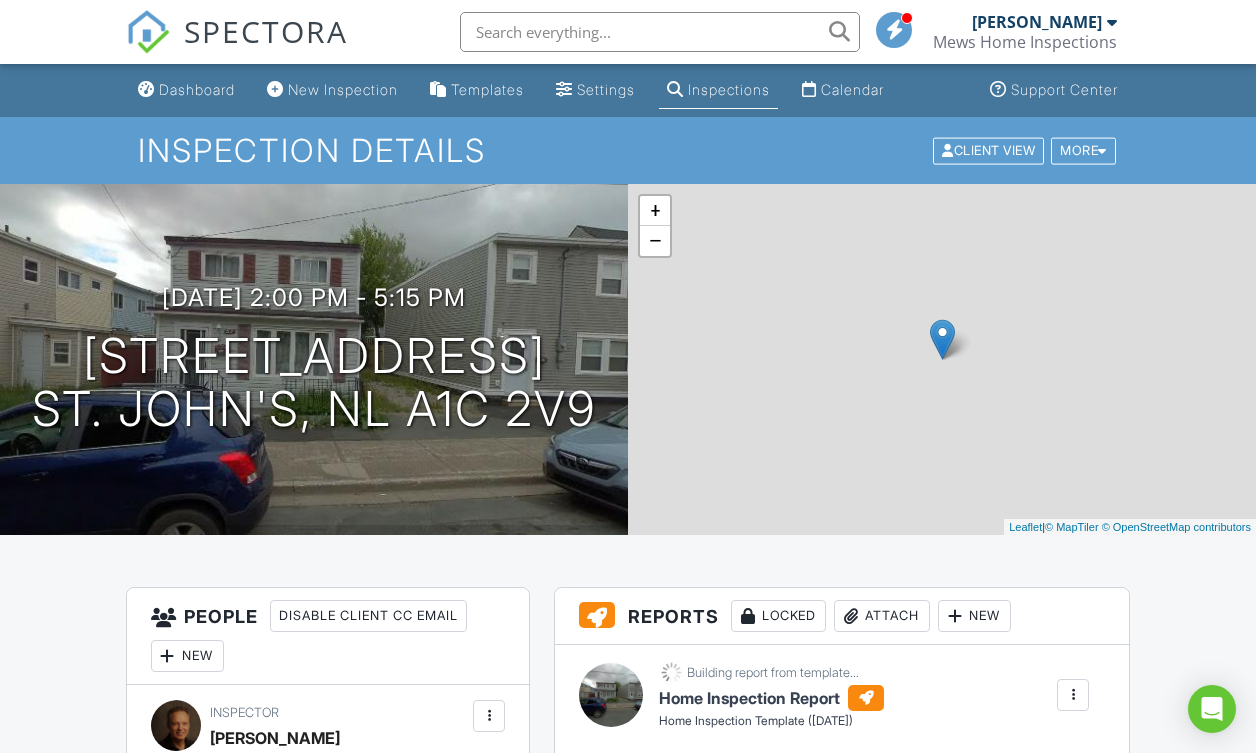 scroll, scrollTop: 0, scrollLeft: 0, axis: both 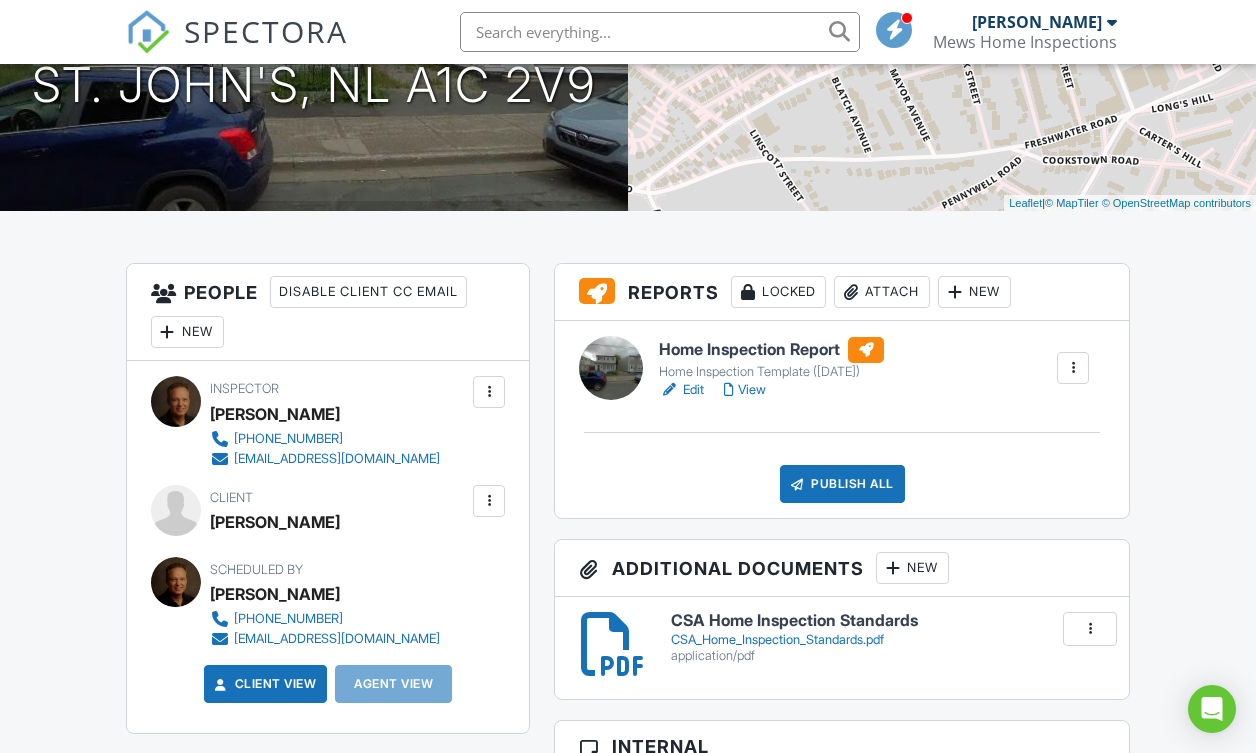 click on "Edit" at bounding box center [681, 390] 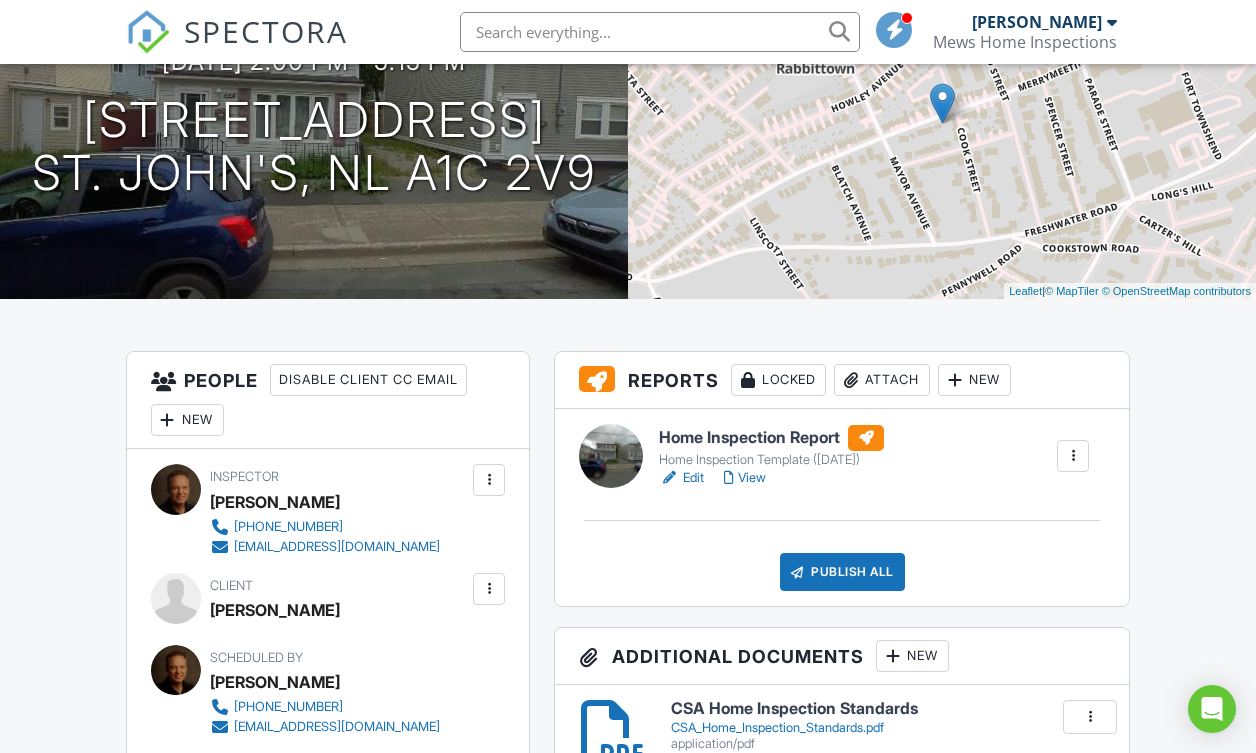 scroll, scrollTop: 217, scrollLeft: 0, axis: vertical 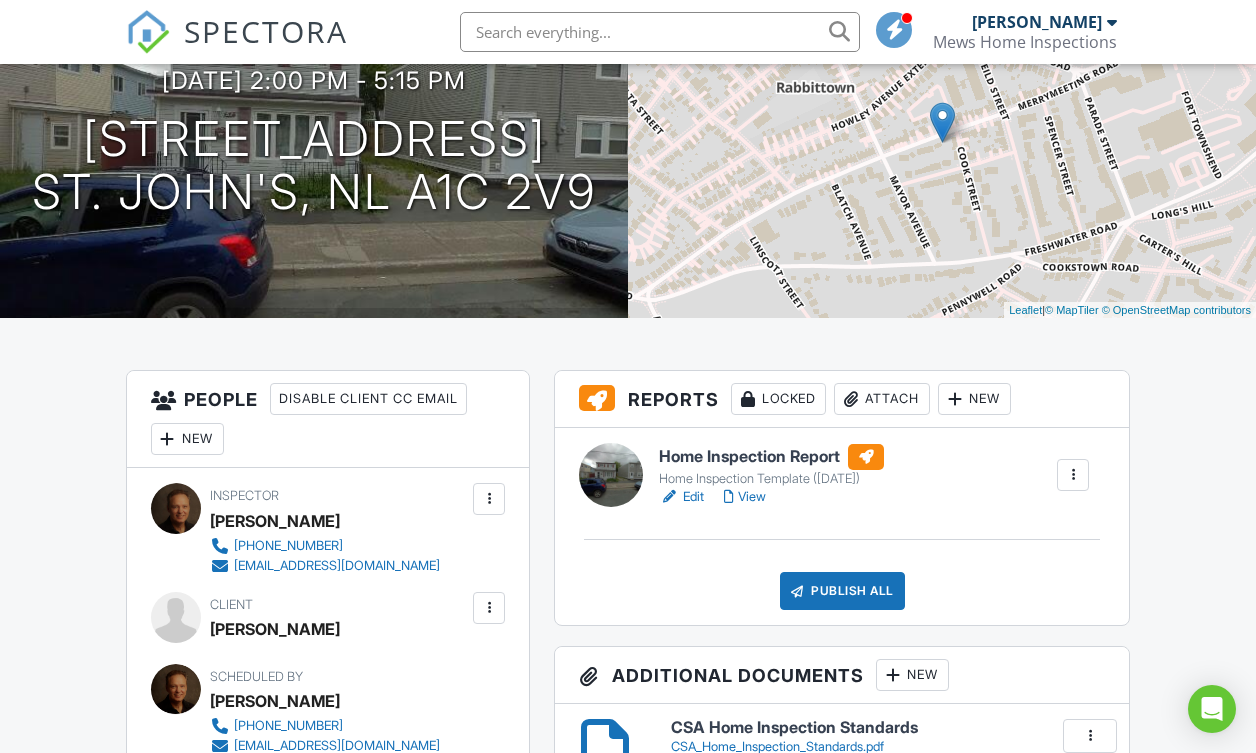 click on "View" at bounding box center [745, 497] 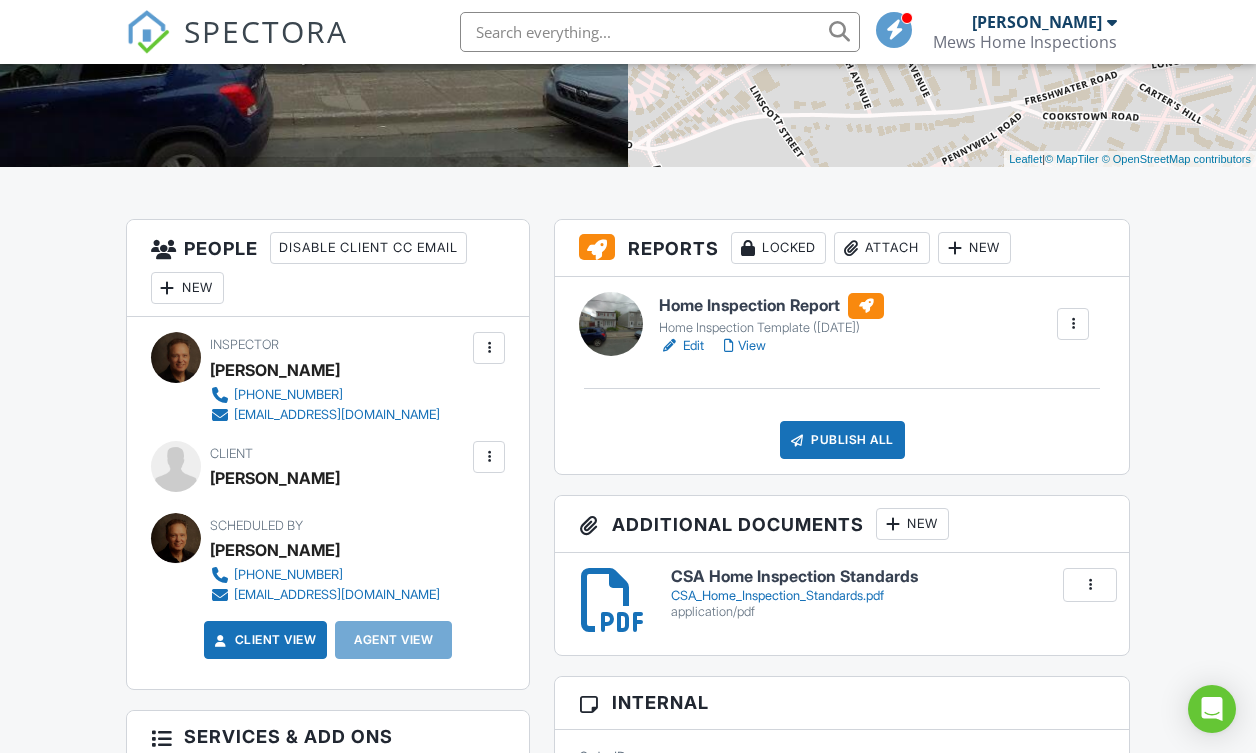 scroll, scrollTop: 377, scrollLeft: 0, axis: vertical 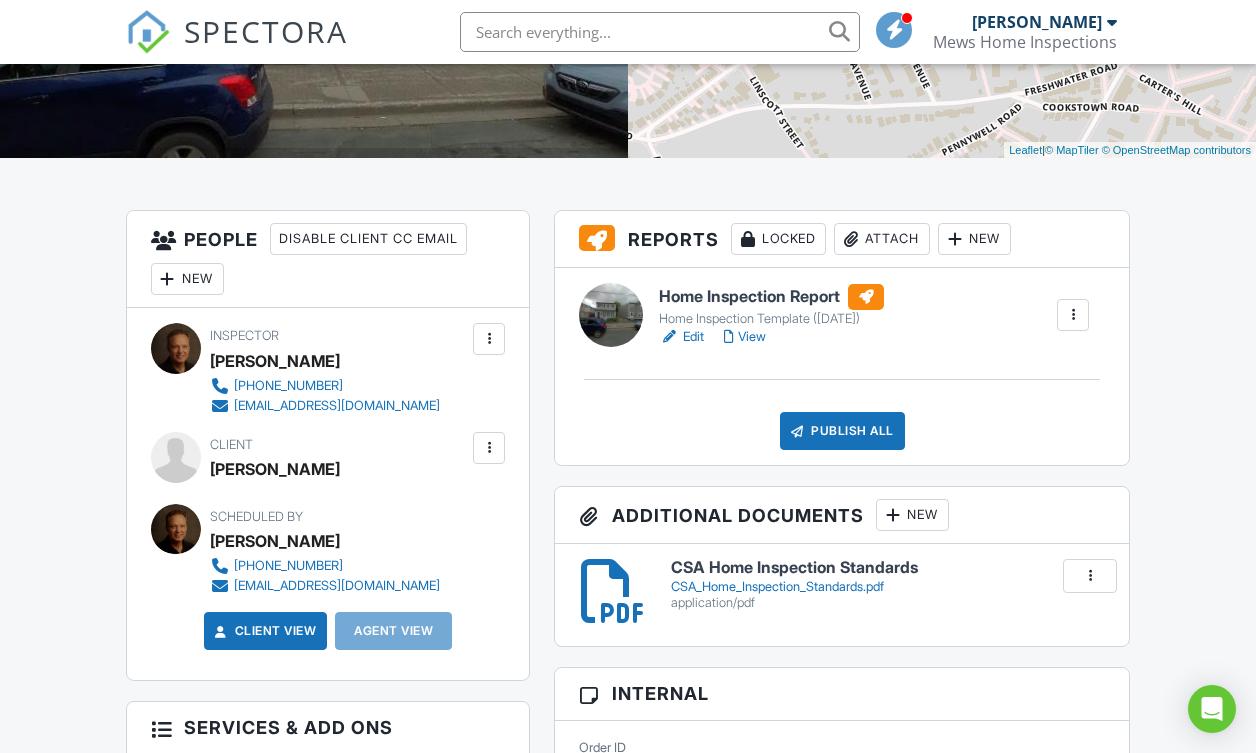 click at bounding box center [1073, 315] 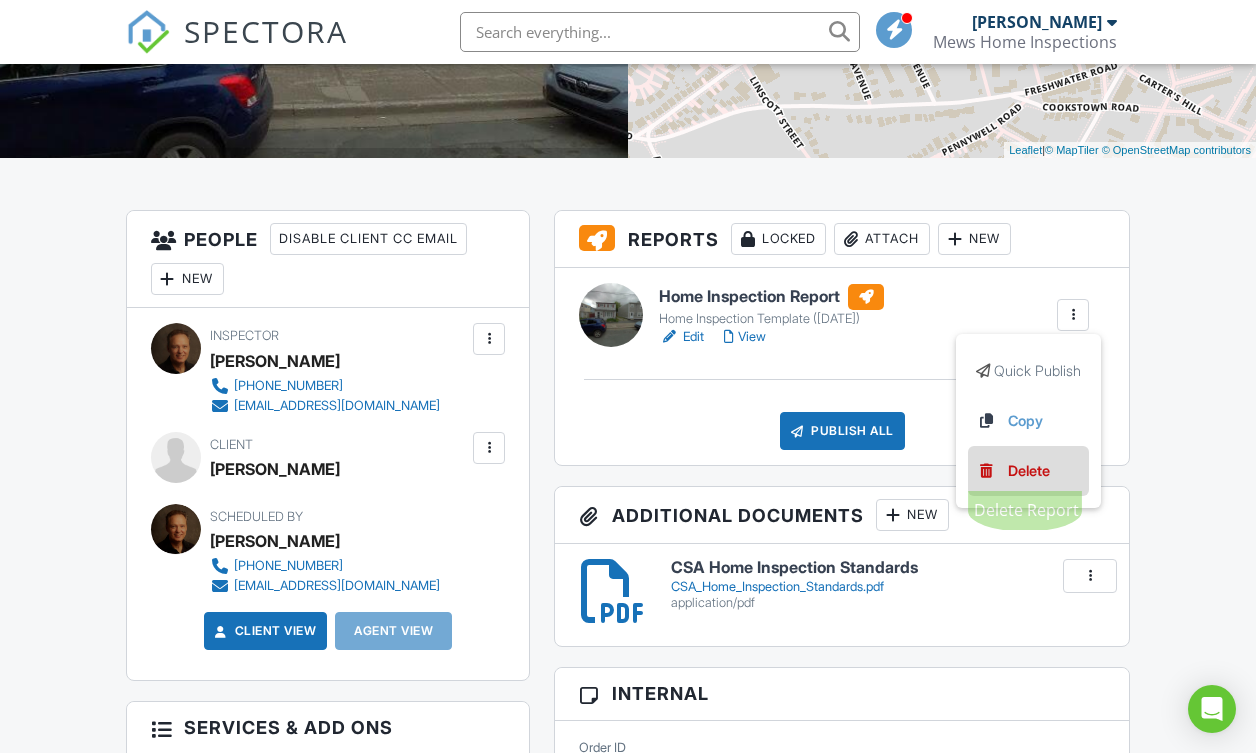 click on "Delete" at bounding box center (1029, 471) 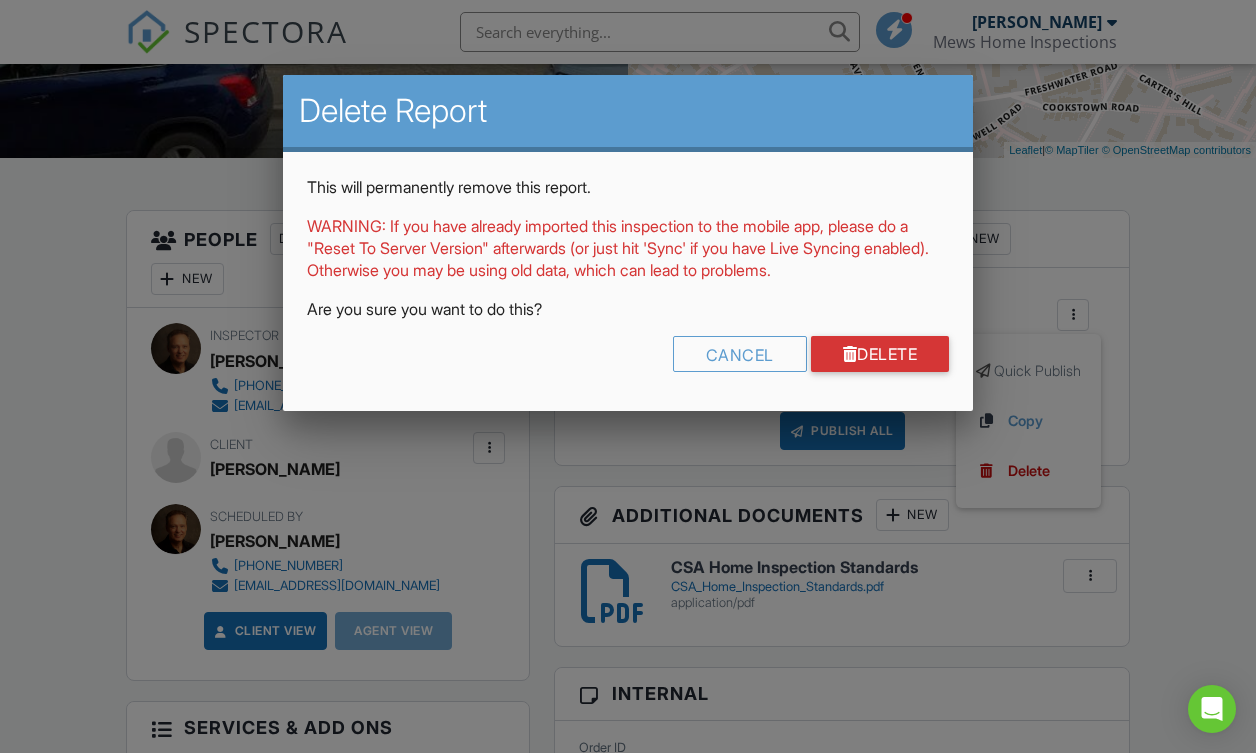 click on "Delete" at bounding box center [880, 354] 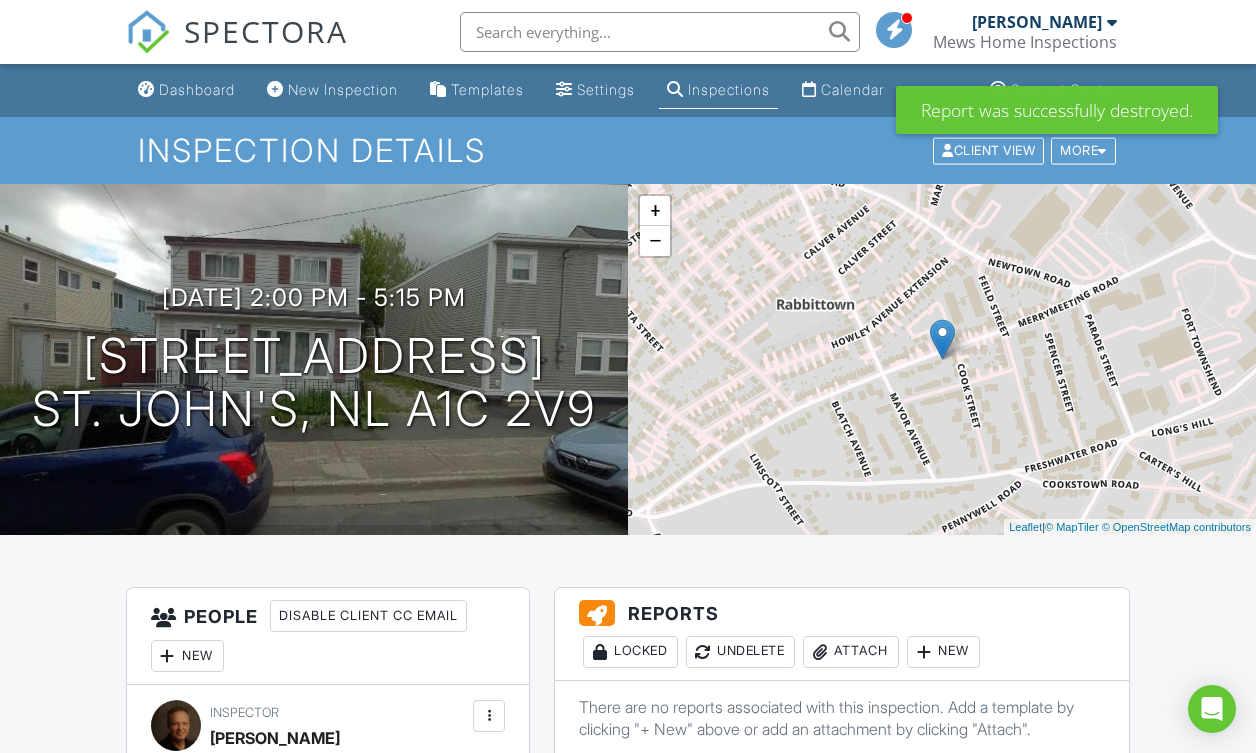 scroll, scrollTop: 0, scrollLeft: 0, axis: both 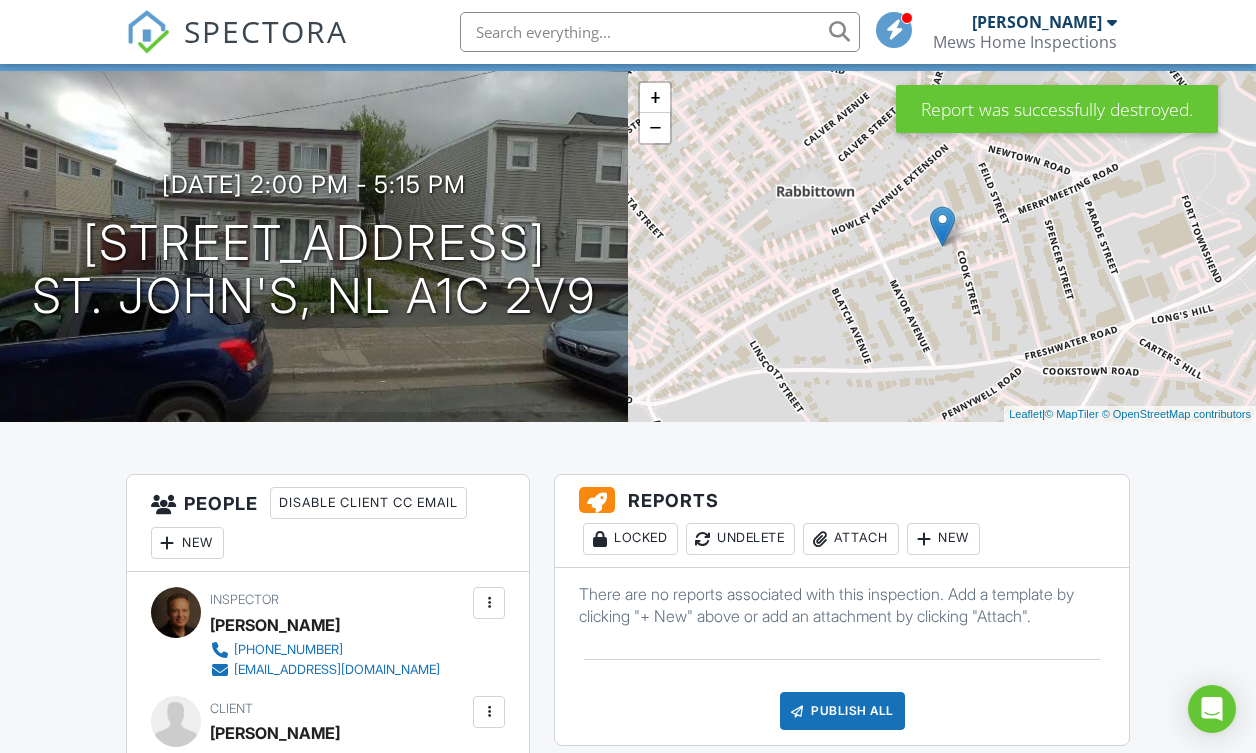 click on "New" at bounding box center [943, 539] 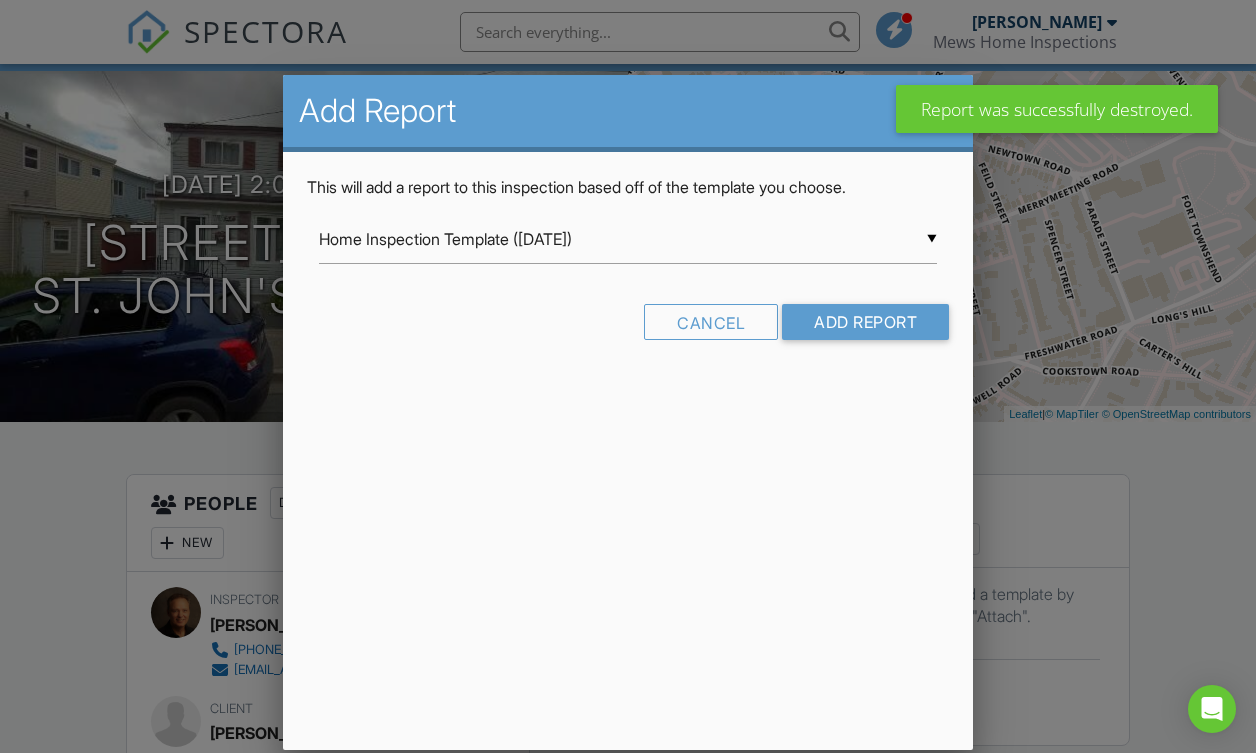 drag, startPoint x: 676, startPoint y: 253, endPoint x: 662, endPoint y: 249, distance: 14.56022 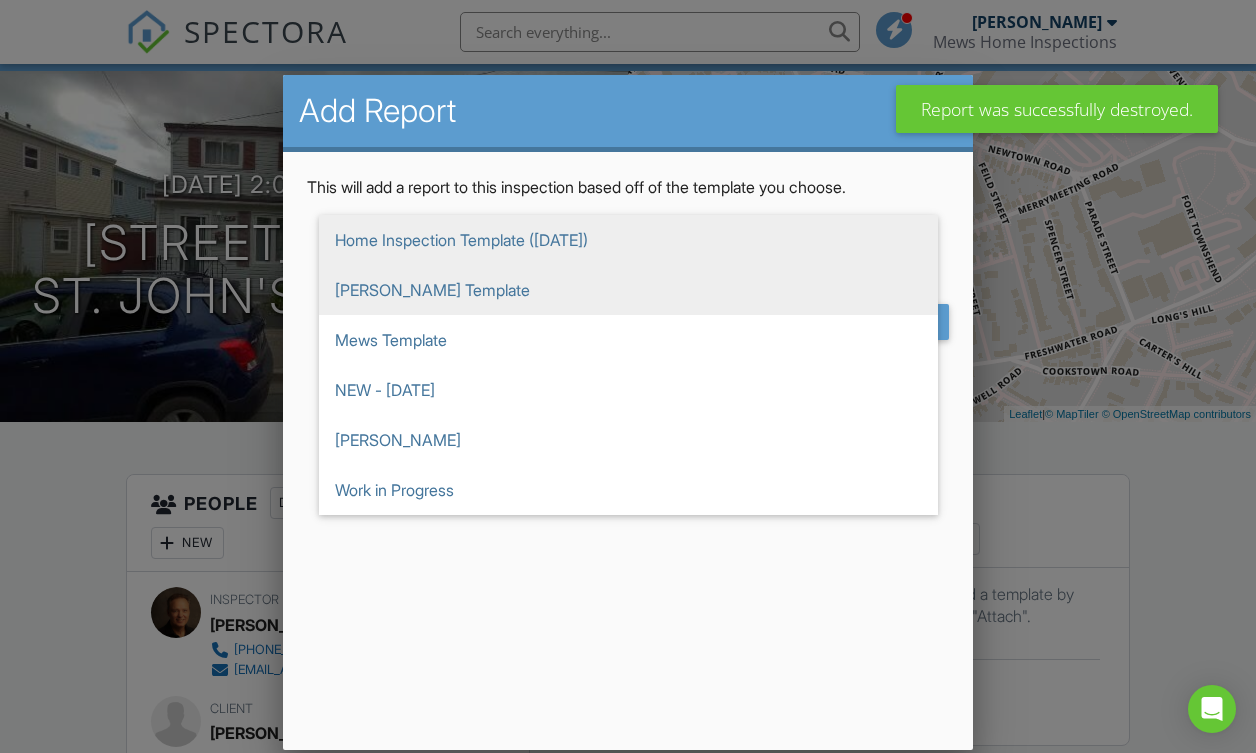 click on "[PERSON_NAME] Template" at bounding box center (628, 290) 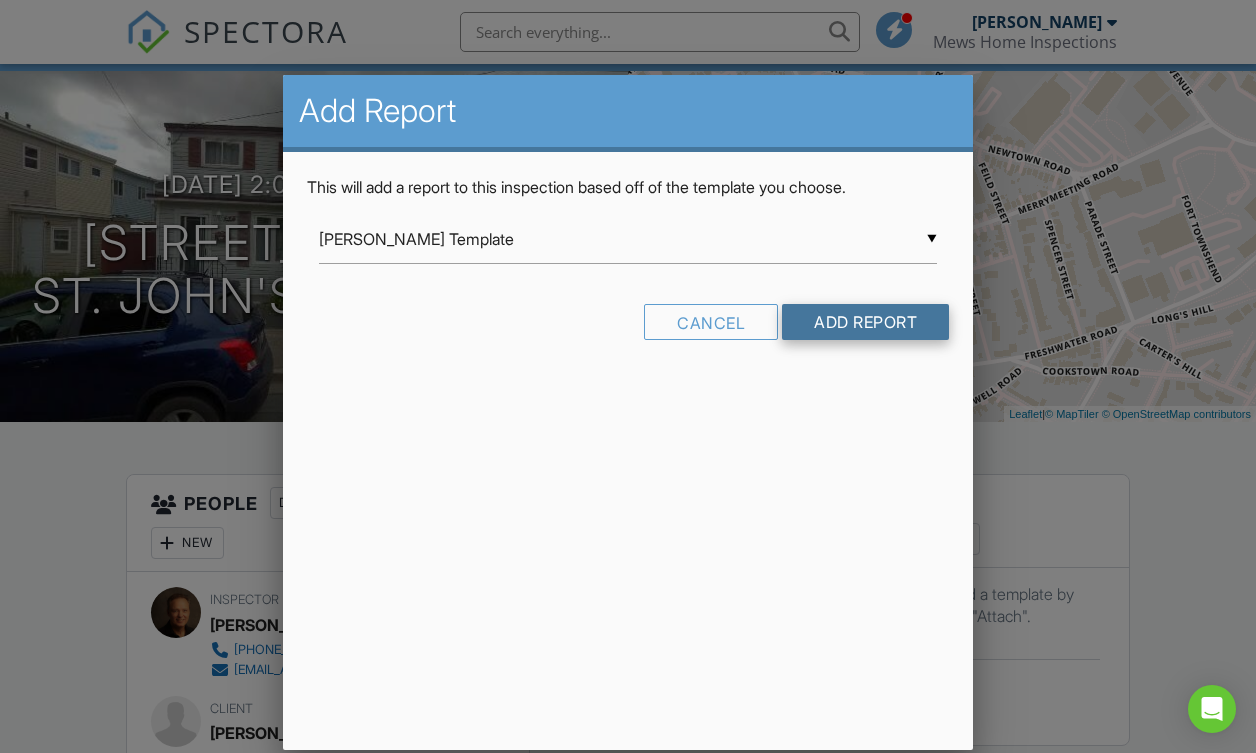 click on "Add Report" at bounding box center [865, 322] 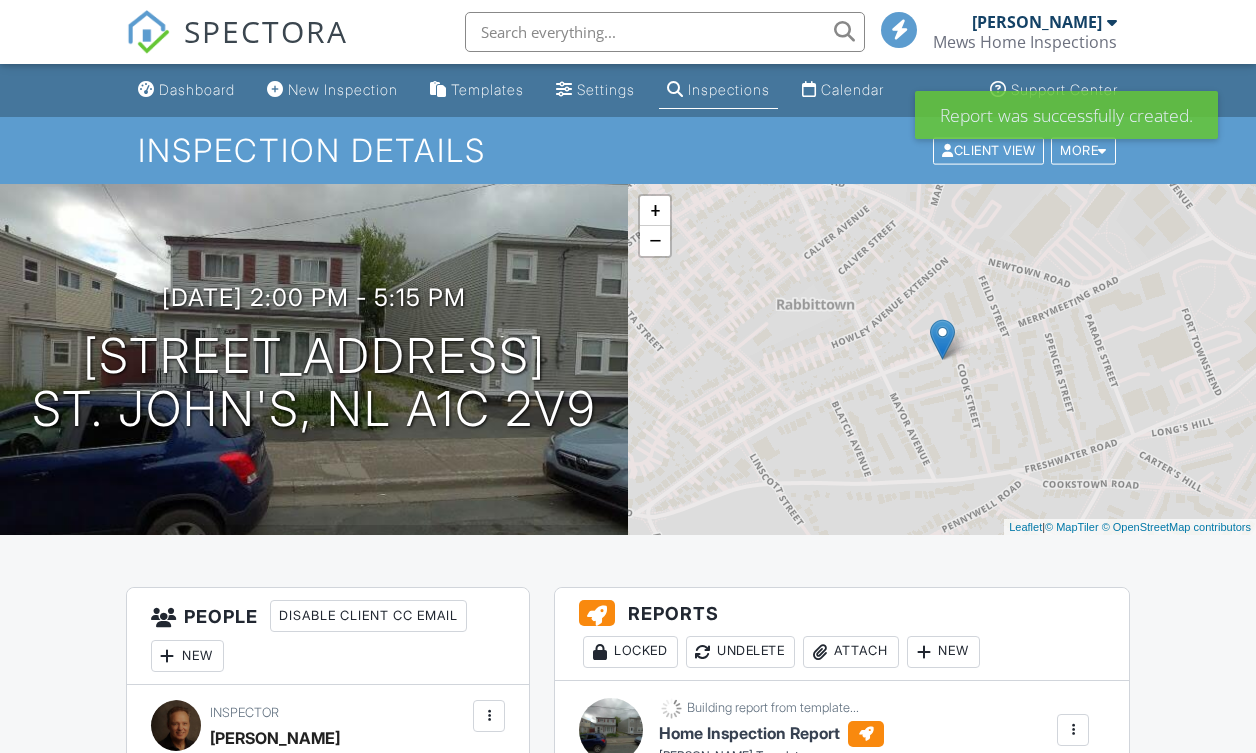 scroll, scrollTop: 0, scrollLeft: 0, axis: both 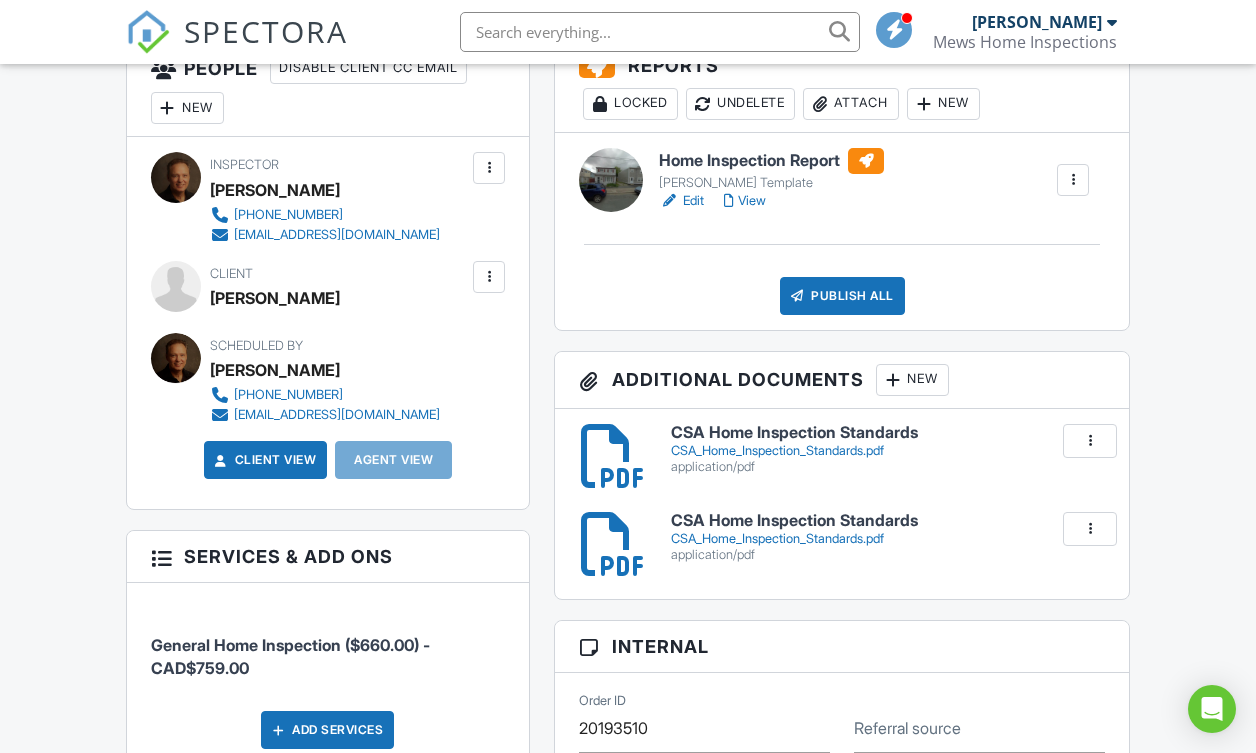 click on "View" at bounding box center (745, 201) 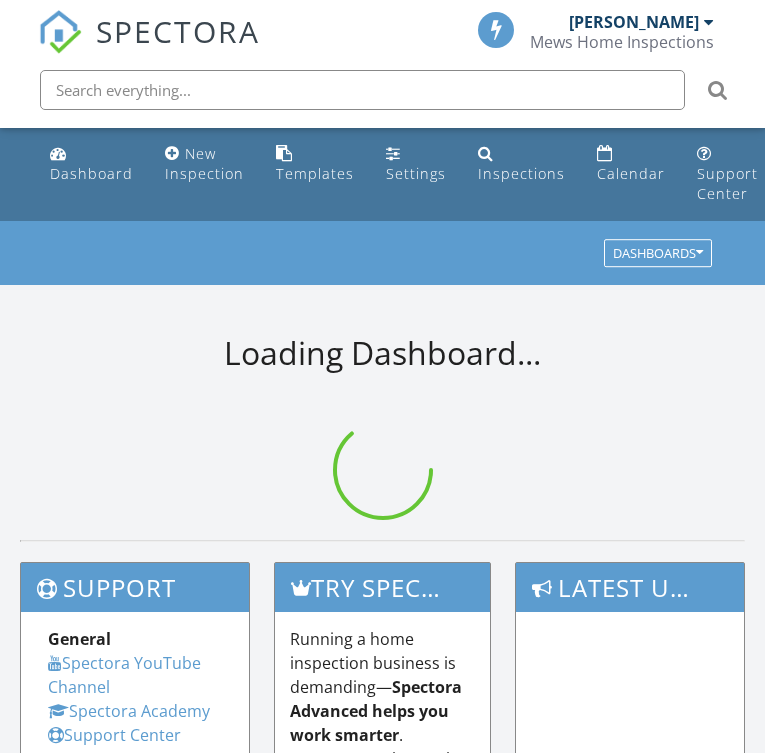 scroll, scrollTop: 0, scrollLeft: 0, axis: both 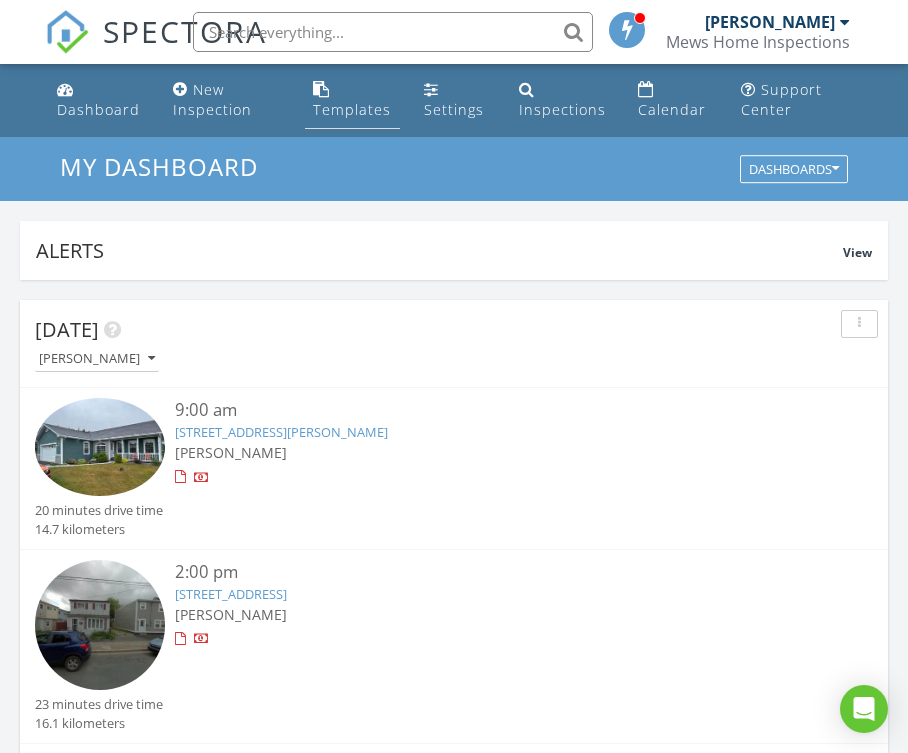 drag, startPoint x: 330, startPoint y: 117, endPoint x: 342, endPoint y: 108, distance: 15 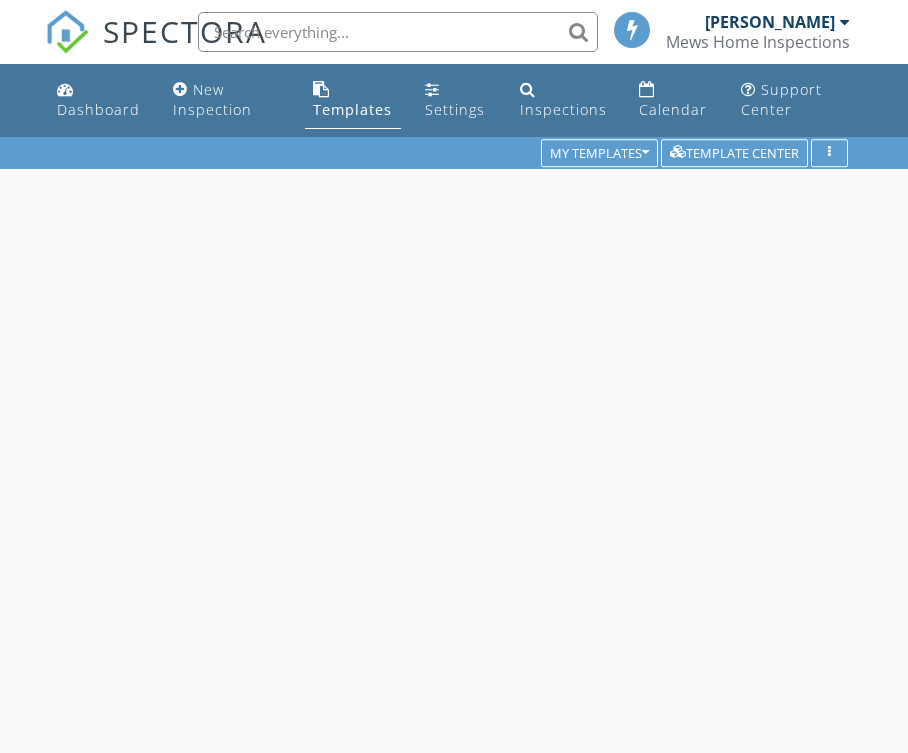 scroll, scrollTop: 0, scrollLeft: 0, axis: both 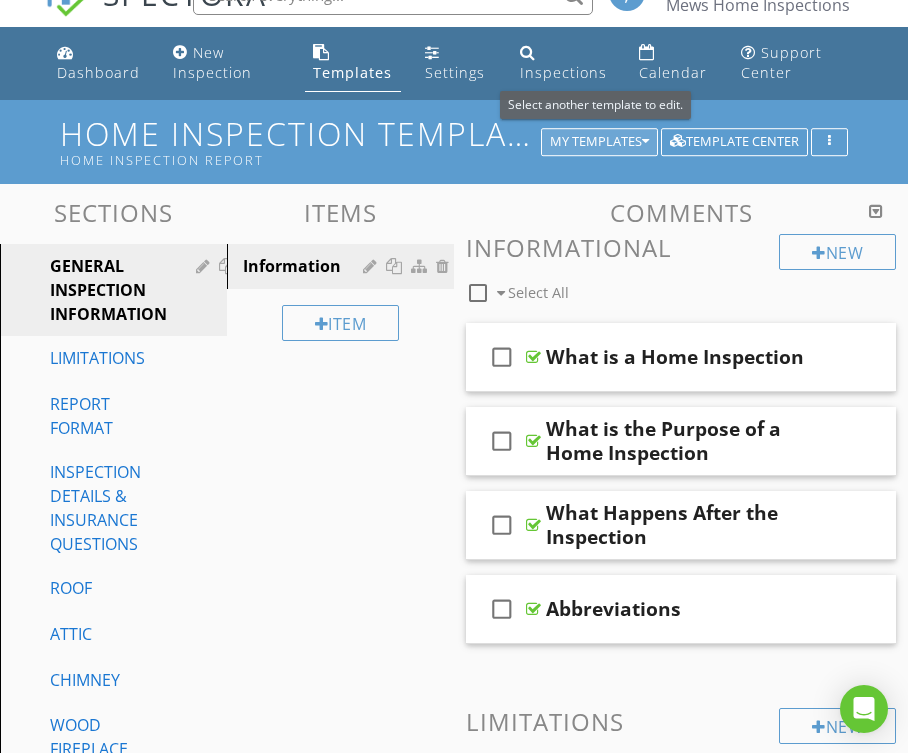 click on "My Templates" at bounding box center (599, 142) 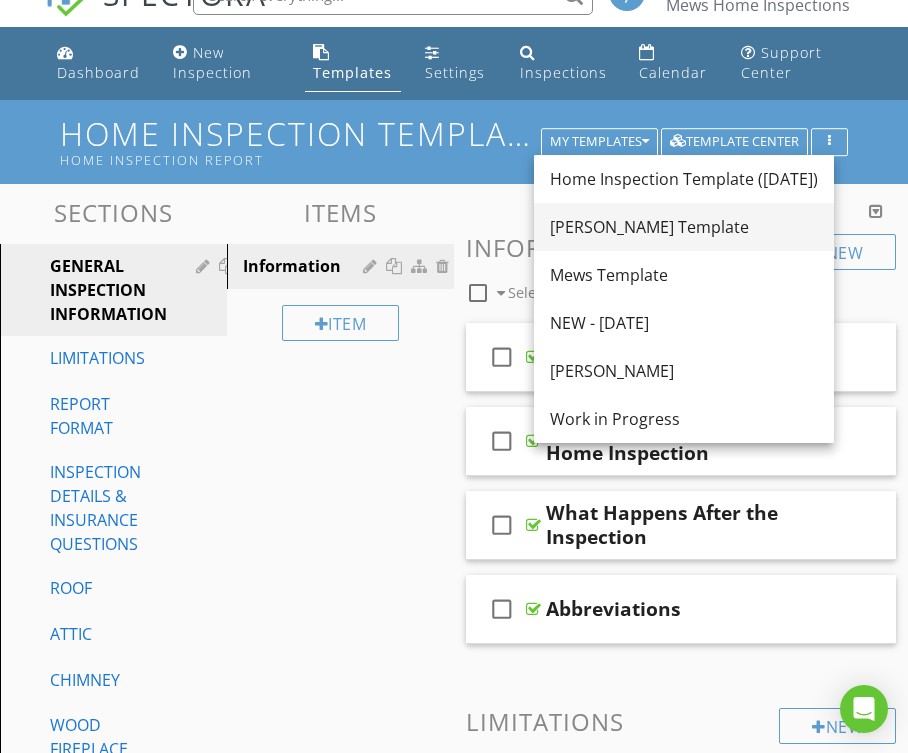 click on "Jody Template" at bounding box center [684, 227] 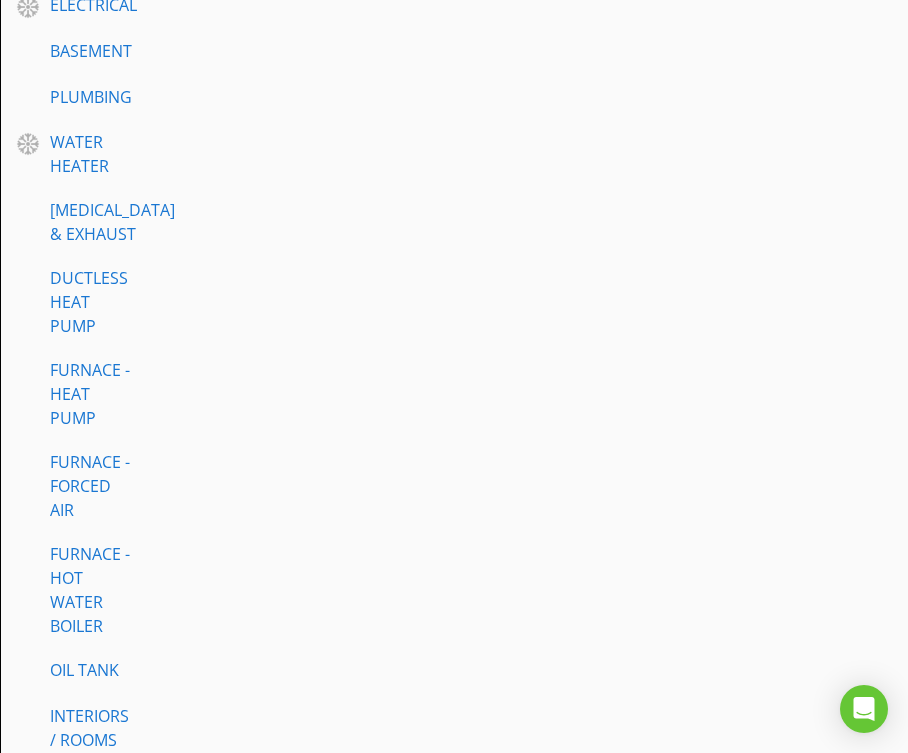 scroll, scrollTop: 1333, scrollLeft: 0, axis: vertical 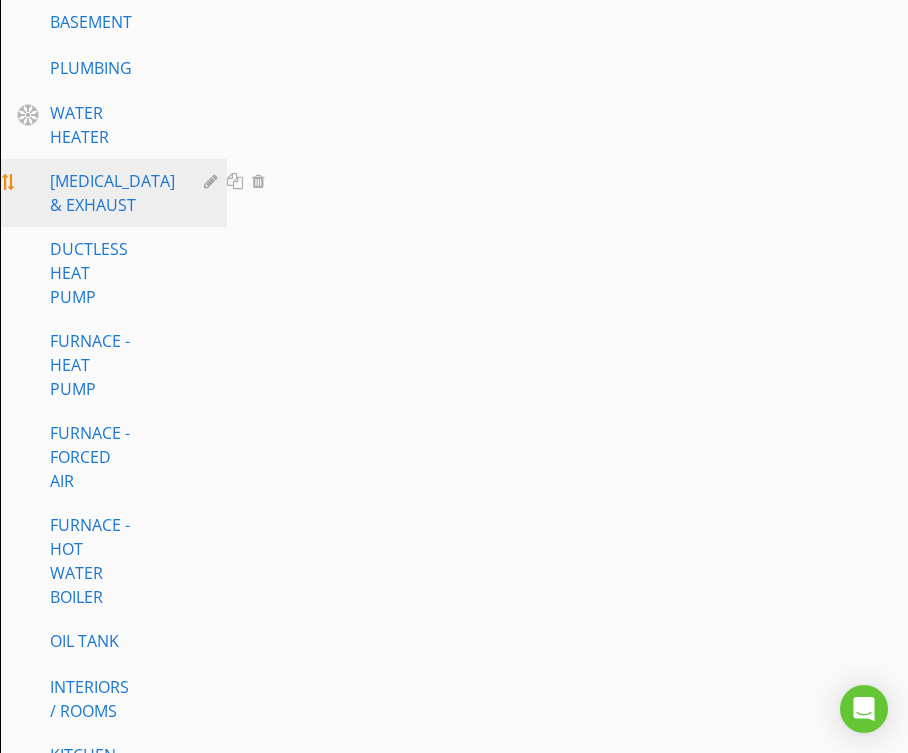 click on "MECHANICAL VENTILATION & EXHAUST" at bounding box center [112, 193] 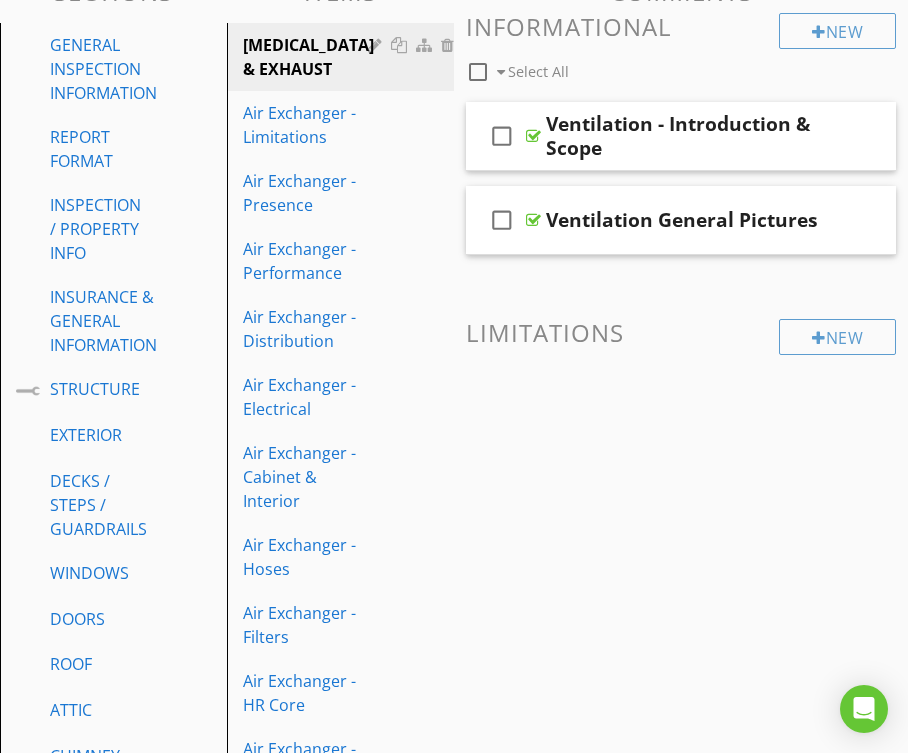 scroll, scrollTop: 208, scrollLeft: 0, axis: vertical 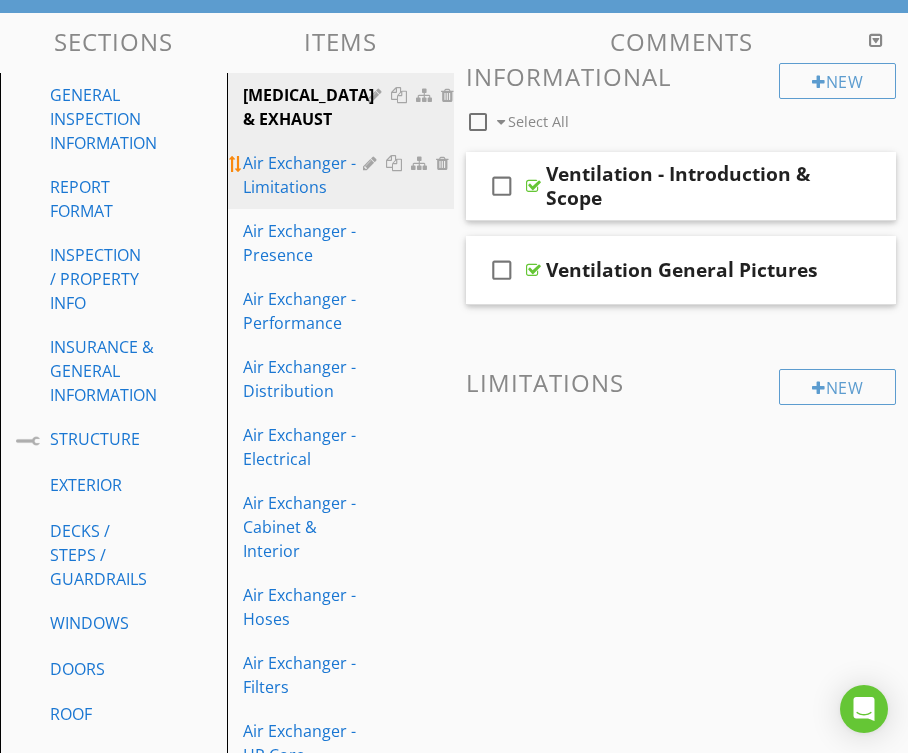 click on "Air Exchanger - Limitations" at bounding box center [306, 175] 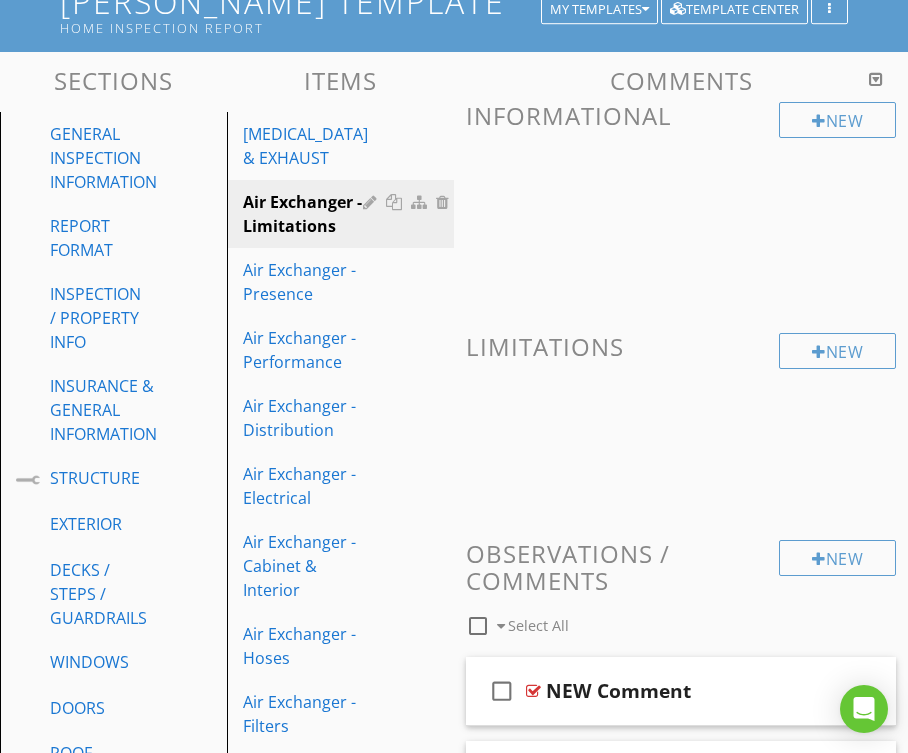 scroll, scrollTop: 164, scrollLeft: 0, axis: vertical 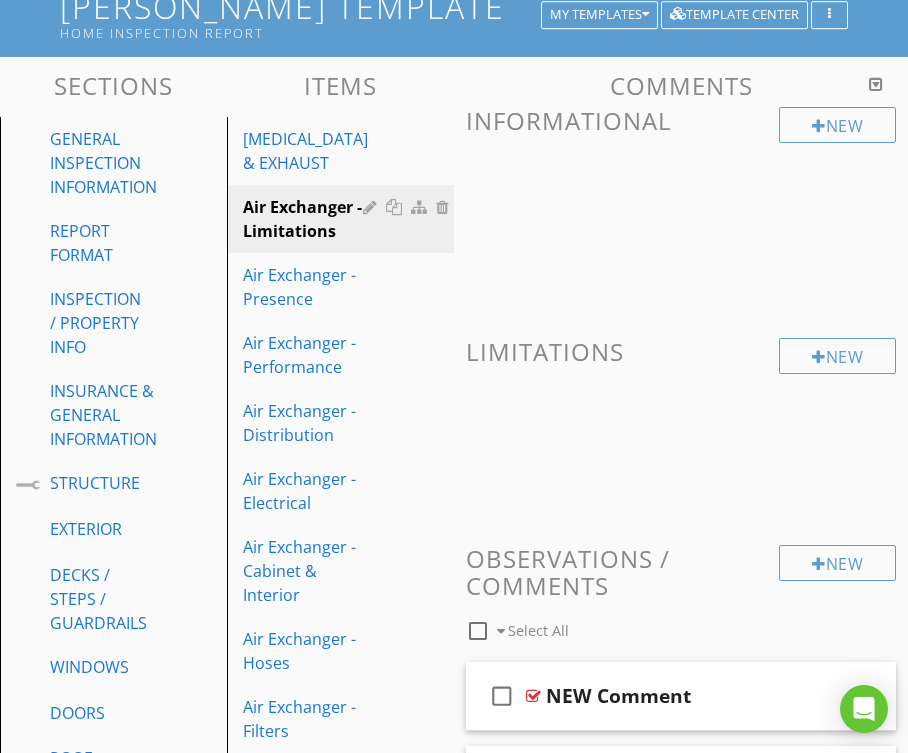 click at bounding box center (876, 84) 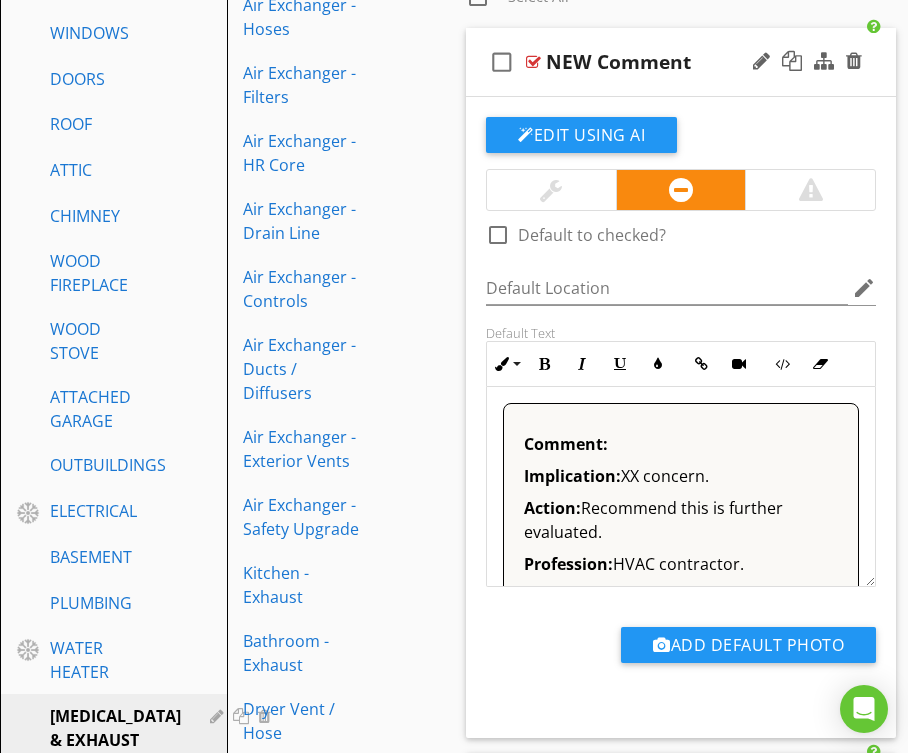 scroll, scrollTop: 822, scrollLeft: 0, axis: vertical 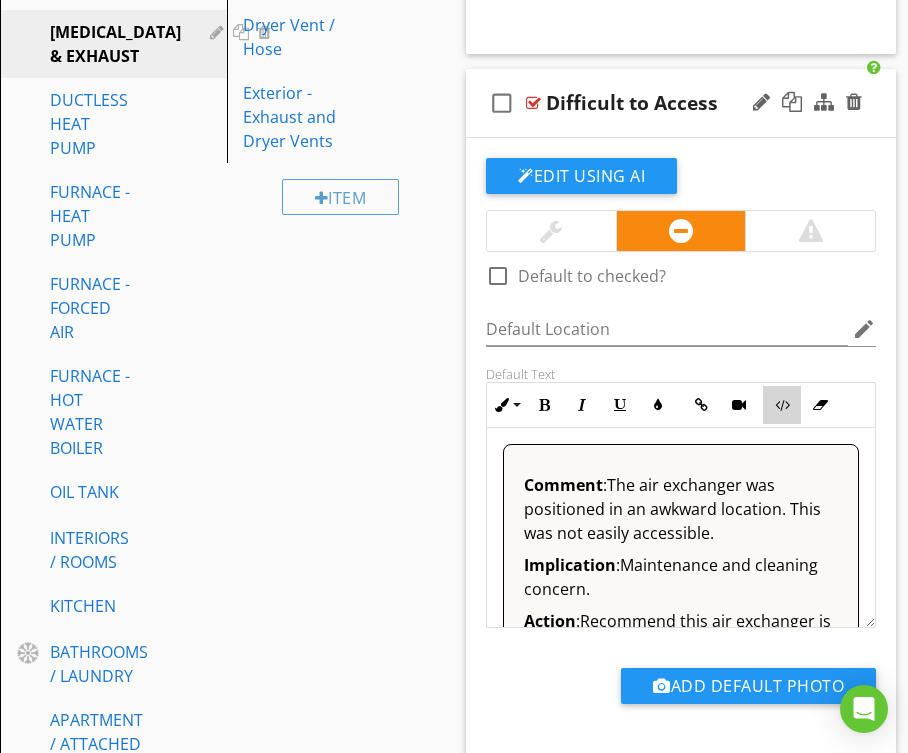 click at bounding box center [782, 405] 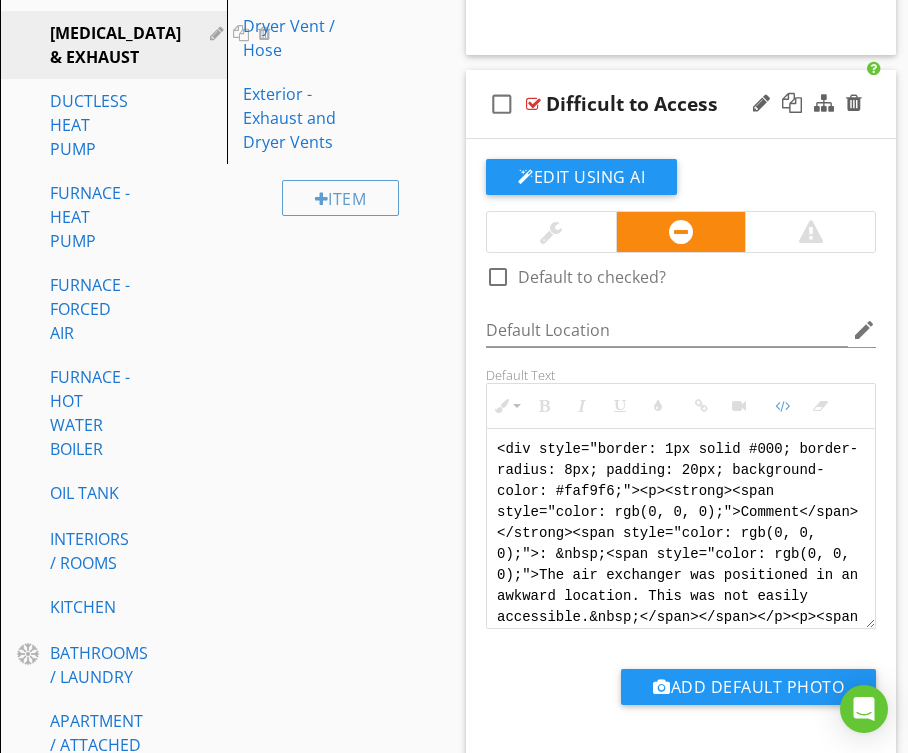 scroll, scrollTop: 300, scrollLeft: 0, axis: vertical 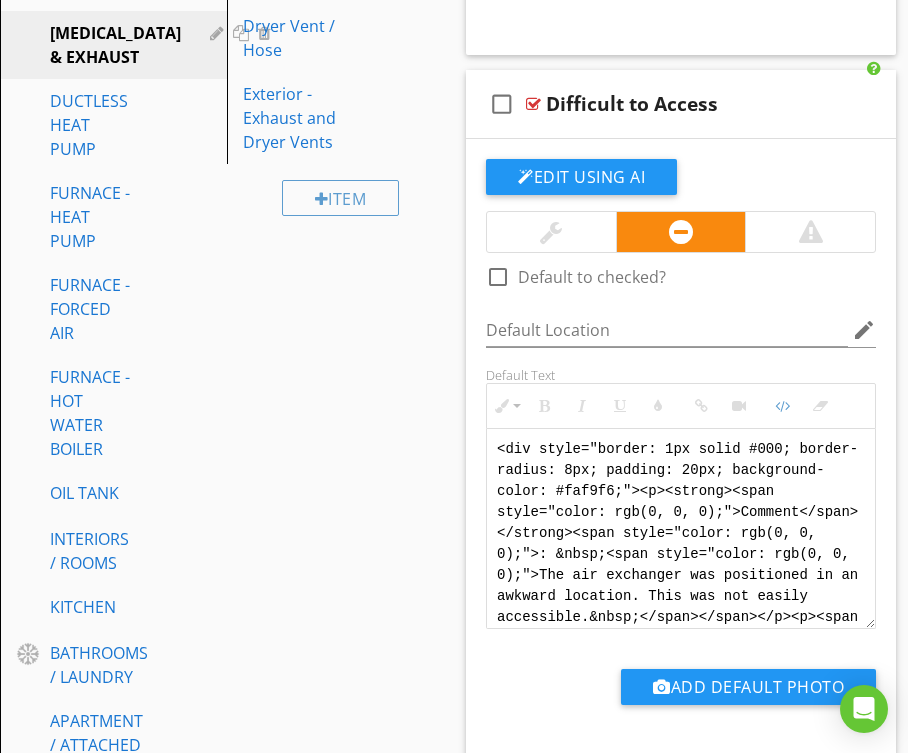 drag, startPoint x: 850, startPoint y: 602, endPoint x: 396, endPoint y: 363, distance: 513.0663 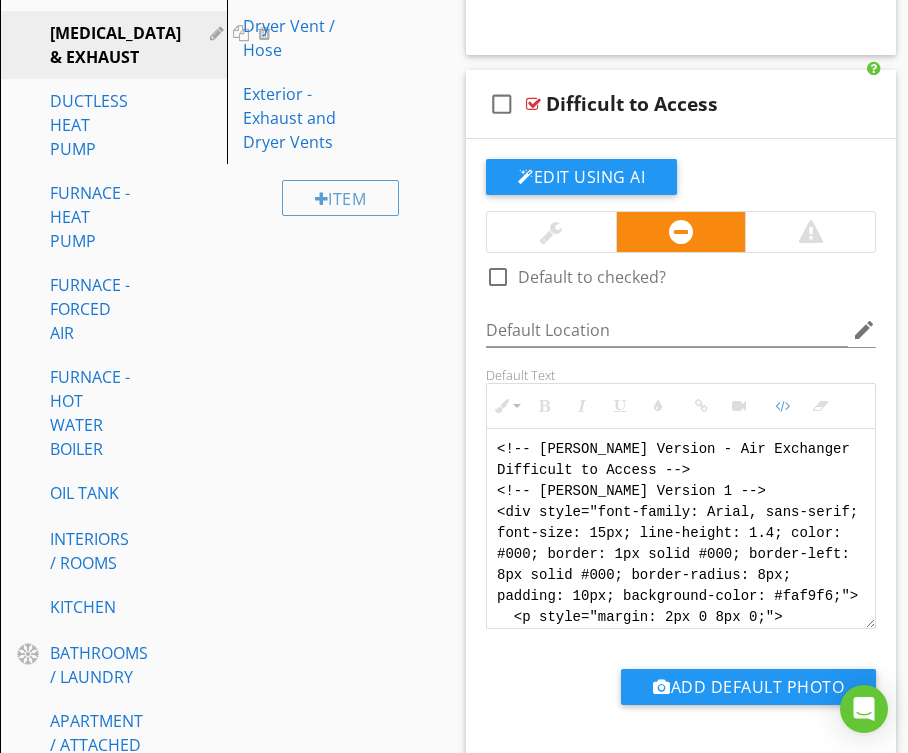 scroll, scrollTop: 340, scrollLeft: 0, axis: vertical 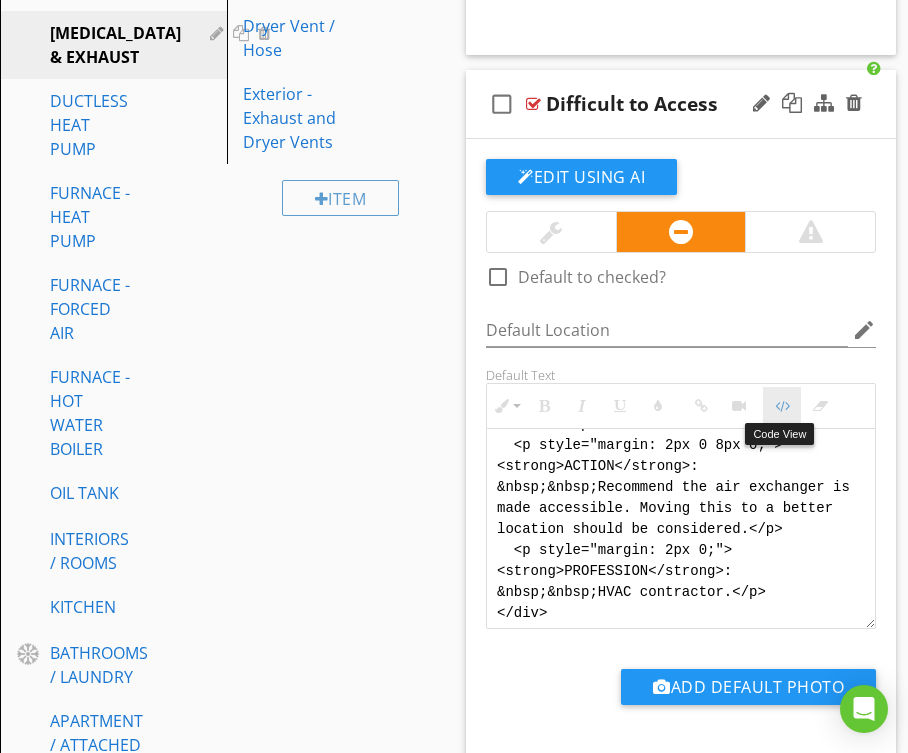 click at bounding box center [782, 406] 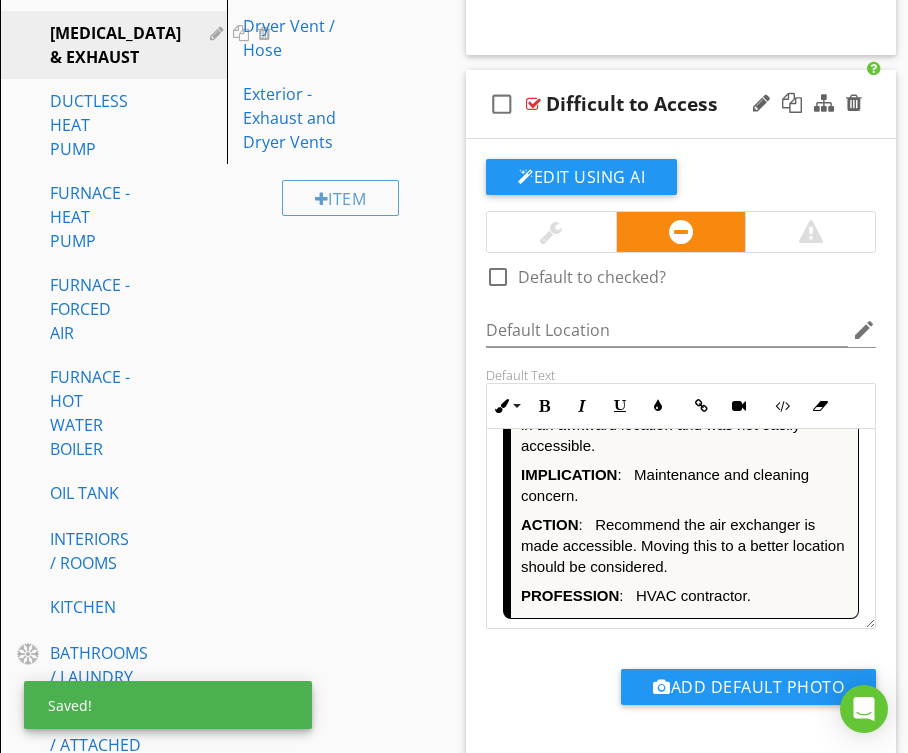 scroll, scrollTop: 64, scrollLeft: 0, axis: vertical 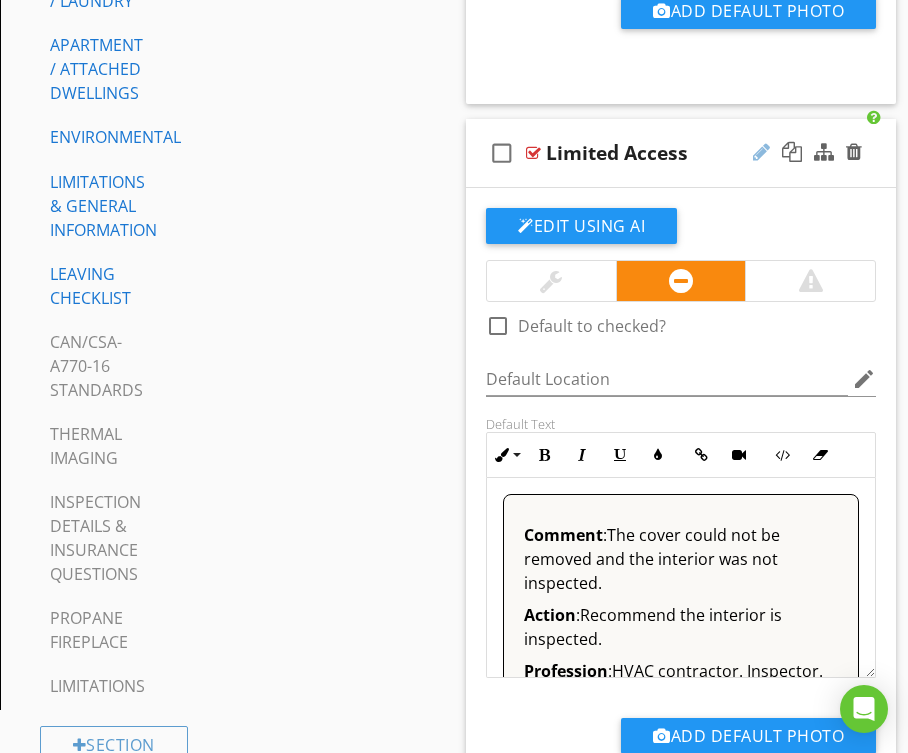 click at bounding box center [761, 152] 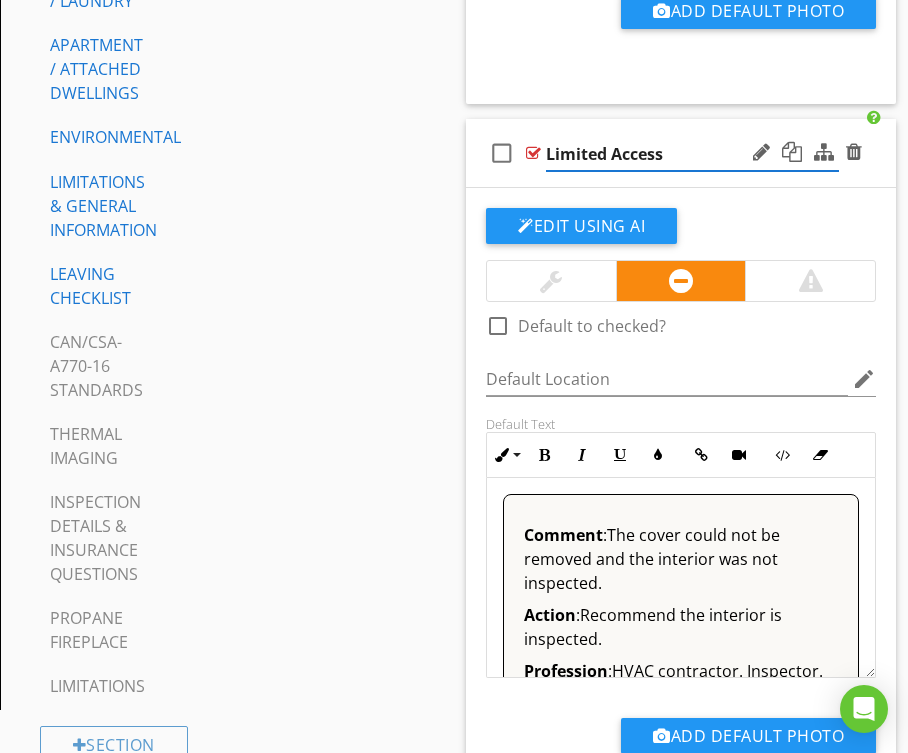 click on "Limited Access" at bounding box center (692, 154) 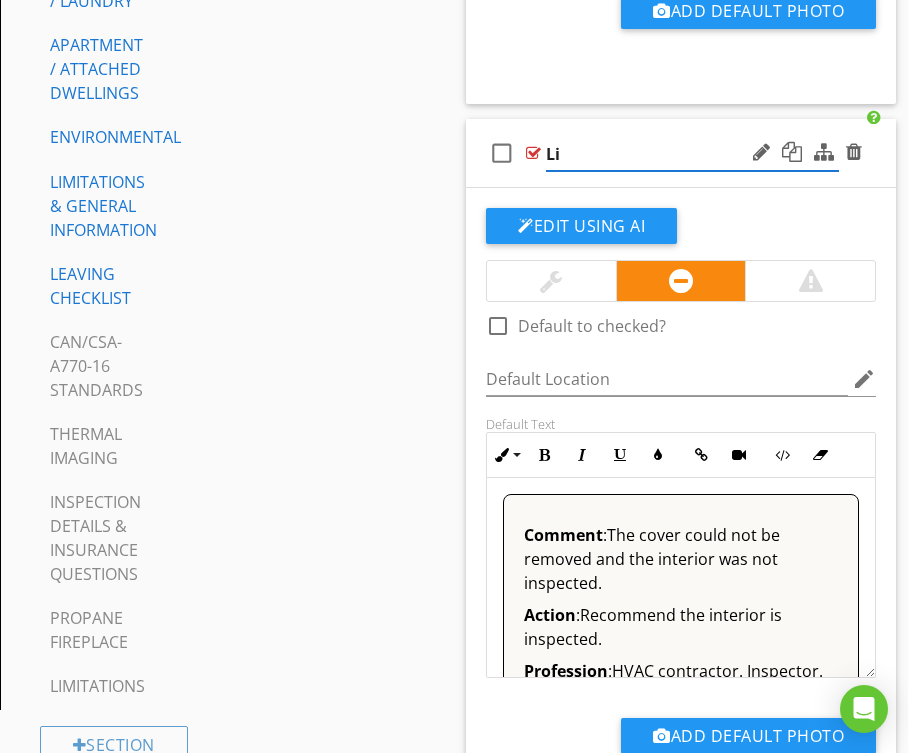 type on "L" 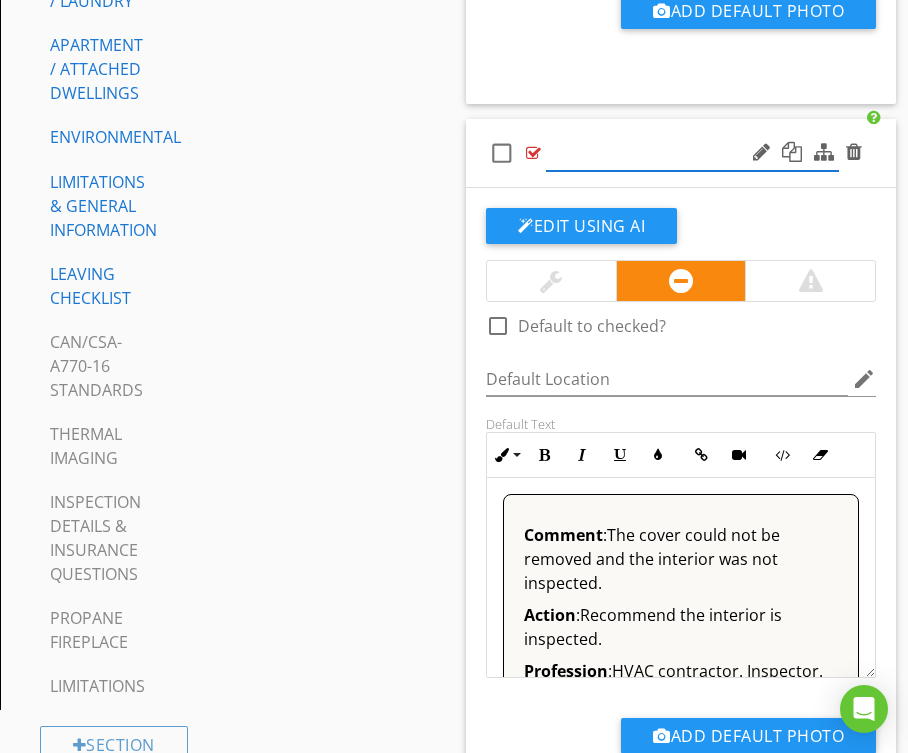 paste on "Air Exchanger Cover Not Removed" 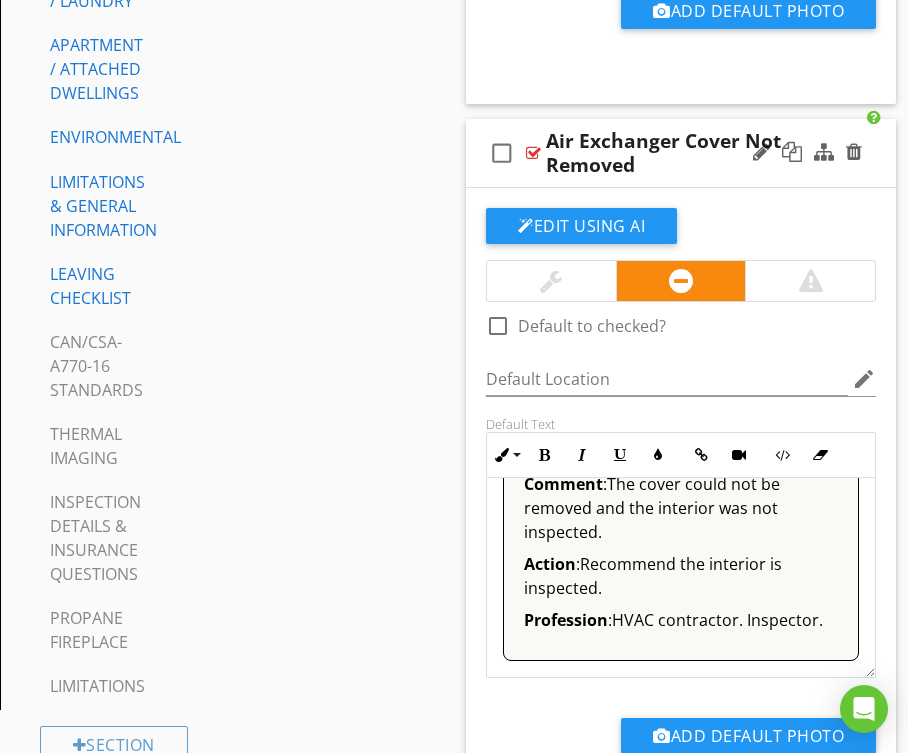 scroll, scrollTop: 52, scrollLeft: 0, axis: vertical 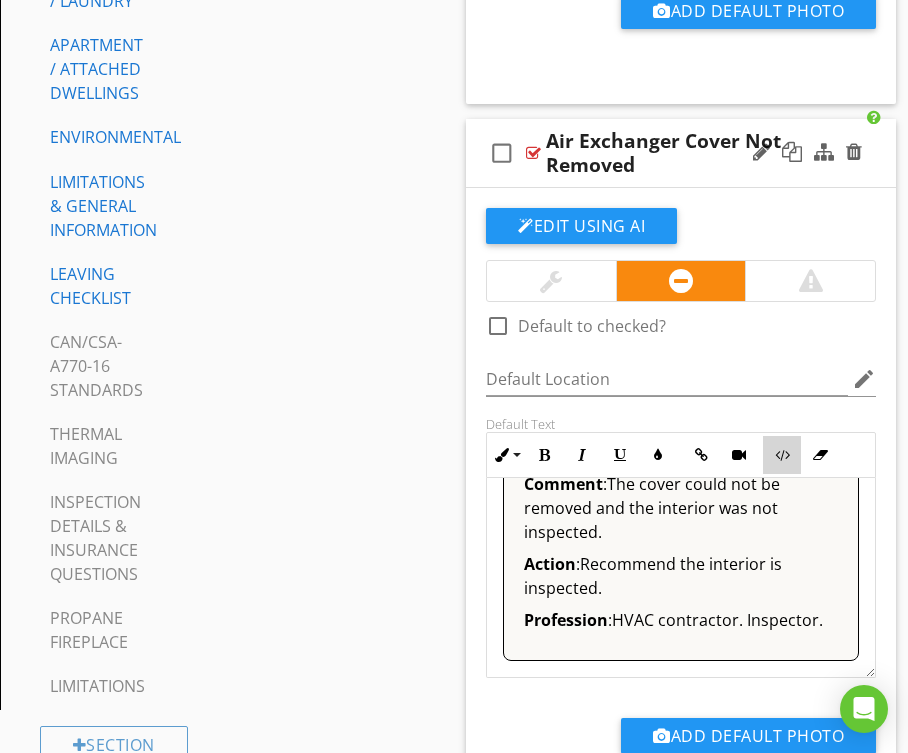 click at bounding box center (782, 455) 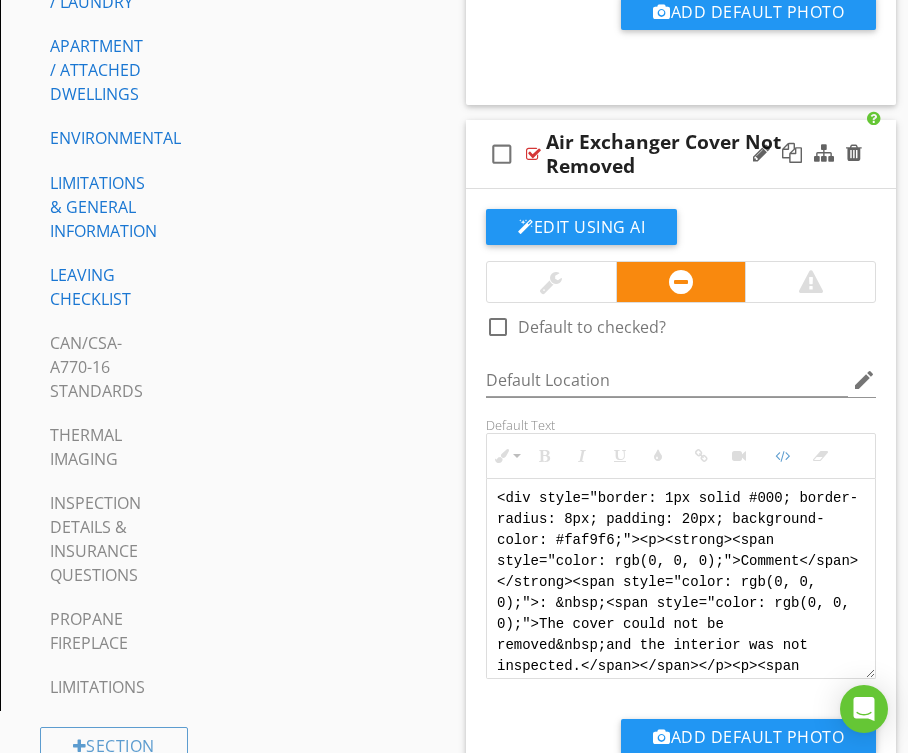 scroll, scrollTop: 200, scrollLeft: 0, axis: vertical 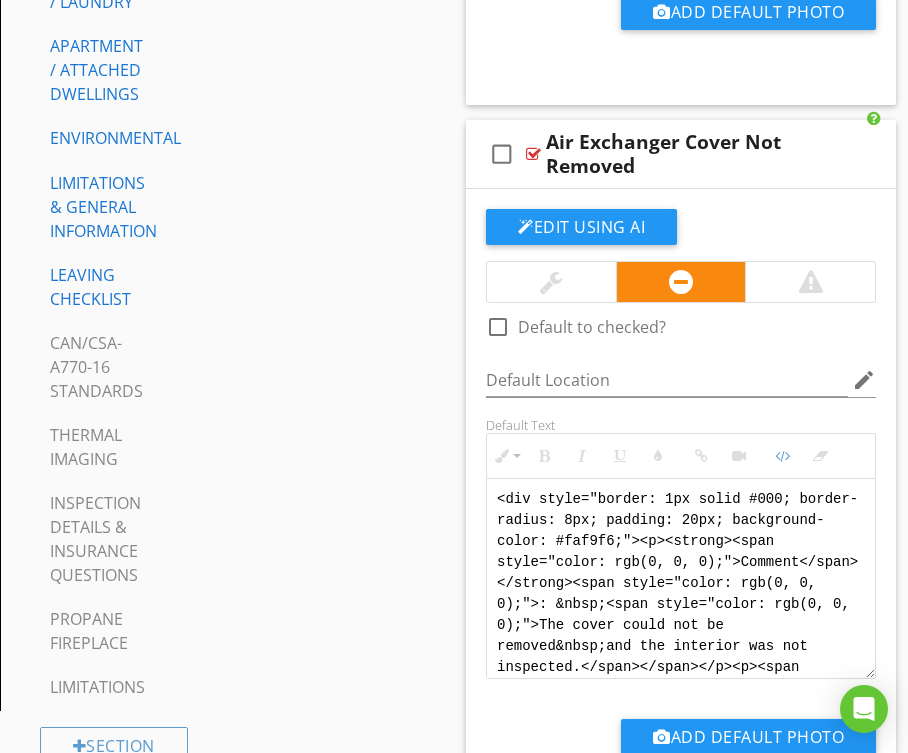 drag, startPoint x: 598, startPoint y: 657, endPoint x: 449, endPoint y: 392, distance: 304.01645 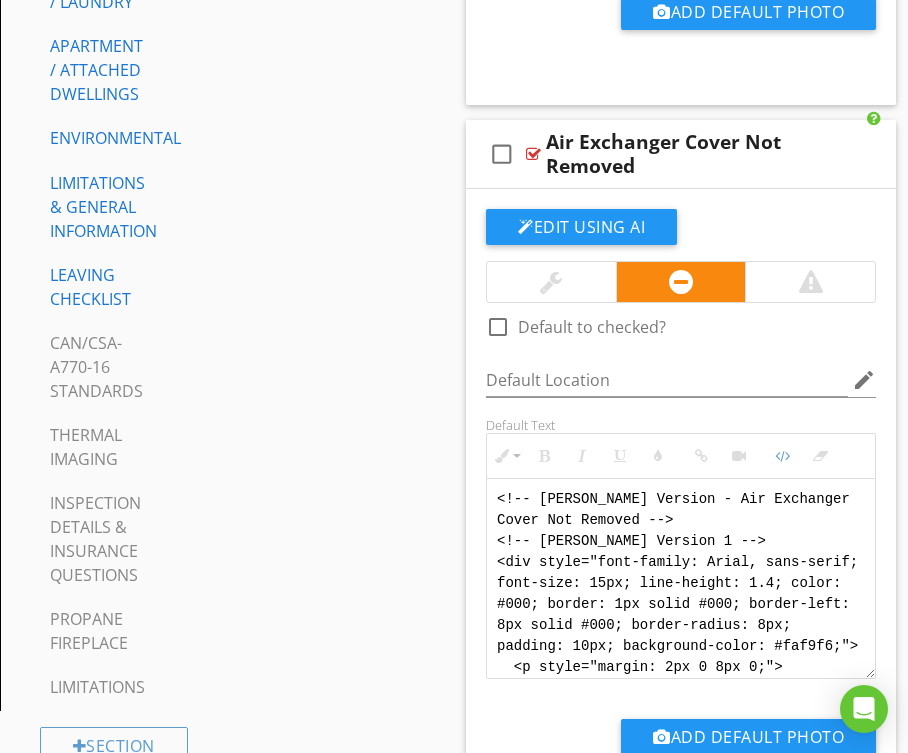 scroll, scrollTop: 260, scrollLeft: 0, axis: vertical 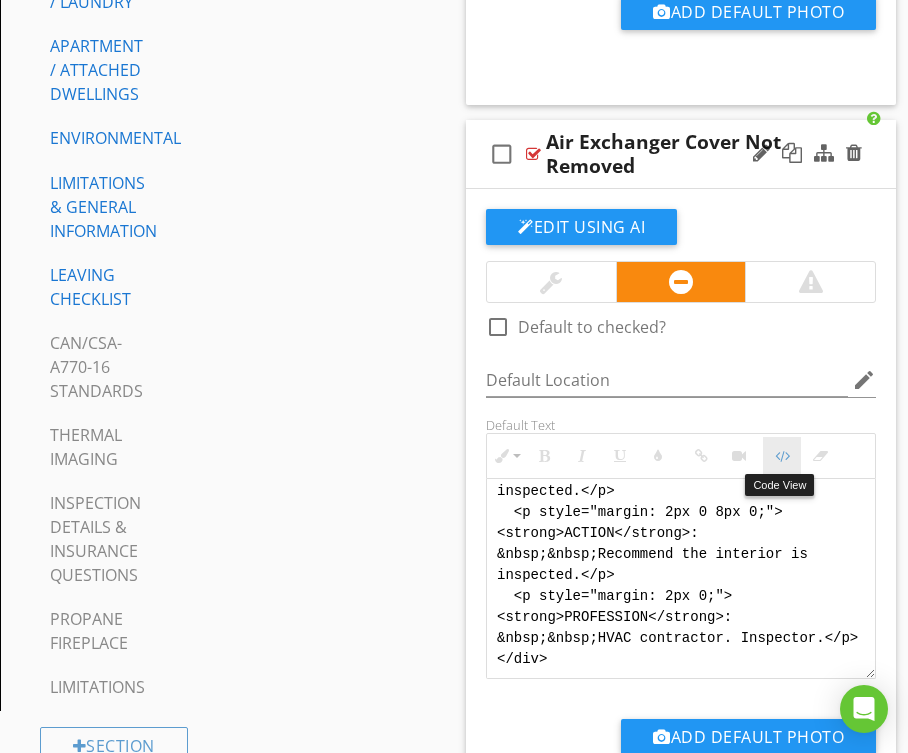drag, startPoint x: 784, startPoint y: 457, endPoint x: 768, endPoint y: 456, distance: 16.03122 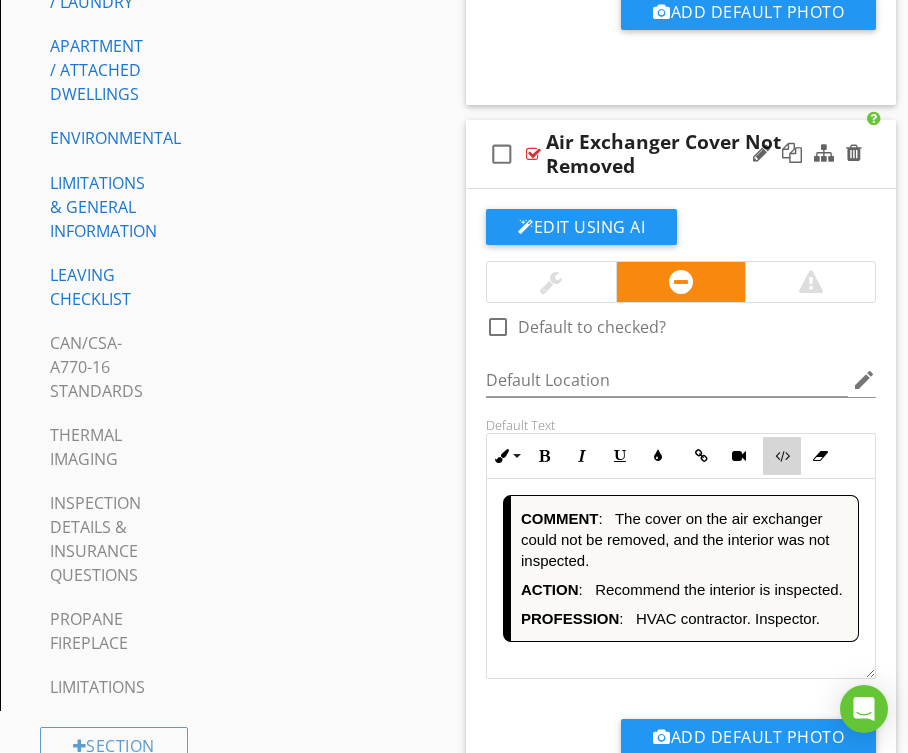 click at bounding box center (782, 456) 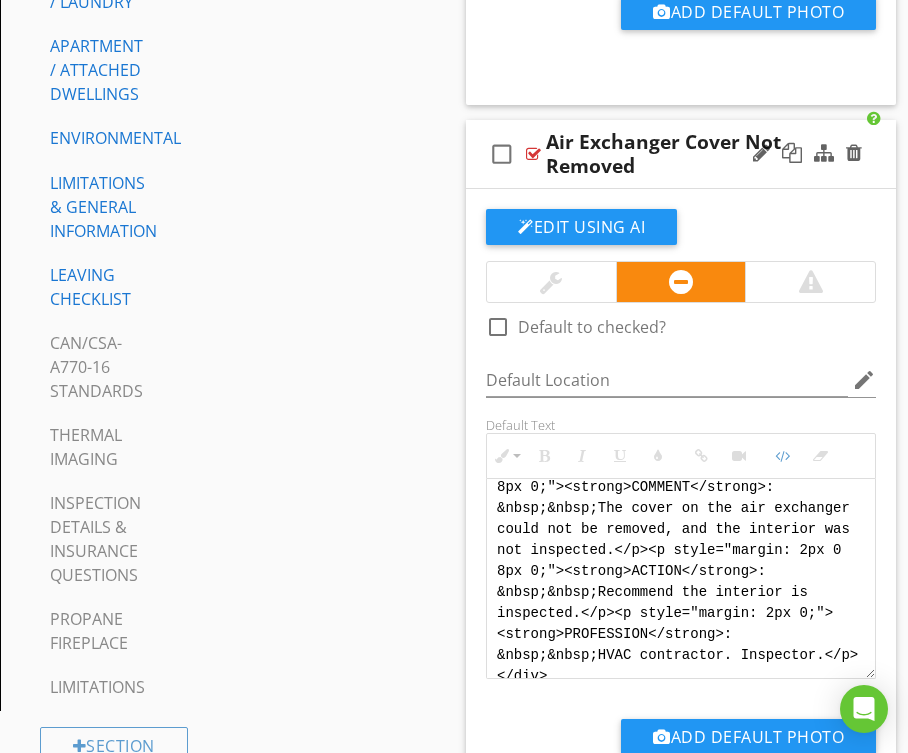 click on "<!-- Jody Version - Air Exchanger Cover Not Removed --> <!-- Jody Version 1 --><div style="font-family: Arial, sans-serif; font-size: 15px; line-height: 1.4; color: #000; border: 1px solid #000; border-left: 8px solid #000; border-radius: 8px; padding: 10px; background-color: #faf9f6;"><p style="margin: 2px 0 8px 0;"><strong>COMMENT</strong>: &nbsp;&nbsp;The cover on the air exchanger could not be removed, and the interior was not inspected.</p><p style="margin: 2px 0 8px 0;"><strong>ACTION</strong>: &nbsp;&nbsp;Recommend the interior is inspected.</p><p style="margin: 2px 0;"><strong>PROFESSION</strong>: &nbsp;&nbsp;HVAC contractor. Inspector.</p></div>" at bounding box center (681, 579) 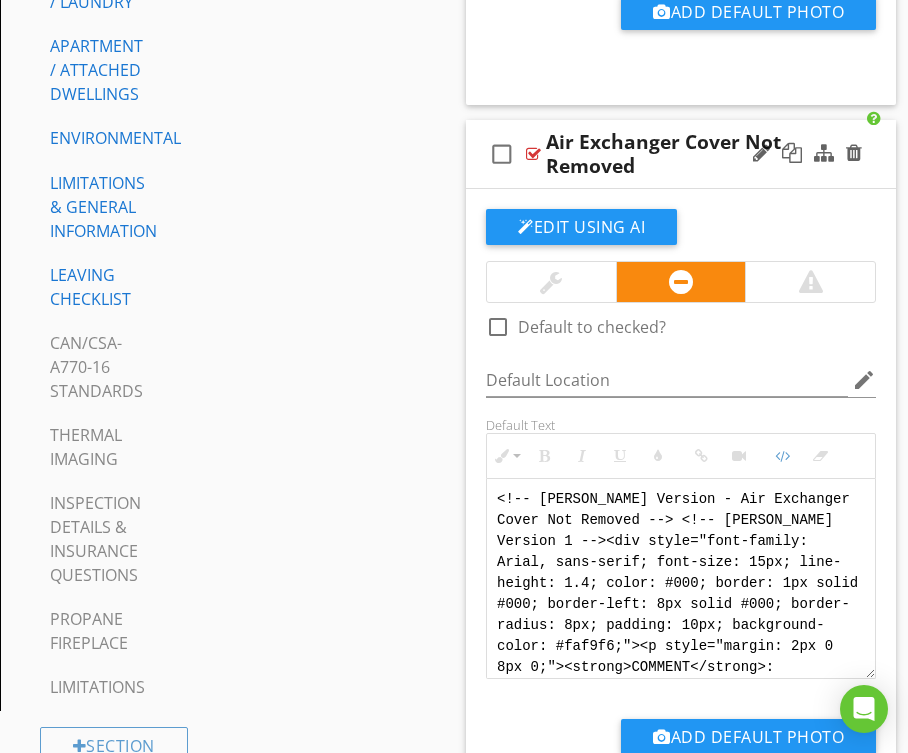 scroll, scrollTop: 0, scrollLeft: 0, axis: both 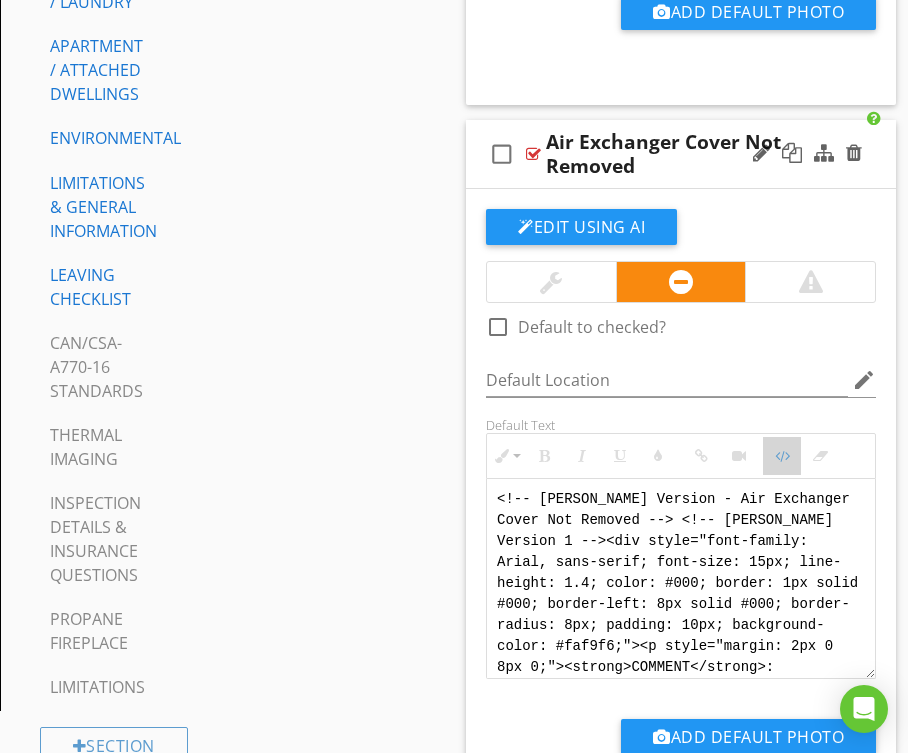click on "Code View" at bounding box center [782, 456] 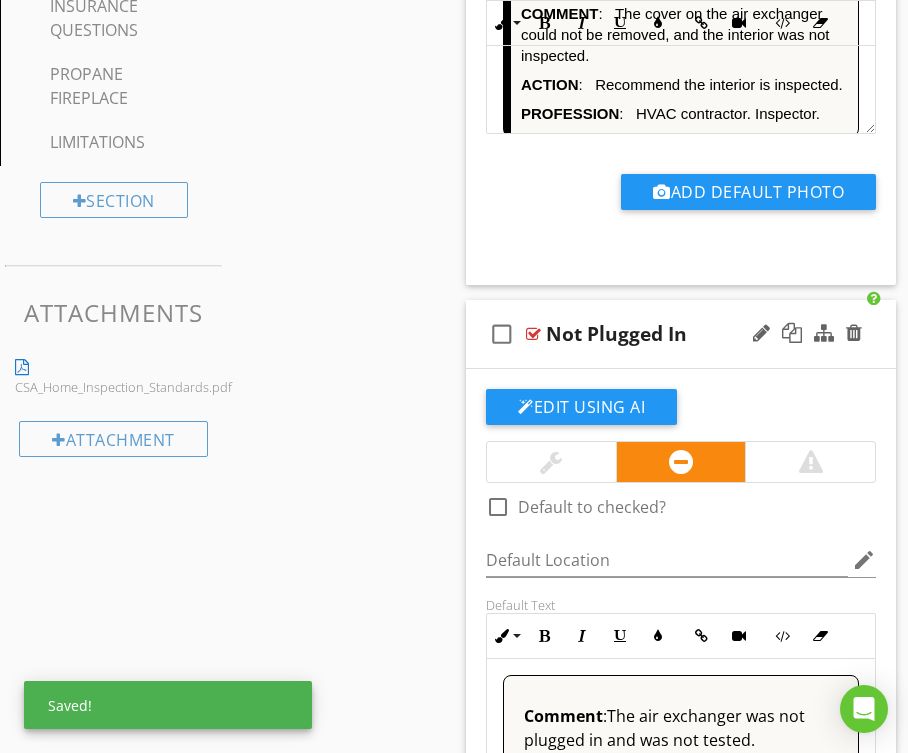 scroll, scrollTop: 2764, scrollLeft: 0, axis: vertical 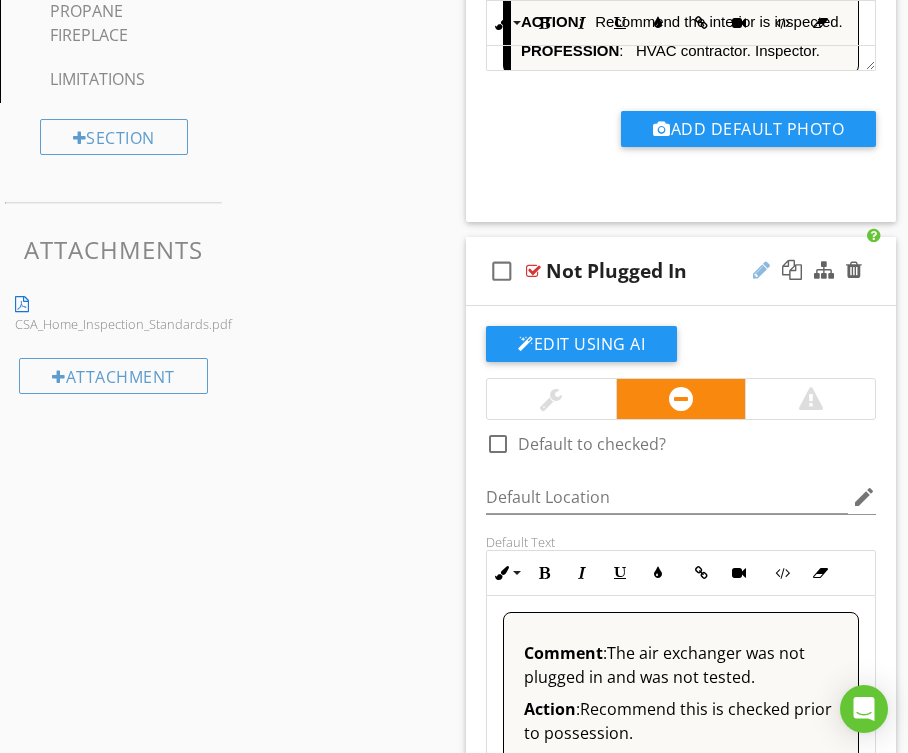 click at bounding box center [761, 270] 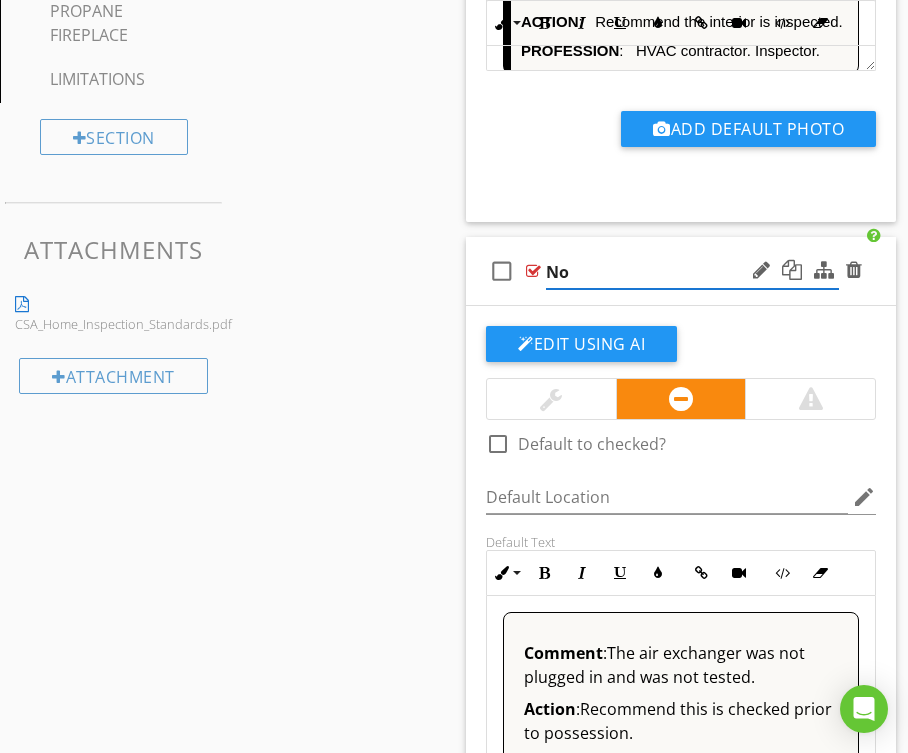 type on "N" 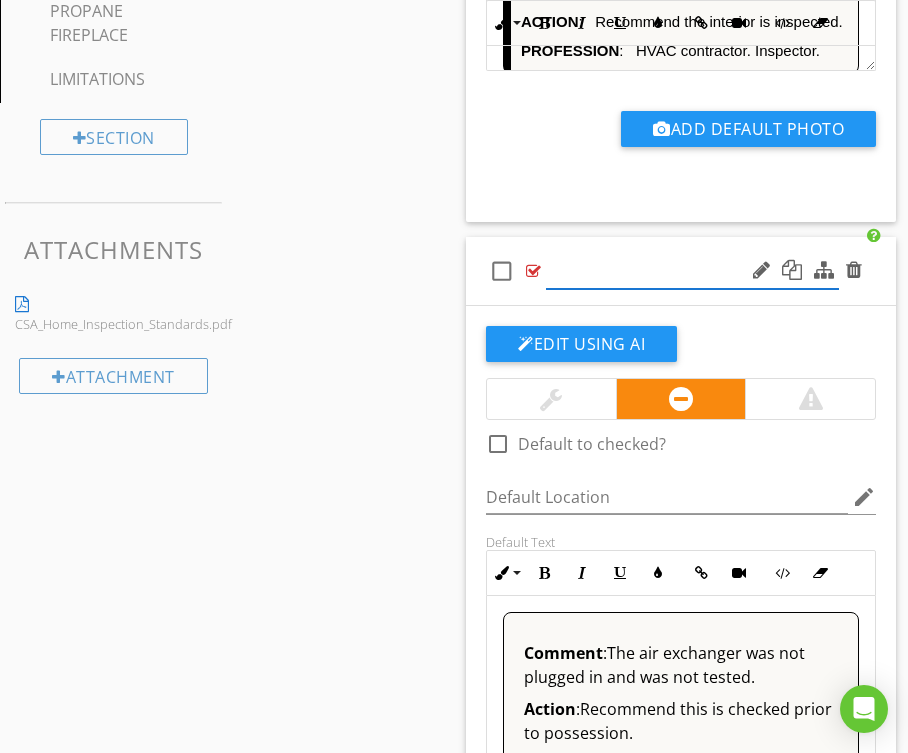 paste on "Air Exchanger Not Plugged In" 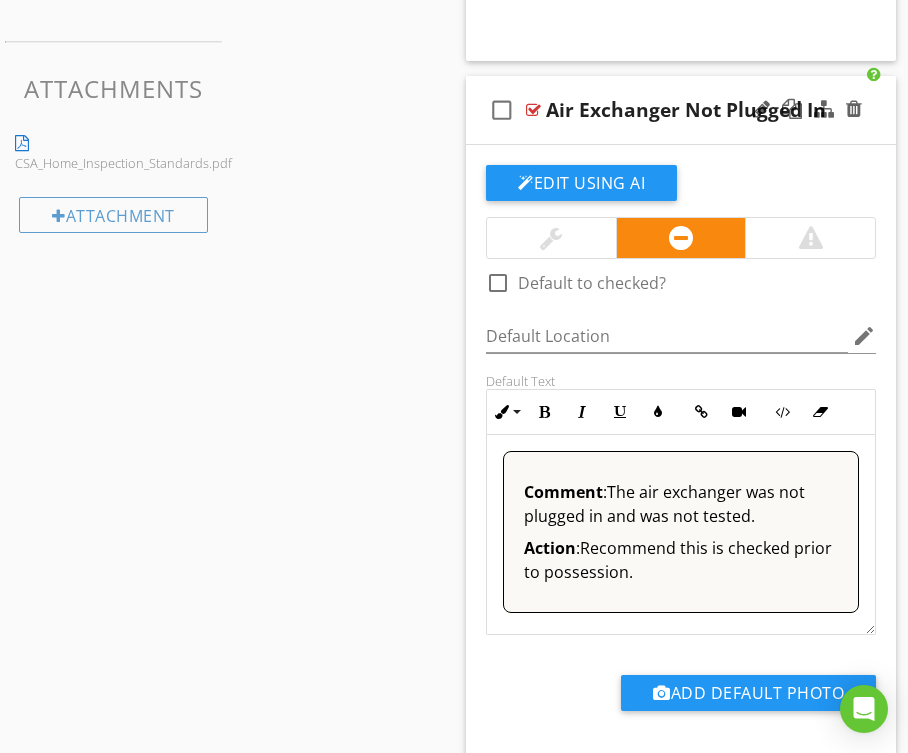 scroll, scrollTop: 2930, scrollLeft: 0, axis: vertical 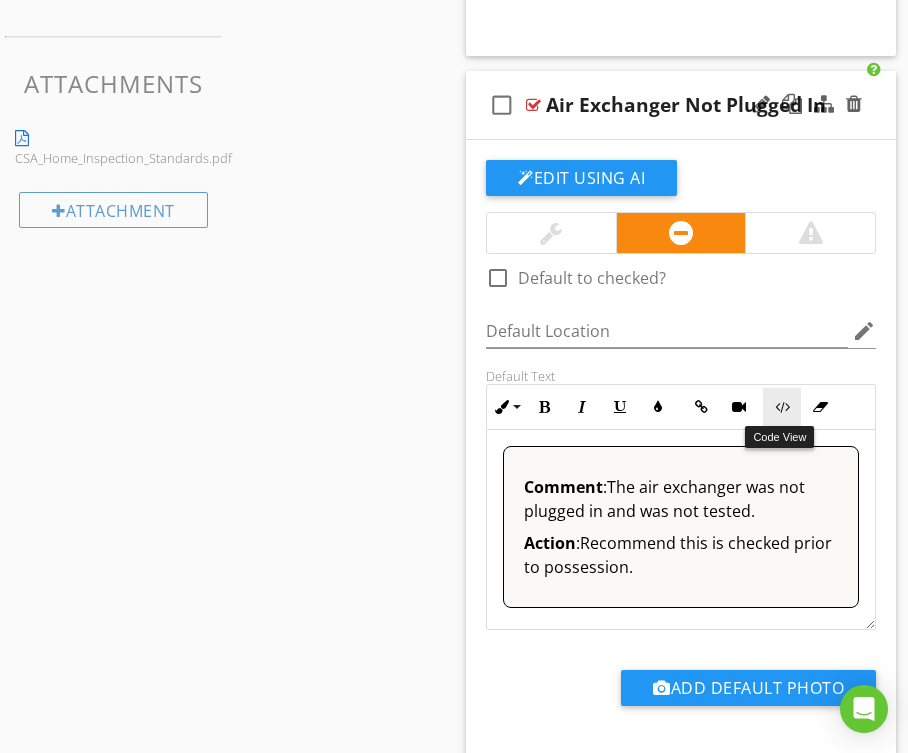 click at bounding box center (782, 407) 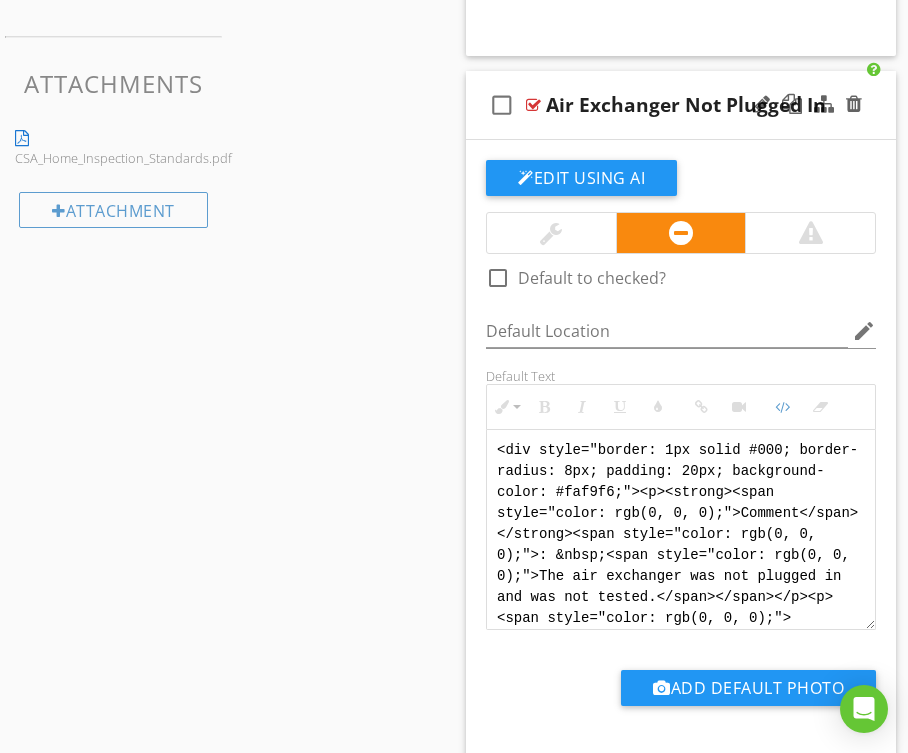 scroll, scrollTop: 2929, scrollLeft: 0, axis: vertical 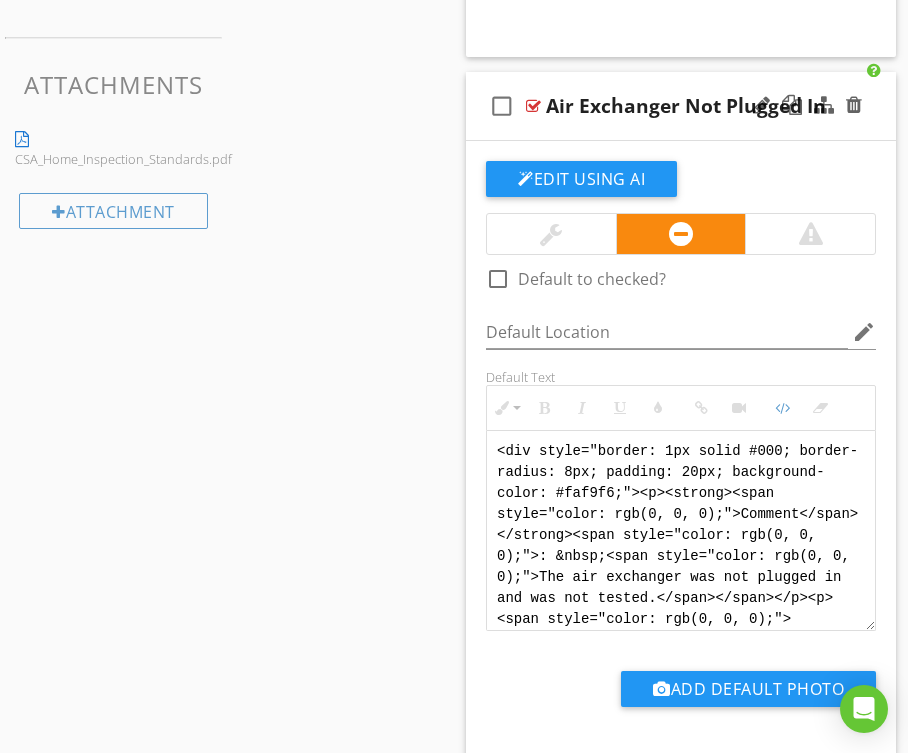 drag, startPoint x: 632, startPoint y: 601, endPoint x: 502, endPoint y: 353, distance: 280.00714 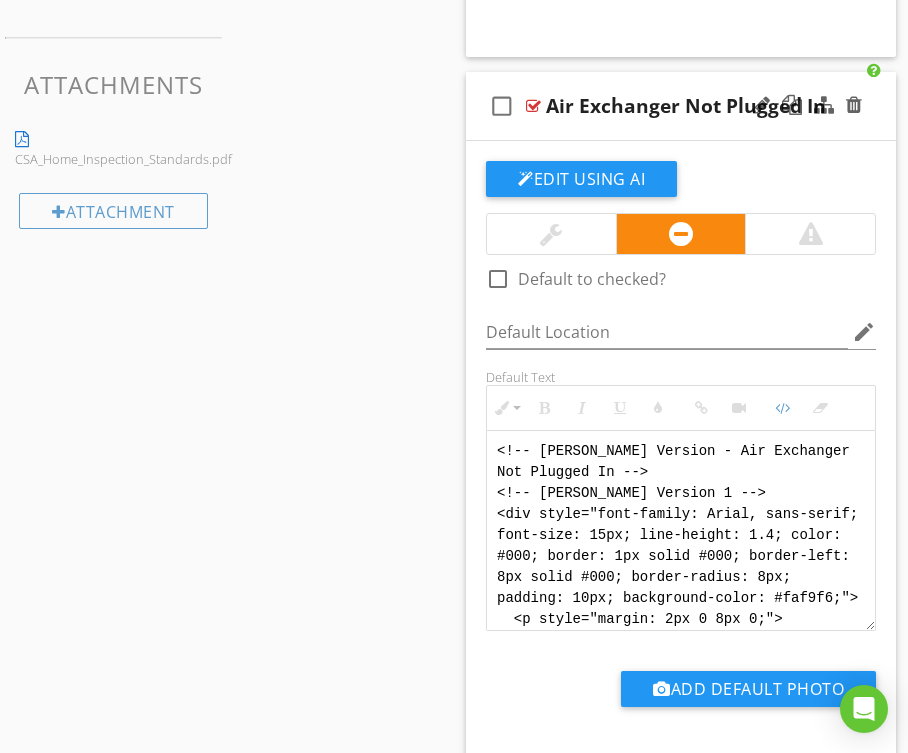 scroll, scrollTop: 180, scrollLeft: 0, axis: vertical 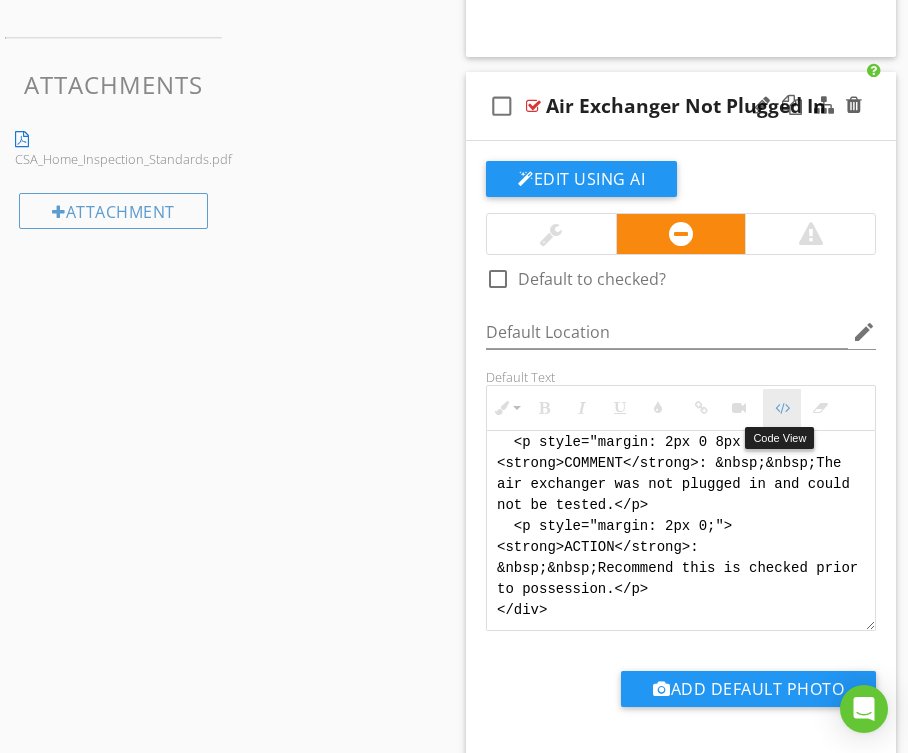 click on "Code View" at bounding box center (782, 408) 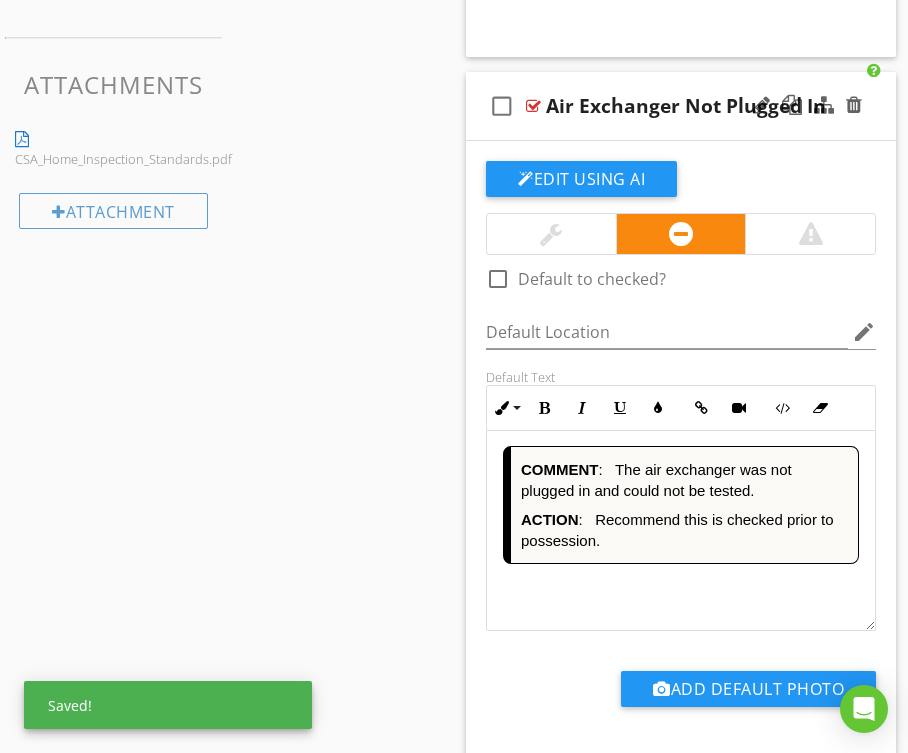 scroll, scrollTop: 1, scrollLeft: 0, axis: vertical 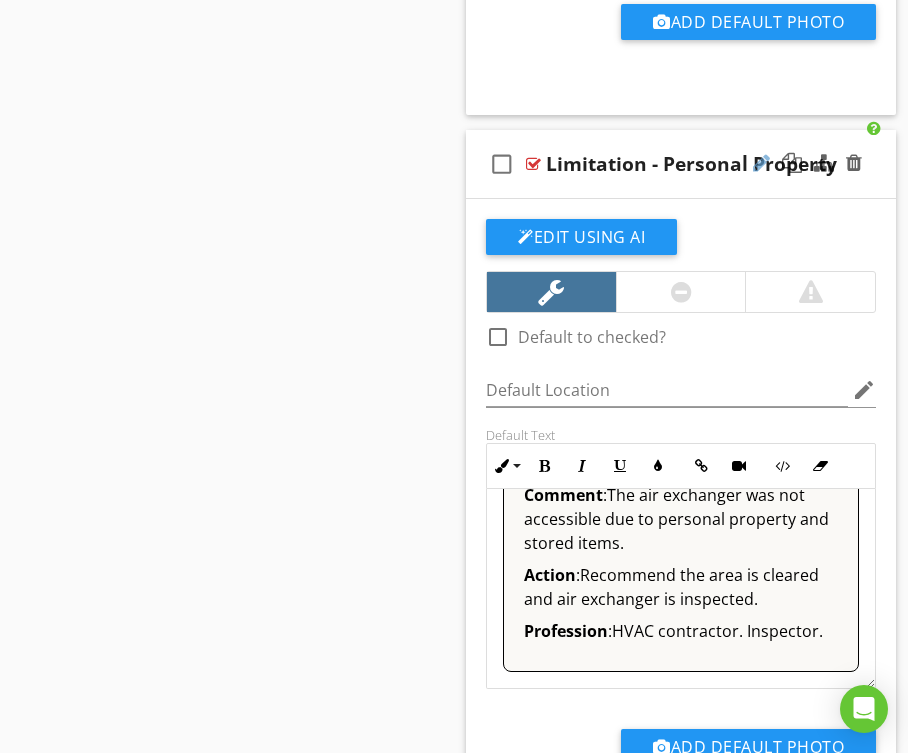 click at bounding box center (761, 163) 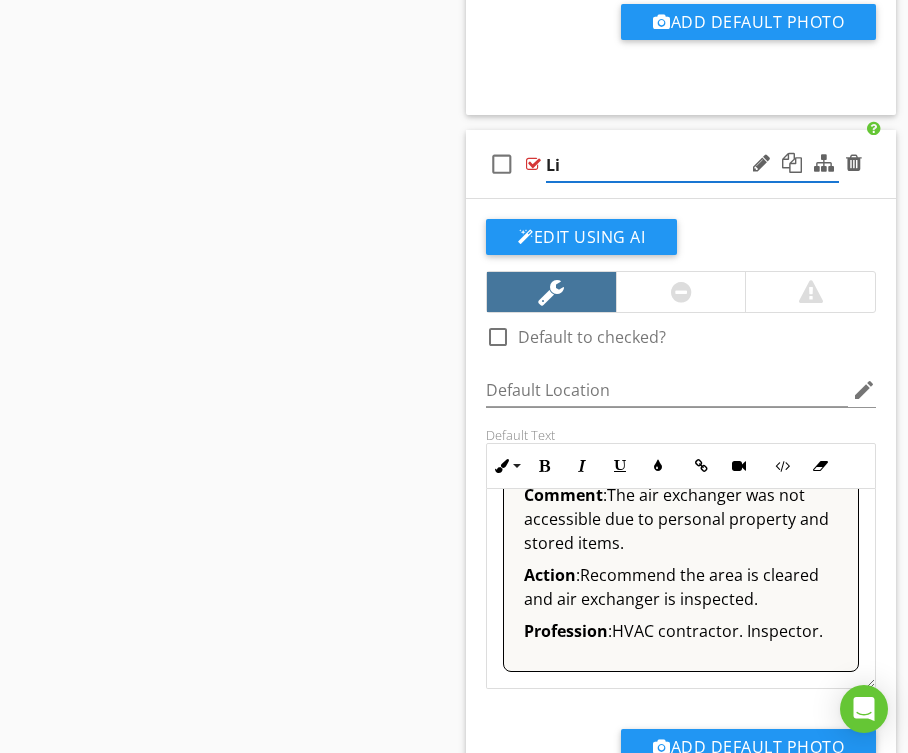 type on "L" 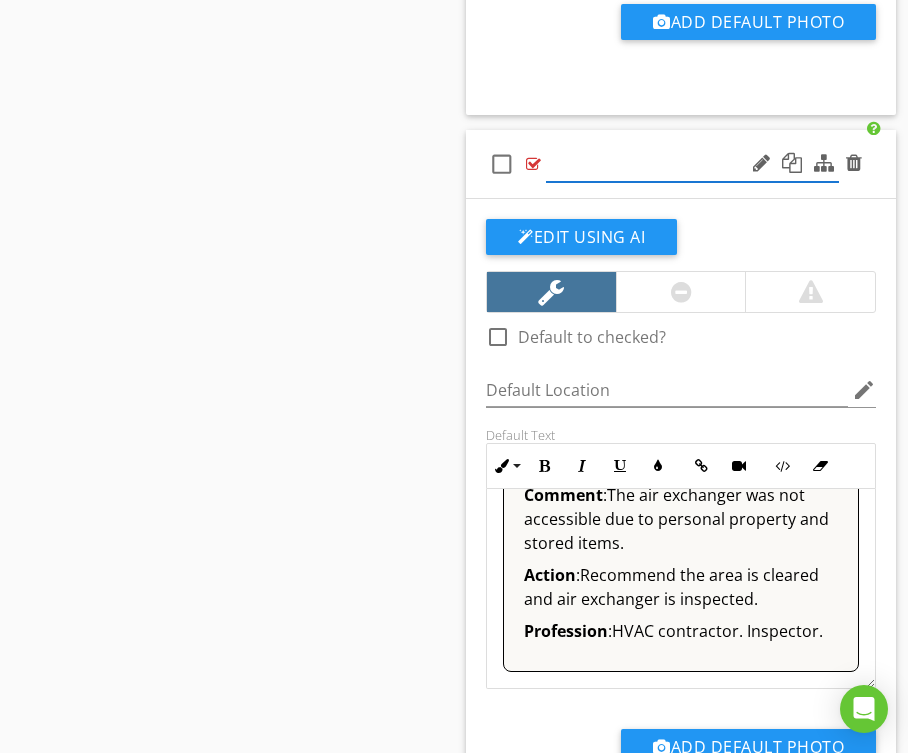 paste on "Air Exchanger Blocked by Storage" 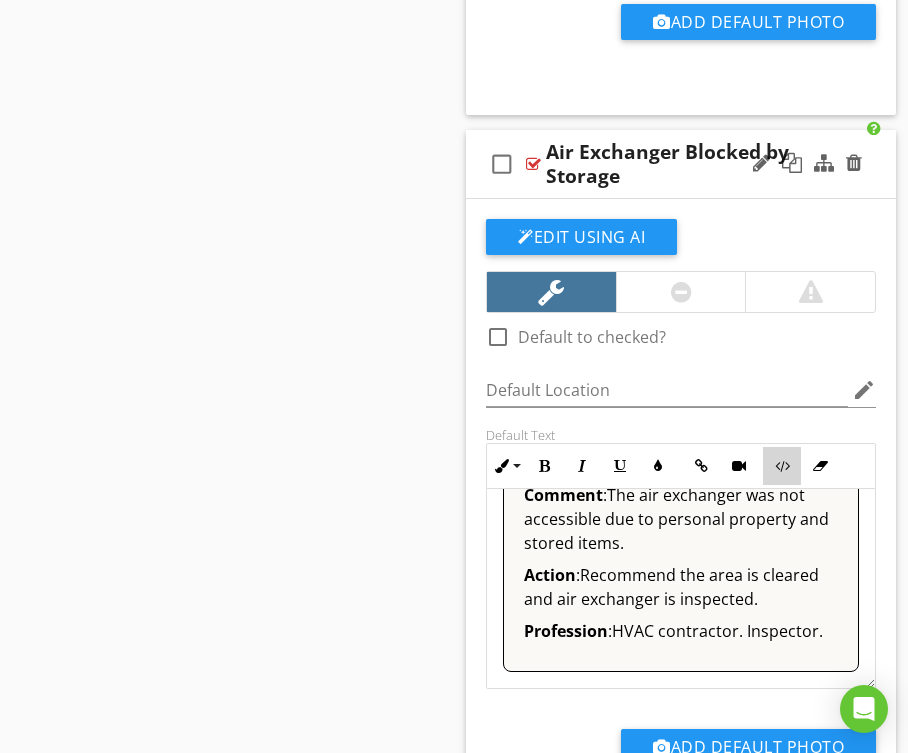 click at bounding box center [782, 466] 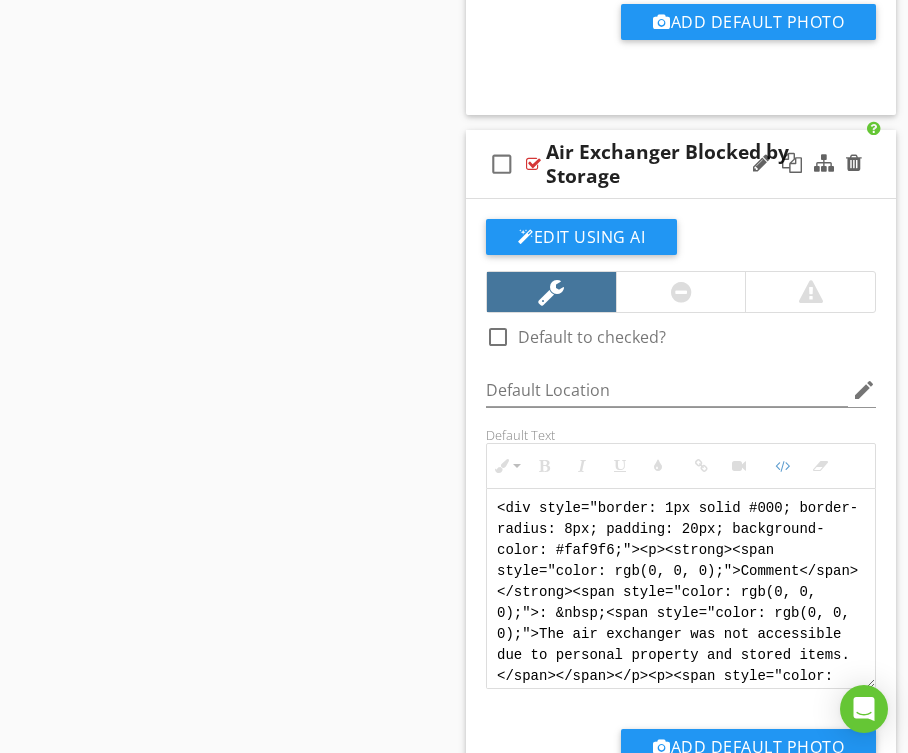 scroll, scrollTop: 200, scrollLeft: 0, axis: vertical 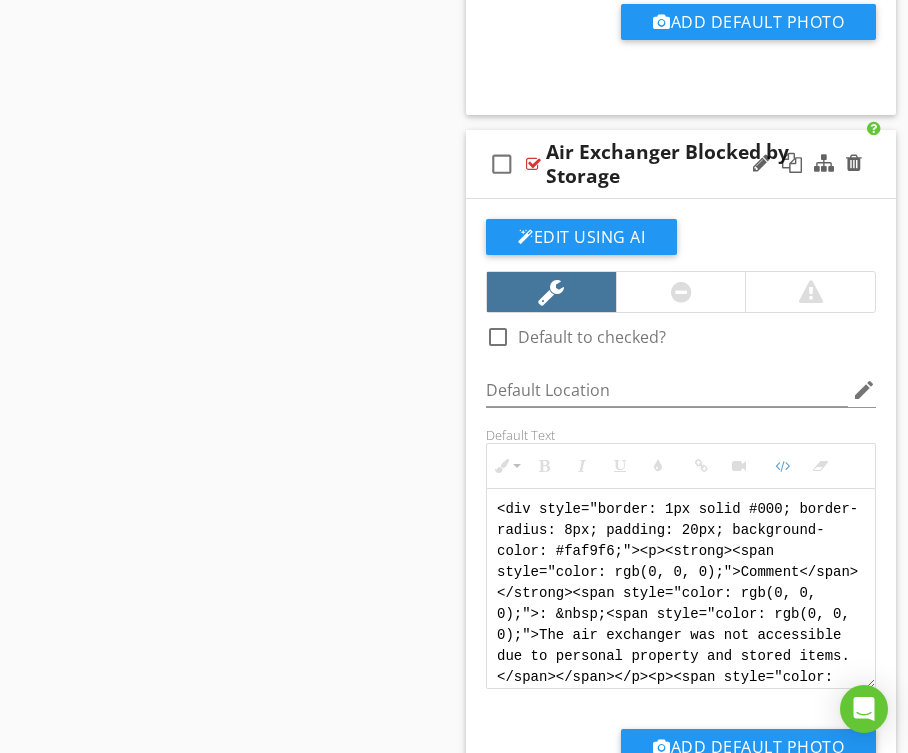 drag, startPoint x: 628, startPoint y: 669, endPoint x: 484, endPoint y: 428, distance: 280.74365 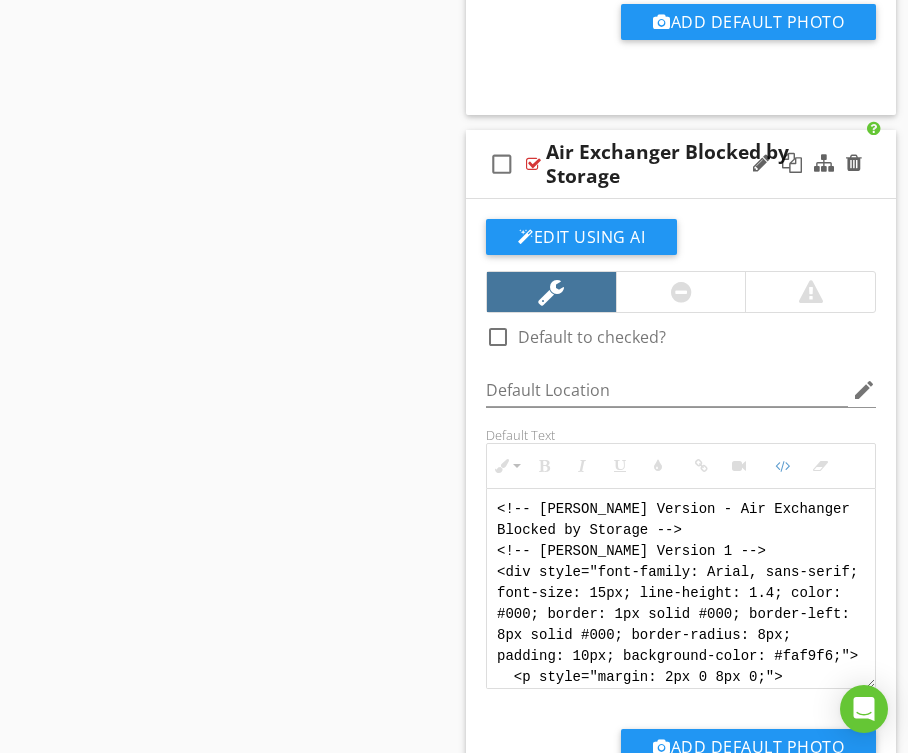 scroll, scrollTop: 240, scrollLeft: 0, axis: vertical 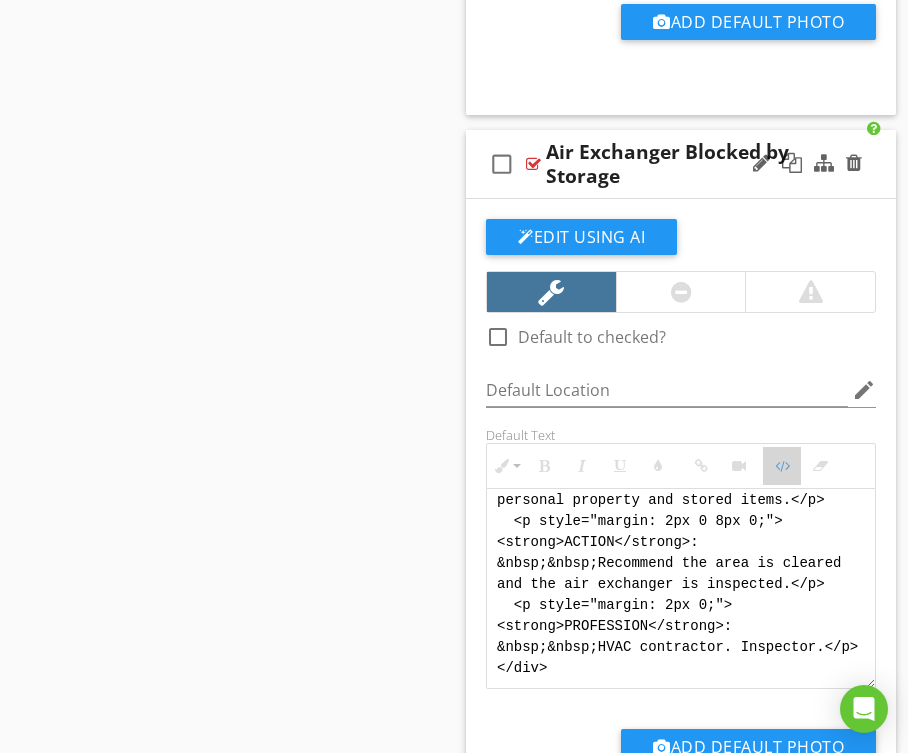 click at bounding box center (782, 466) 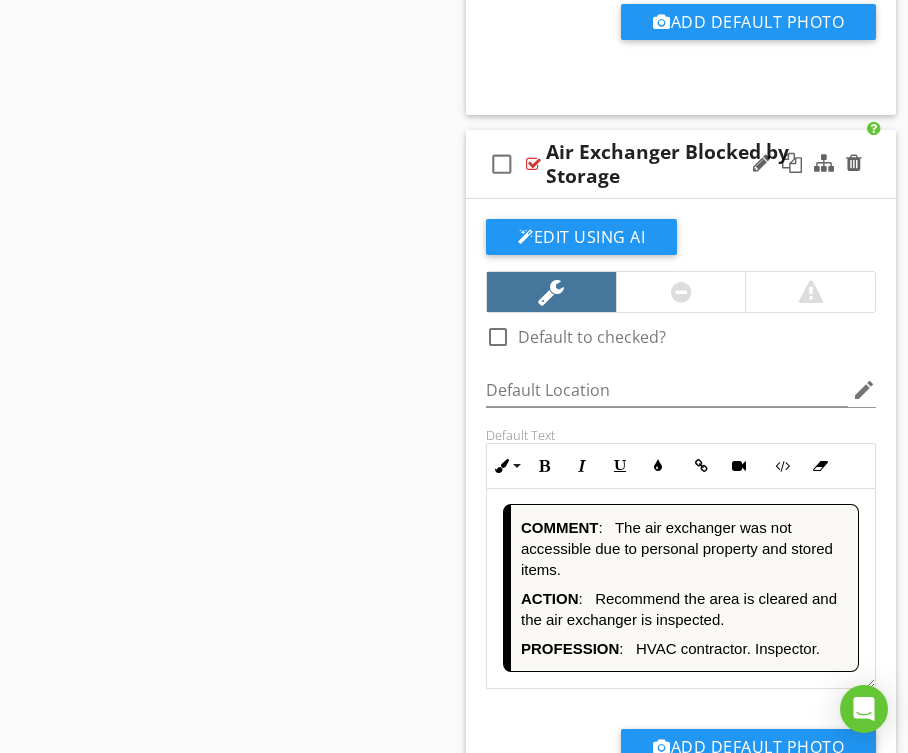 scroll, scrollTop: 1, scrollLeft: 0, axis: vertical 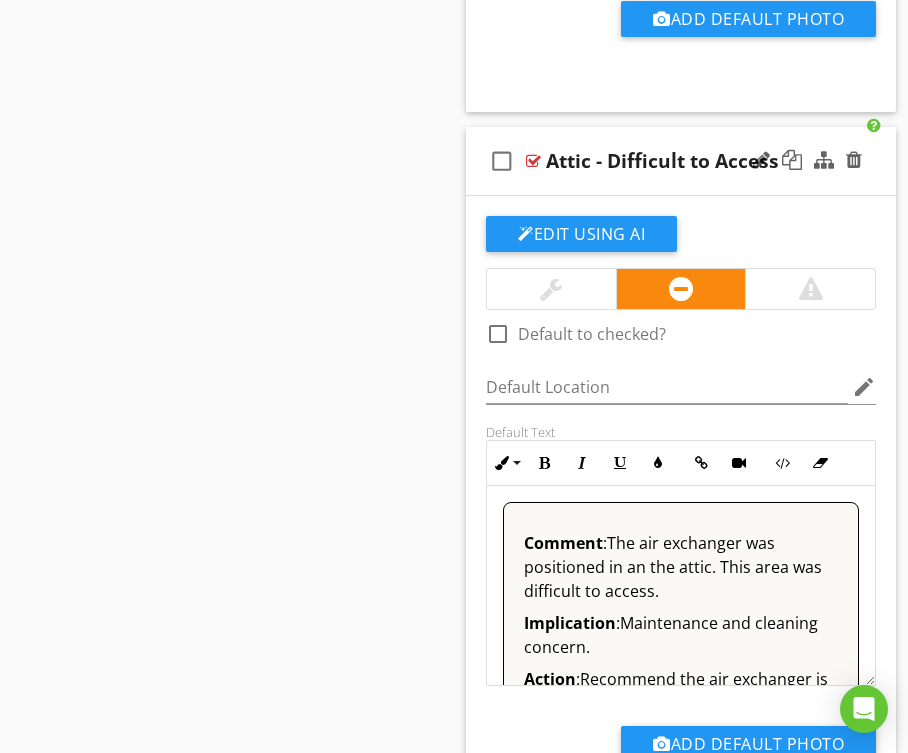 click on "check_box_outline_blank
Attic - Difficult to Access" at bounding box center [681, 161] 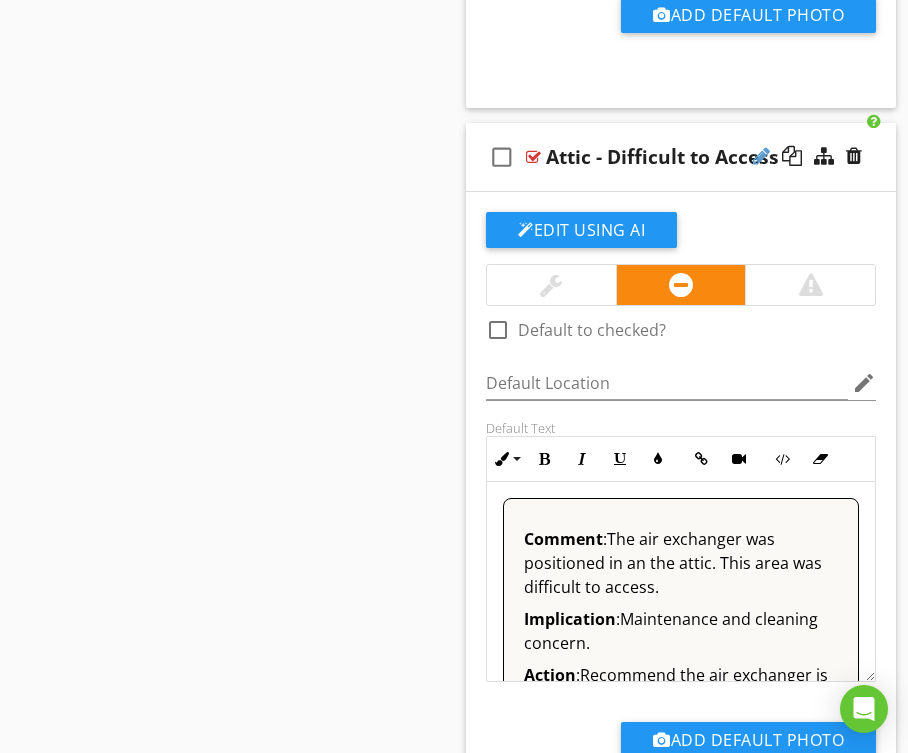 scroll, scrollTop: 4325, scrollLeft: 0, axis: vertical 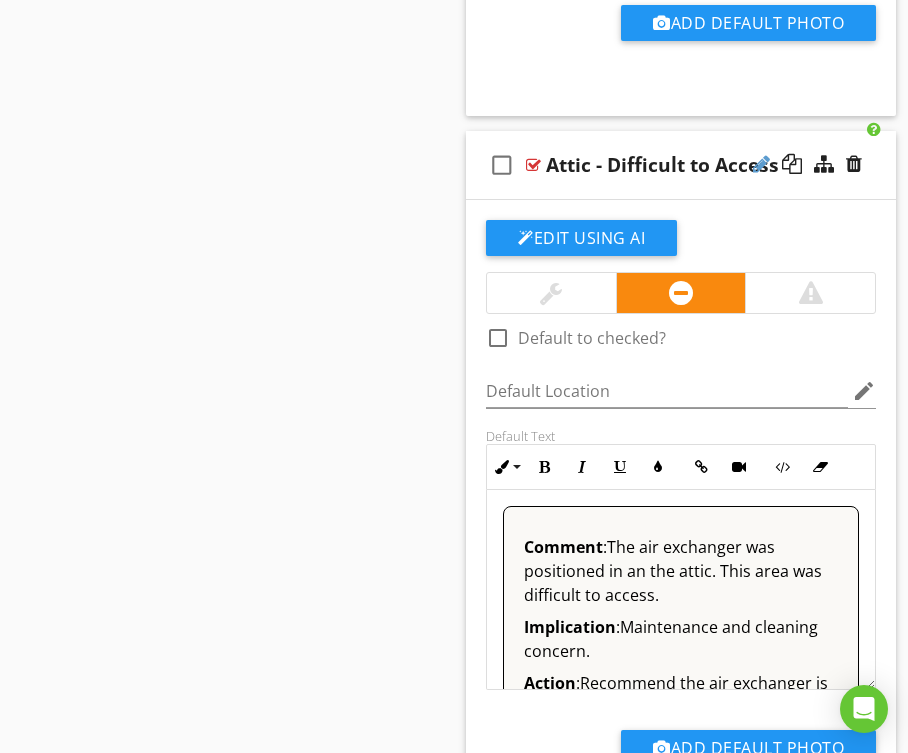 click at bounding box center (761, 164) 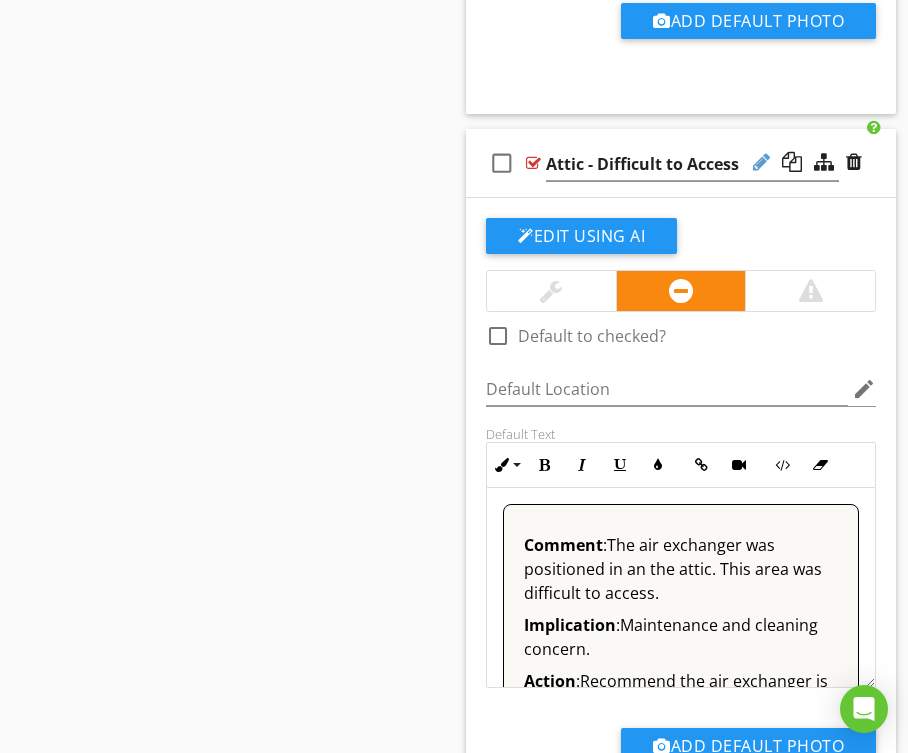 scroll, scrollTop: 4326, scrollLeft: 0, axis: vertical 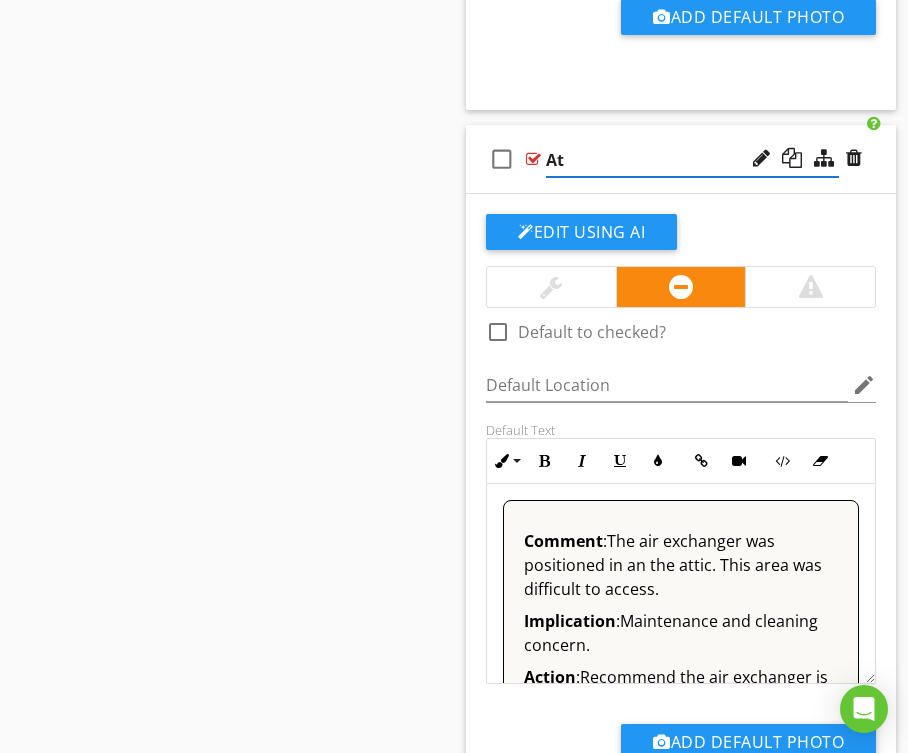 type on "A" 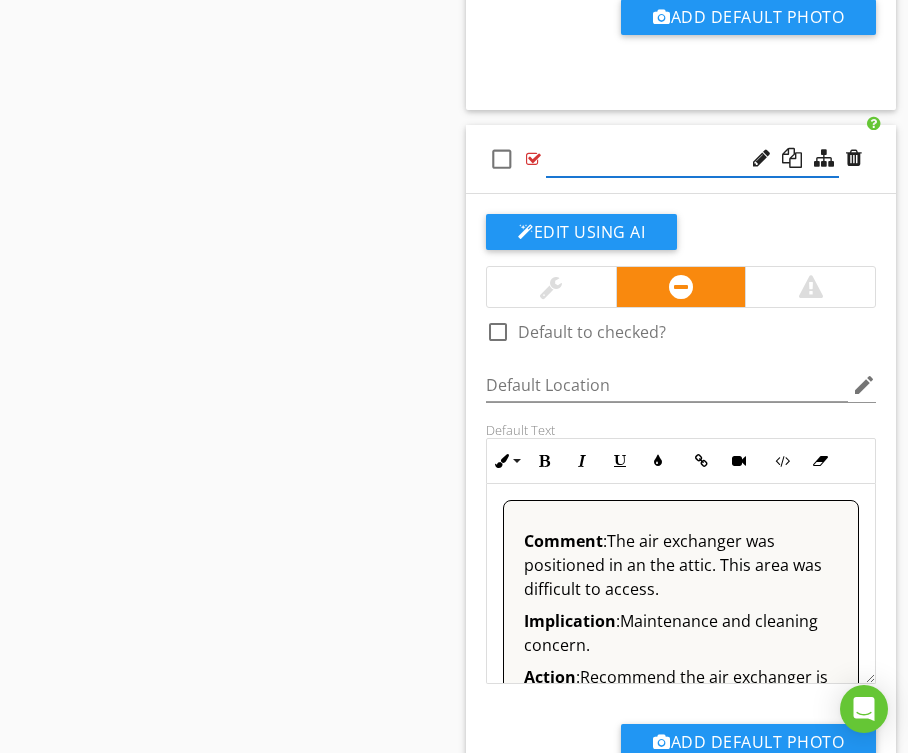paste on "Air Exchanger Located in Attic" 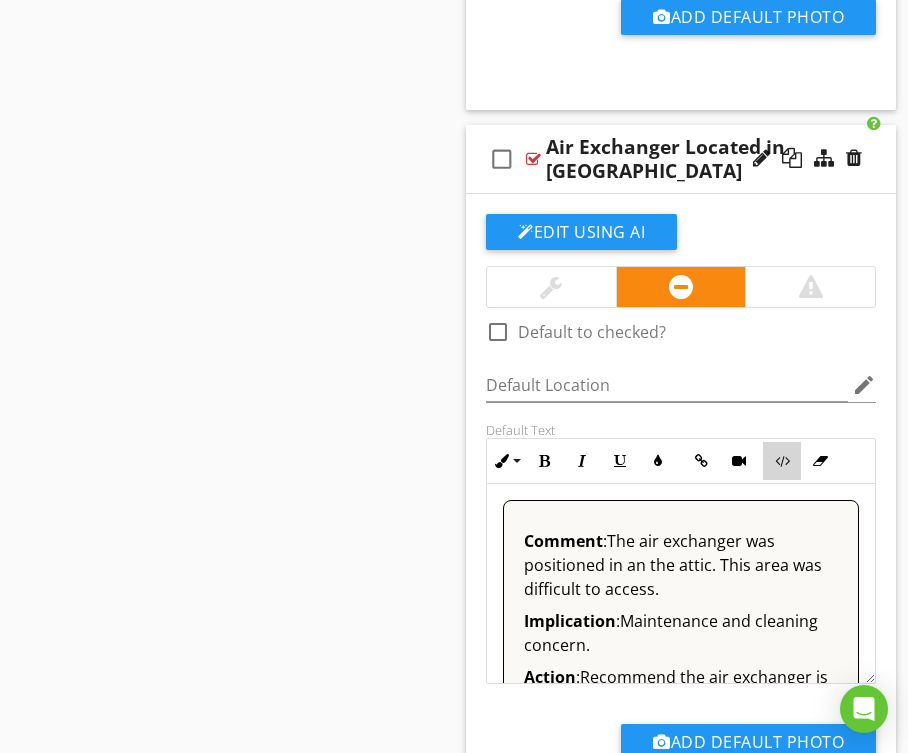 click at bounding box center (782, 461) 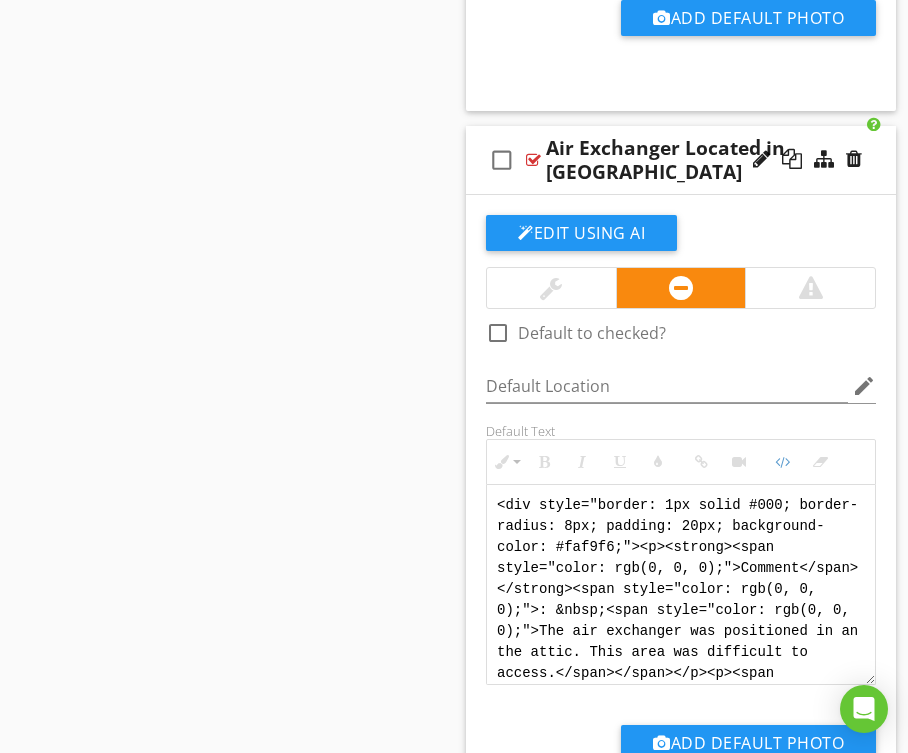 scroll, scrollTop: 300, scrollLeft: 0, axis: vertical 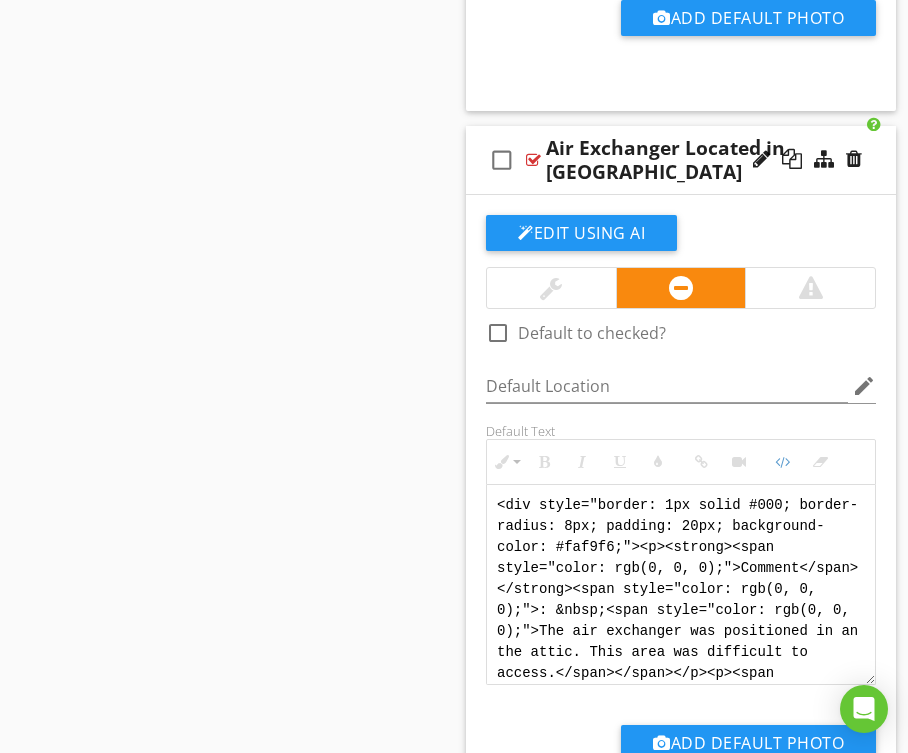 drag, startPoint x: 852, startPoint y: 662, endPoint x: 422, endPoint y: 369, distance: 520.33545 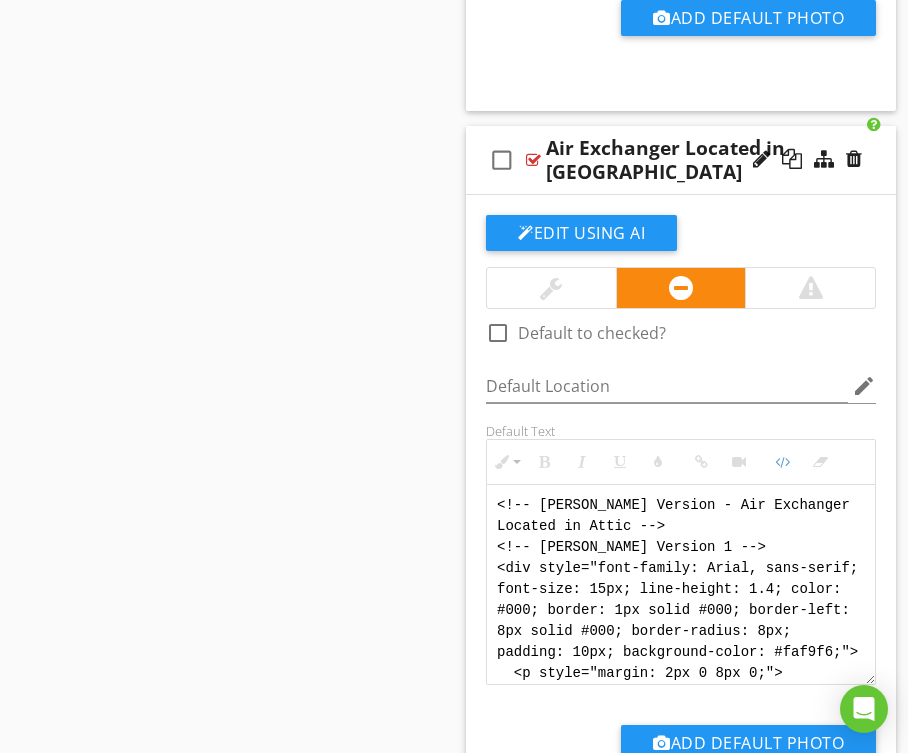 scroll, scrollTop: 360, scrollLeft: 0, axis: vertical 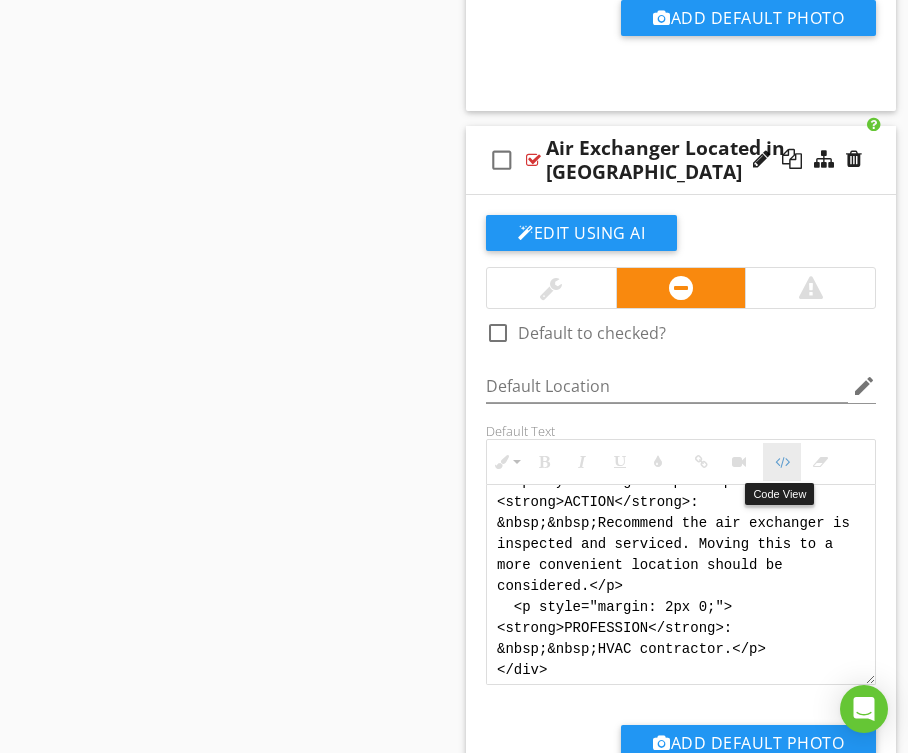 click on "Code View" at bounding box center [782, 462] 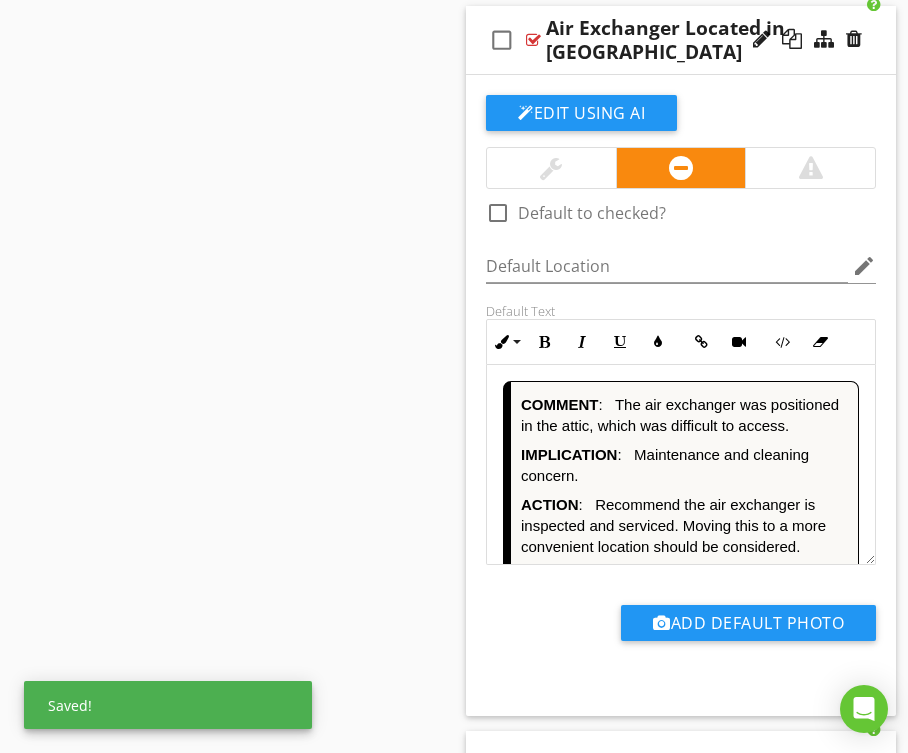 scroll, scrollTop: 4453, scrollLeft: 0, axis: vertical 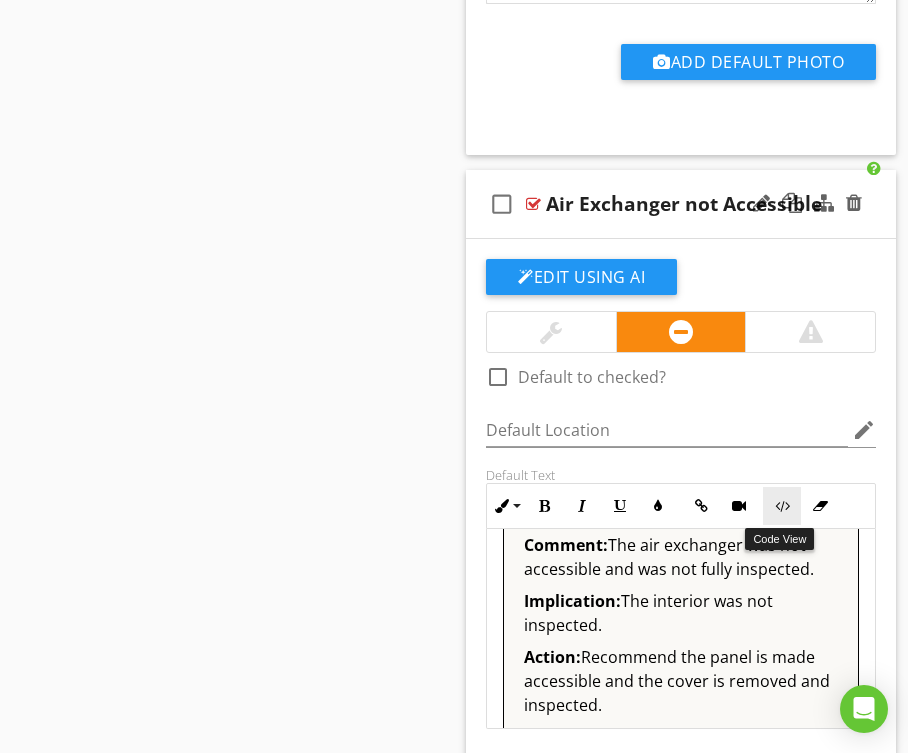 click at bounding box center [782, 506] 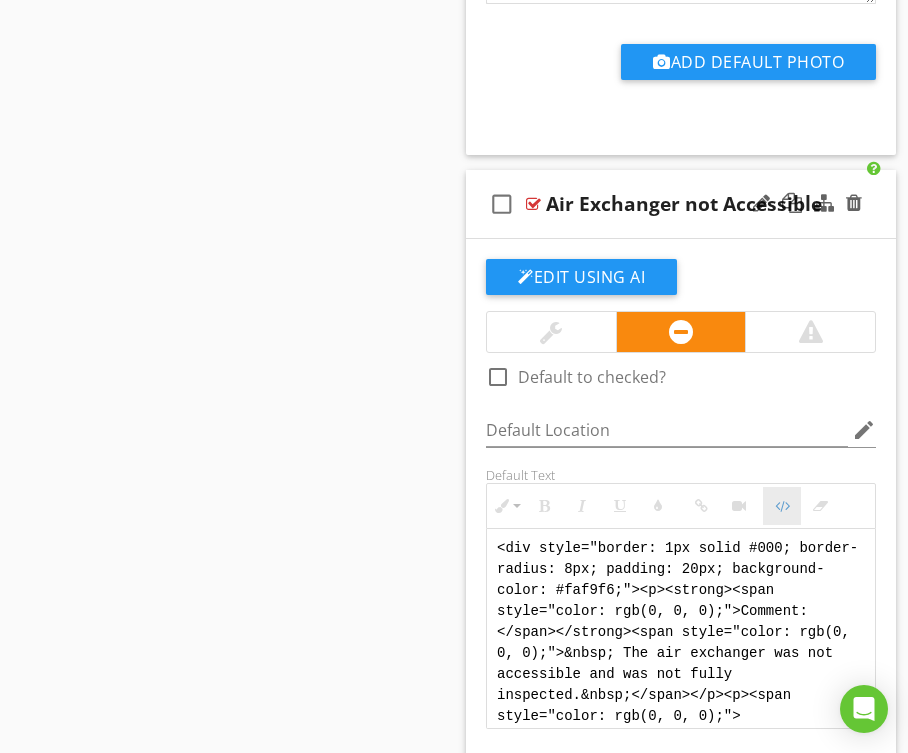 scroll, scrollTop: 5005, scrollLeft: 0, axis: vertical 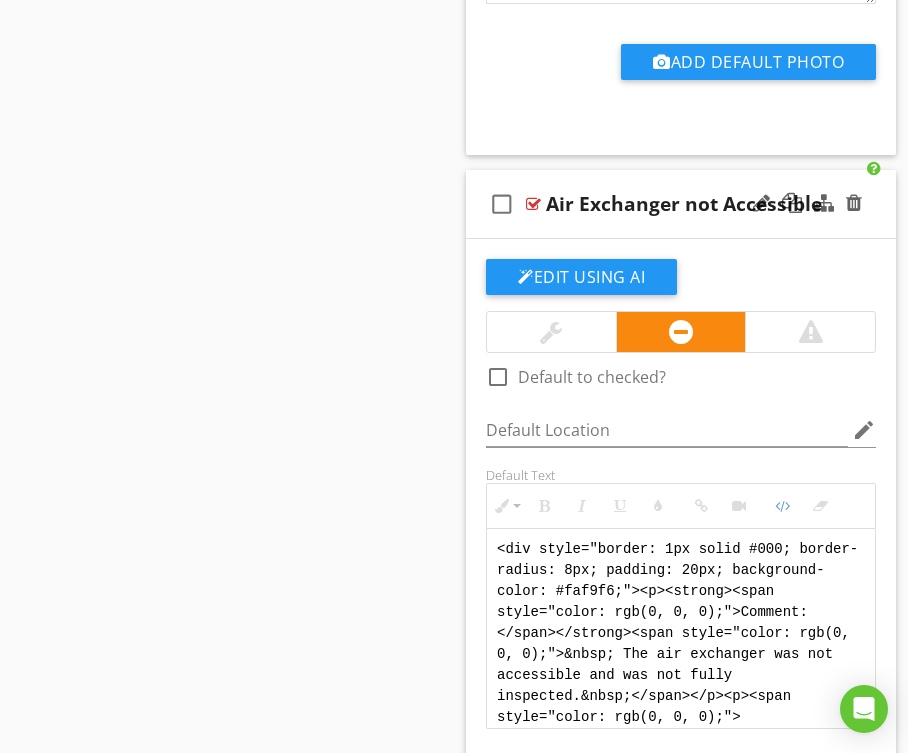 drag, startPoint x: 572, startPoint y: 710, endPoint x: 473, endPoint y: 489, distance: 242.1611 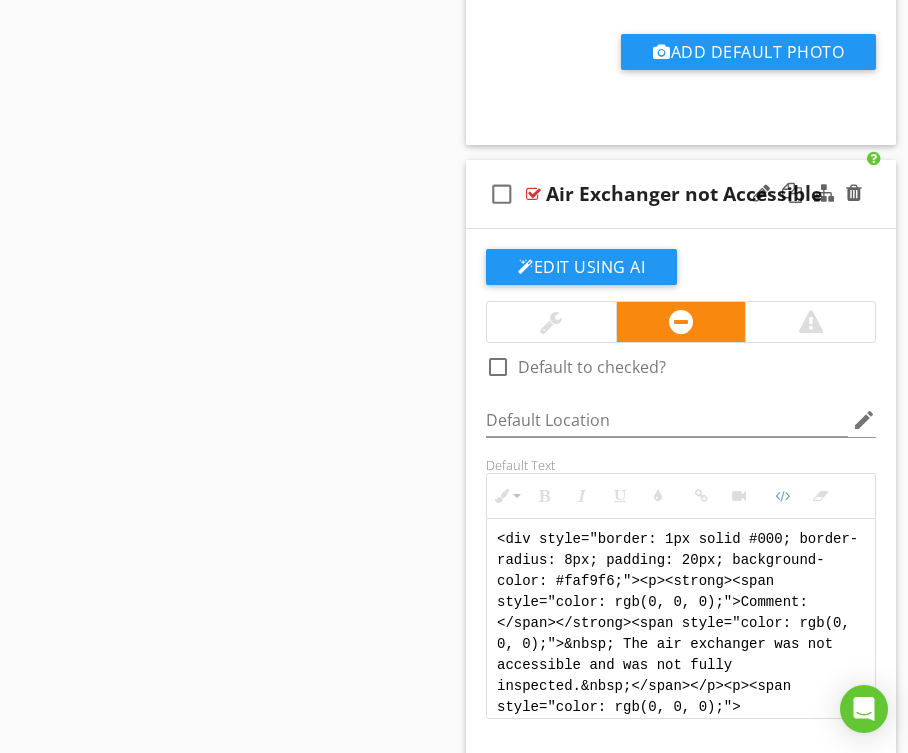 scroll, scrollTop: 5020, scrollLeft: 0, axis: vertical 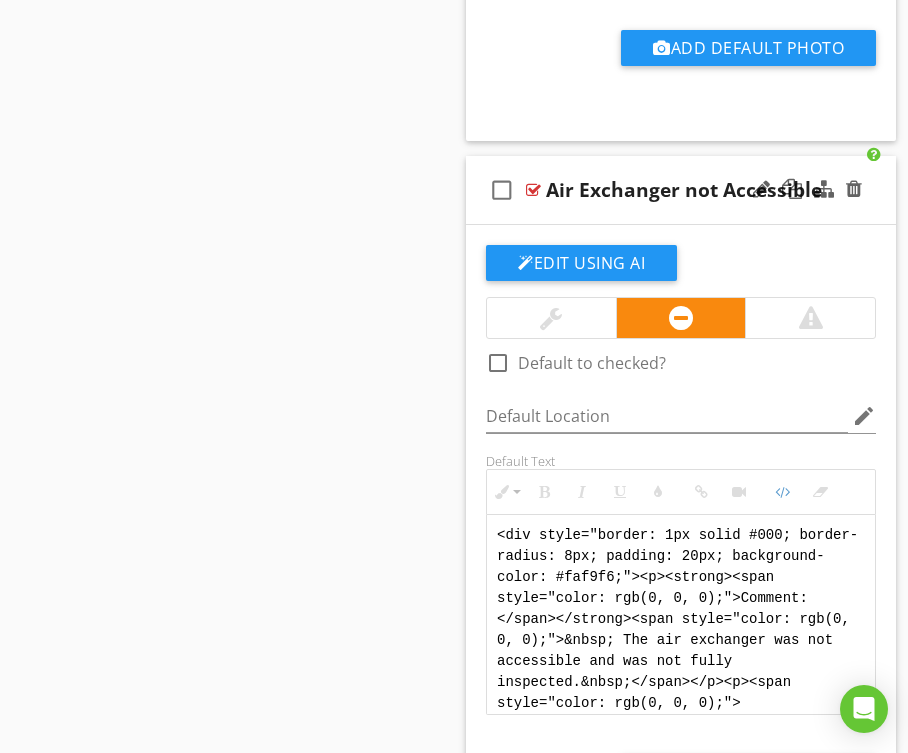 type on "<!-- Jody Version - Air Exchanger Not Accessible -->
<!-- Jody Version 1 -->
<div style="font-family: Arial, sans-serif; font-size: 15px; line-height: 1.4; color: #000; border: 1px solid #000; border-left: 8px solid #000; border-radius: 8px; padding: 10px; background-color: #faf9f6;">
<p style="margin: 2px 0 8px 0;"><strong>COMMENT</strong>: &nbsp;&nbsp;The air exchanger was not accessible and could not be fully inspected.</p>
<p style="margin: 2px 0 8px 0;"><strong>IMPLICATION</strong>: &nbsp;&nbsp;The interior was not inspected.</p>
<p style="margin: 2px 0 8px 0;"><strong>ACTION</strong>: &nbsp;&nbsp;Recommend the panel is made accessible and the cover is removed and inspected.</p>
<p style="margin: 2px 0;"><strong>PROFESSION</strong>: &nbsp;&nbsp;HVAC contractor. Inspector.</p>
</div>" 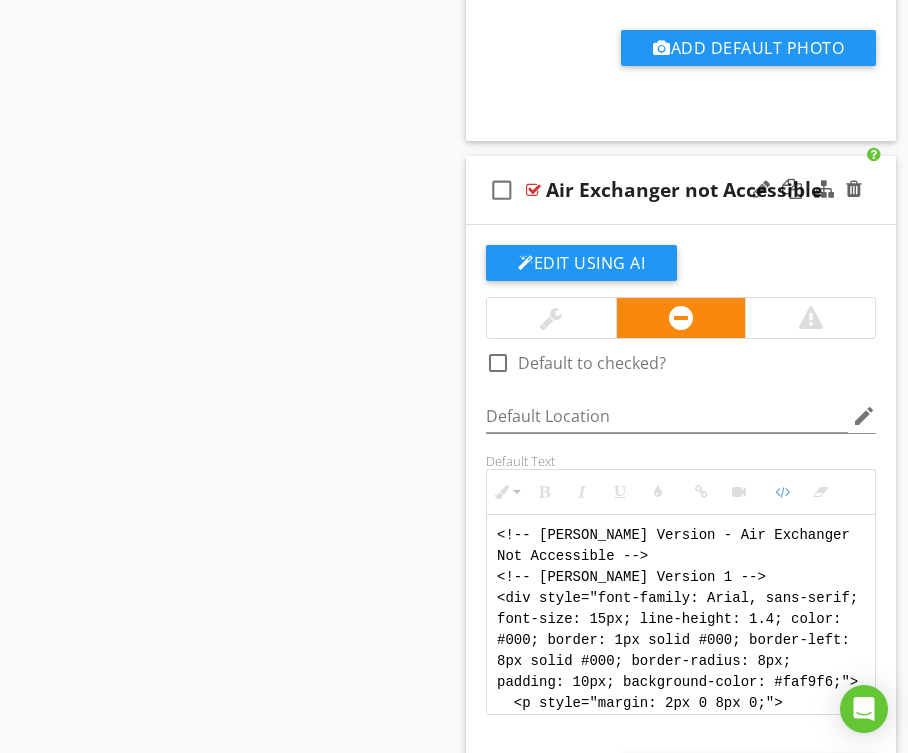 scroll, scrollTop: 340, scrollLeft: 0, axis: vertical 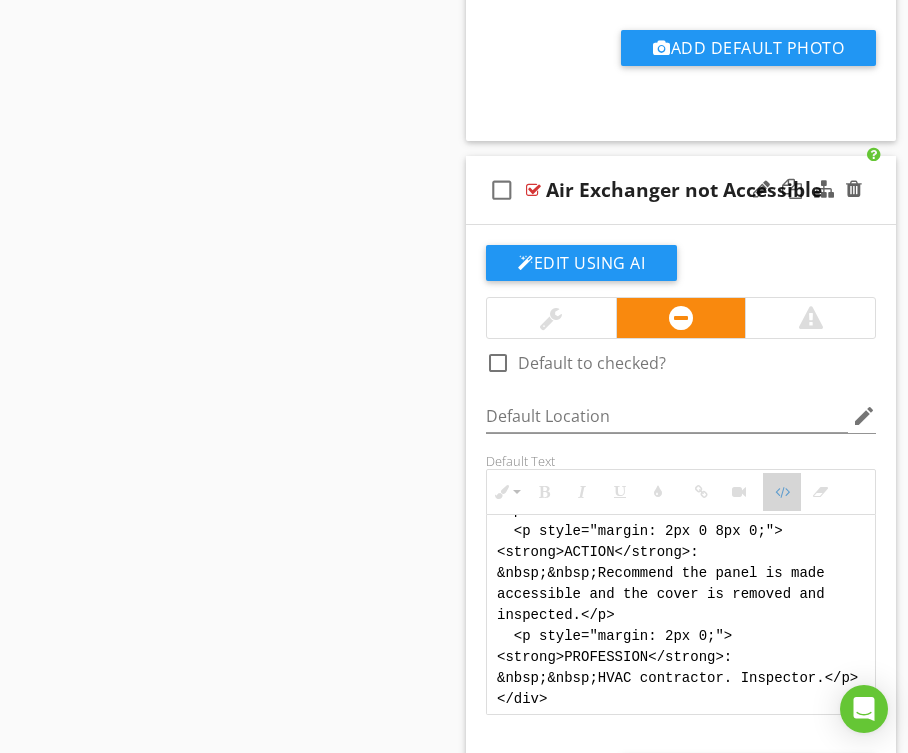 drag, startPoint x: 784, startPoint y: 497, endPoint x: 850, endPoint y: 492, distance: 66.189125 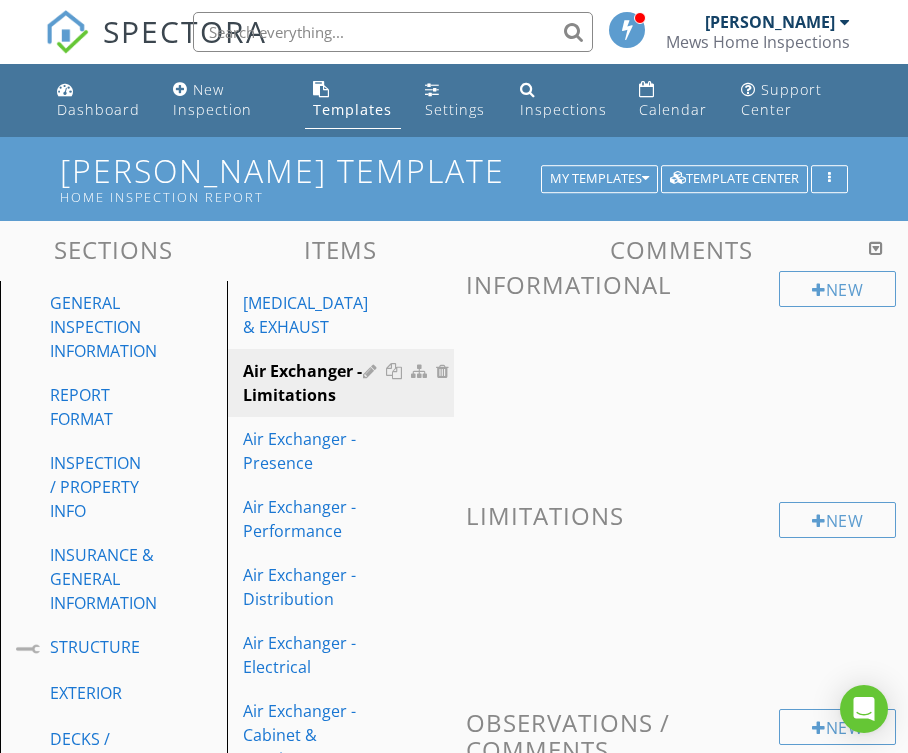 scroll, scrollTop: 0, scrollLeft: 0, axis: both 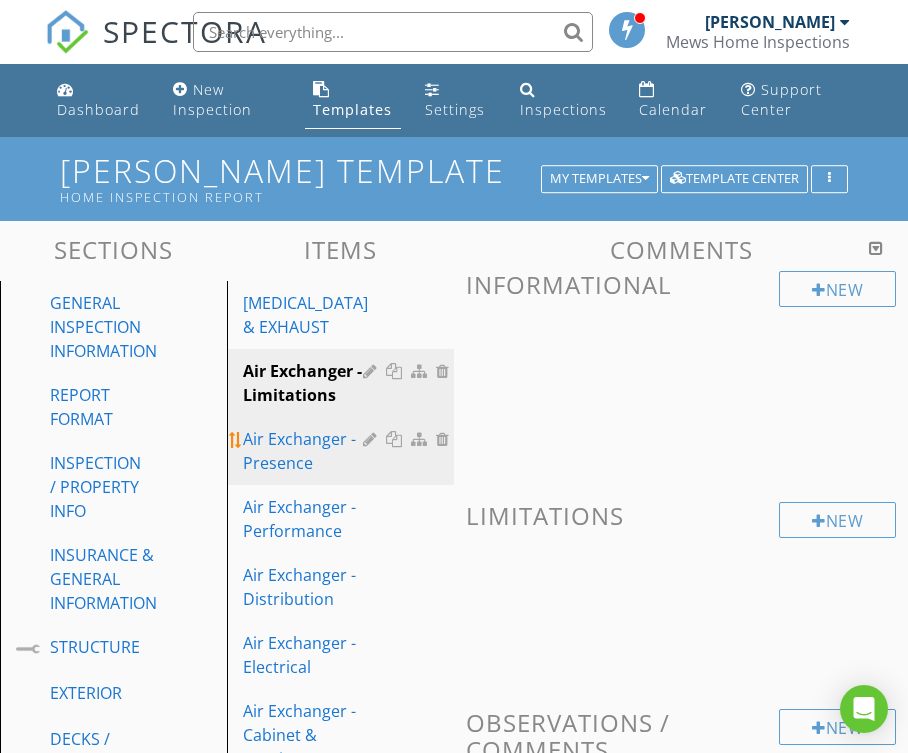 click on "Air Exchanger - Presence" at bounding box center [306, 451] 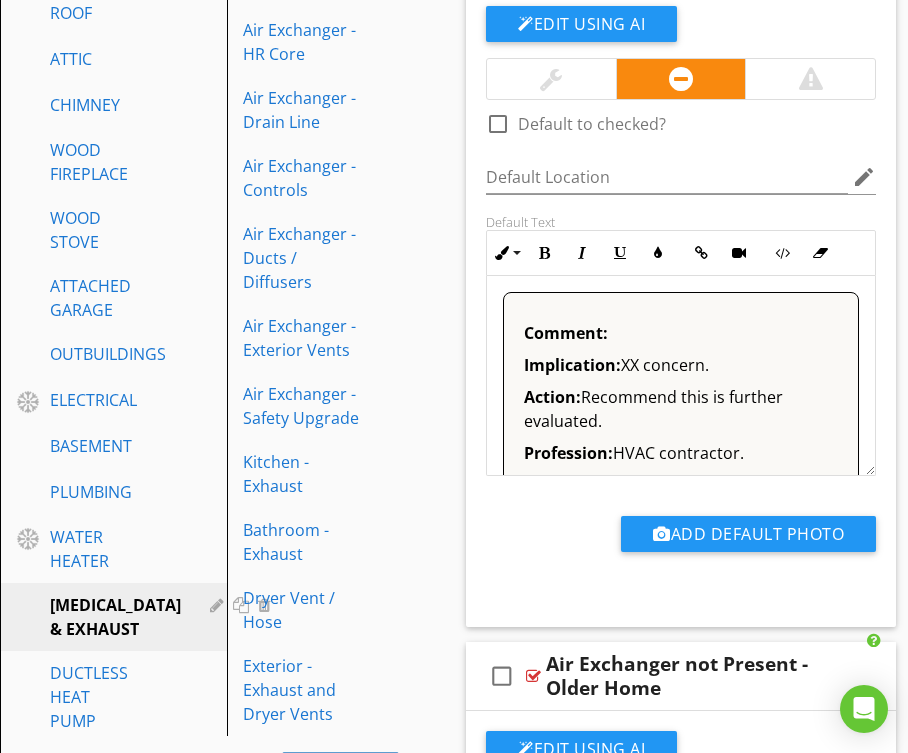 scroll, scrollTop: 910, scrollLeft: 0, axis: vertical 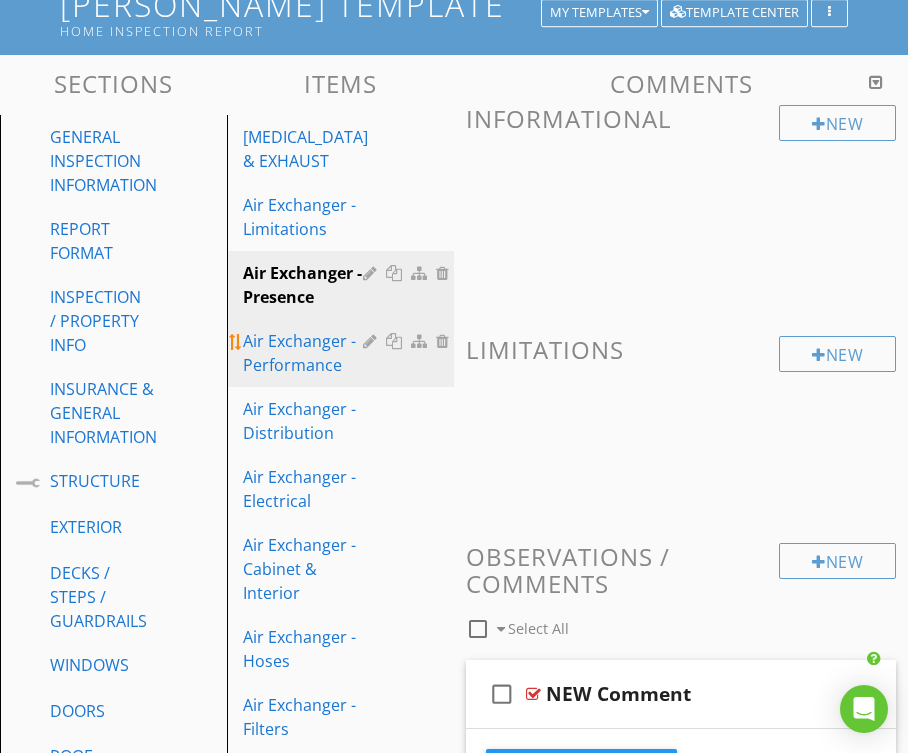 click on "Air Exchanger - Performance" at bounding box center [306, 353] 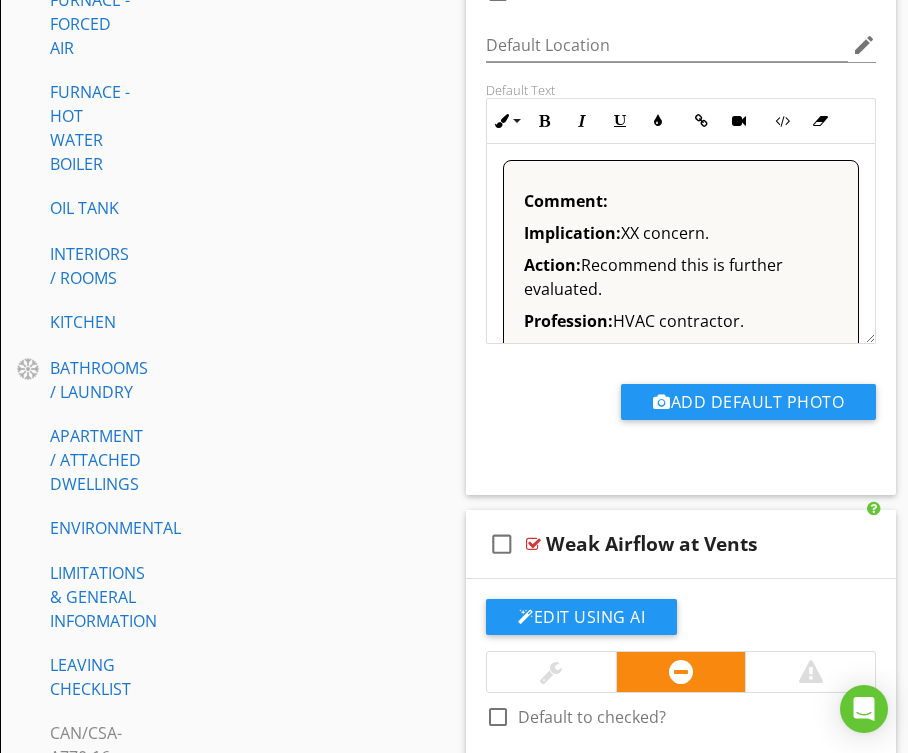 scroll, scrollTop: 1768, scrollLeft: 0, axis: vertical 